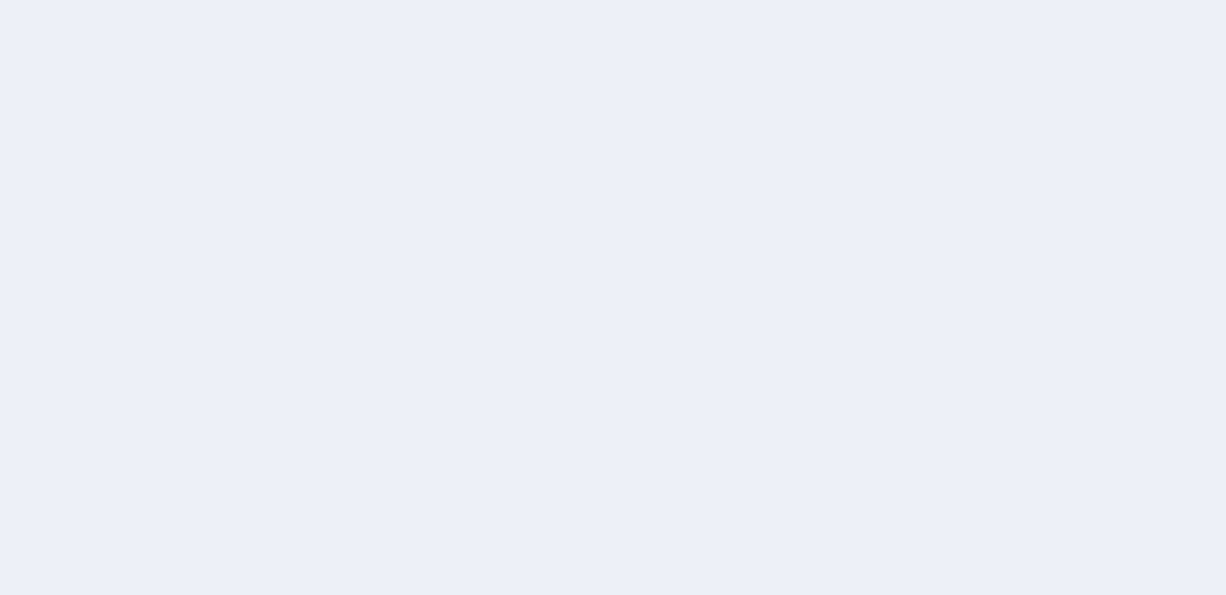 scroll, scrollTop: 0, scrollLeft: 0, axis: both 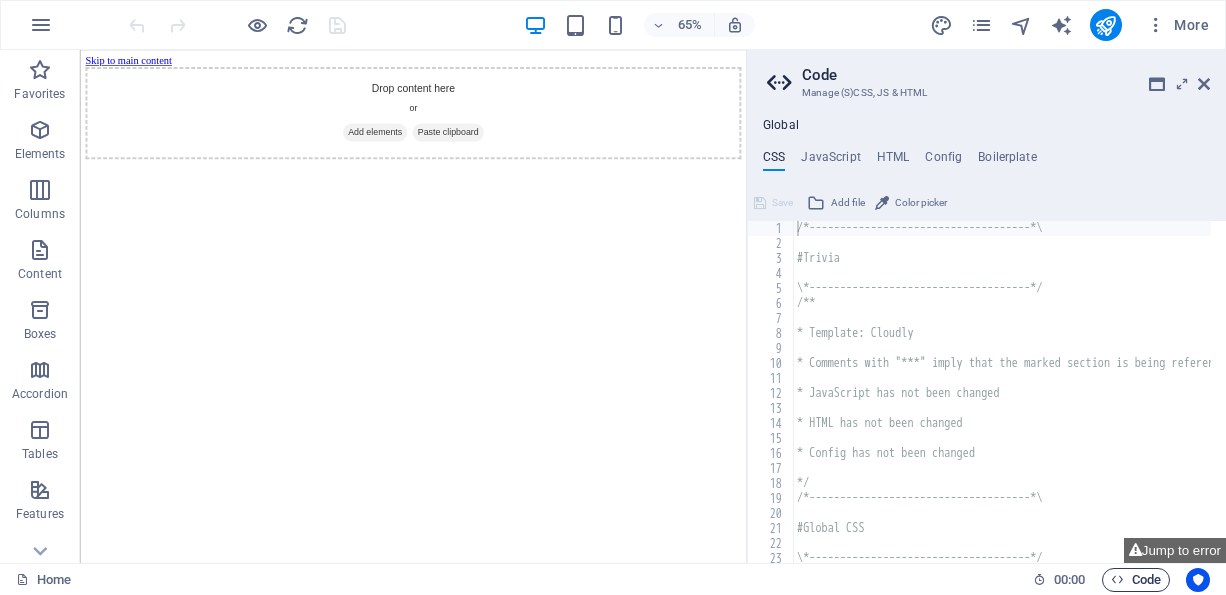 click on "Code" at bounding box center (1136, 580) 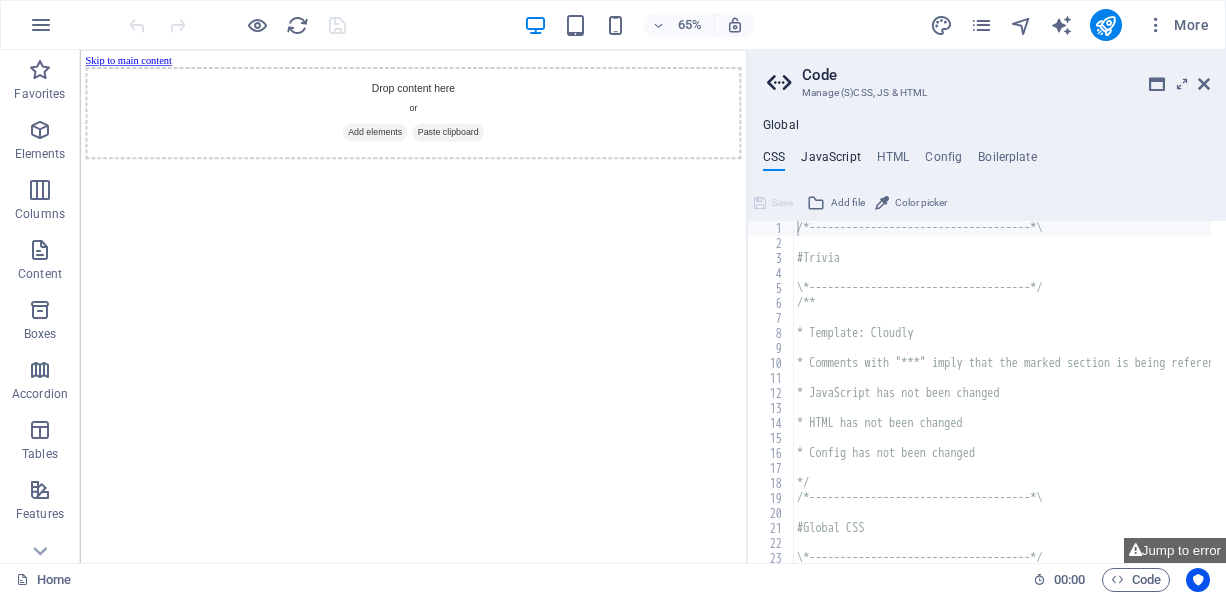 click on "JavaScript" at bounding box center [830, 161] 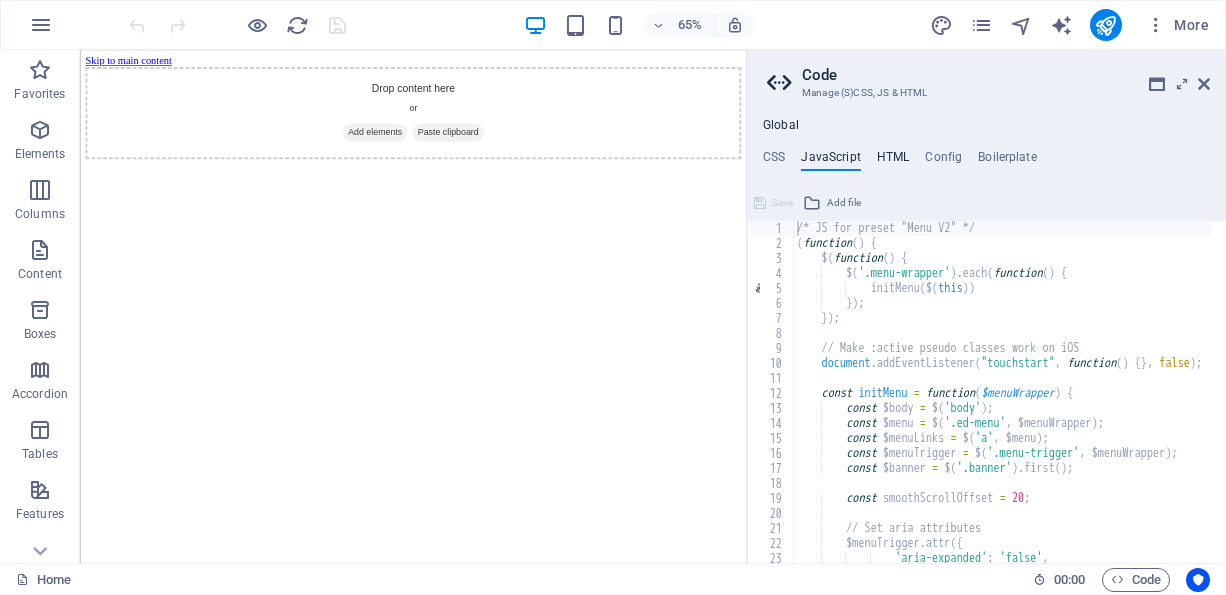 click on "HTML" at bounding box center [893, 161] 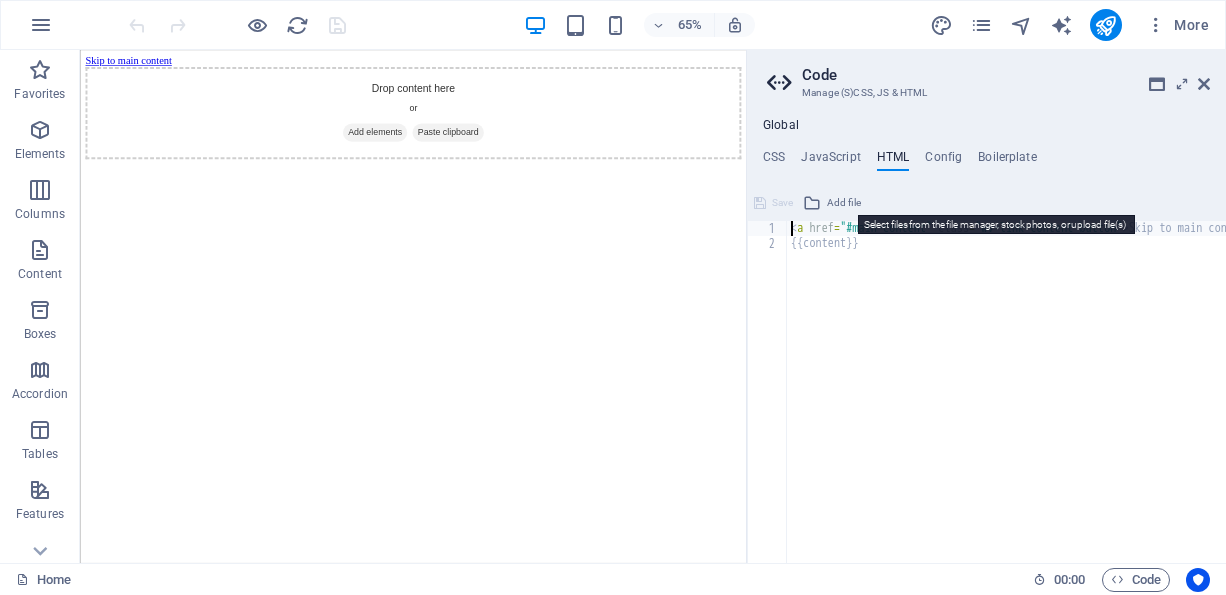 click on "Add file" at bounding box center [844, 203] 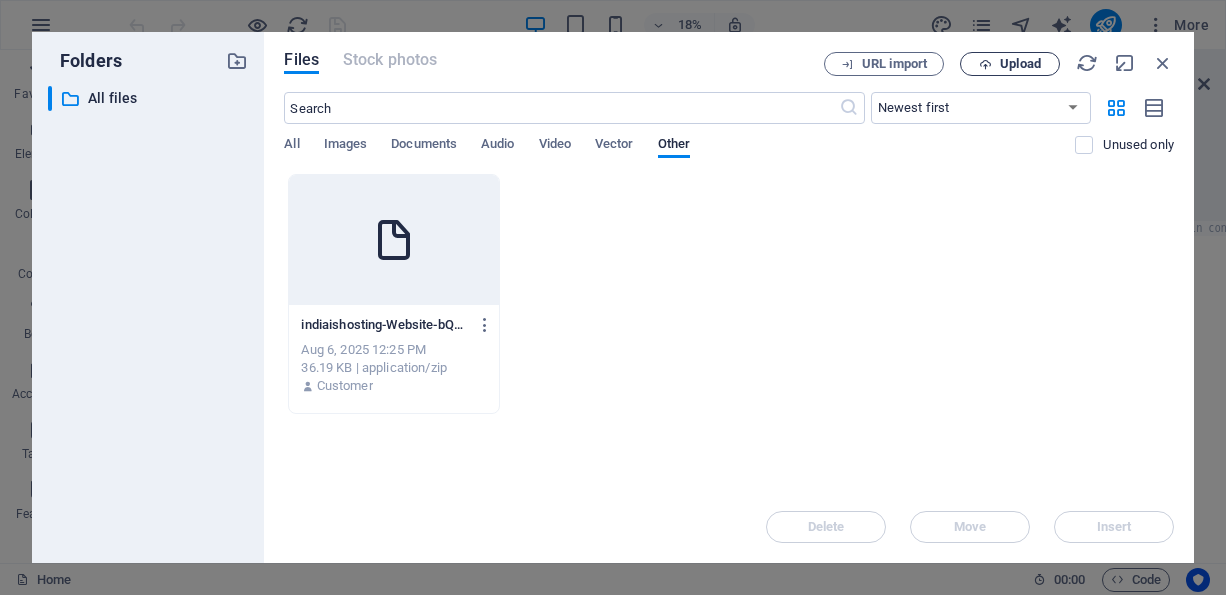 click on "Upload" at bounding box center [1020, 64] 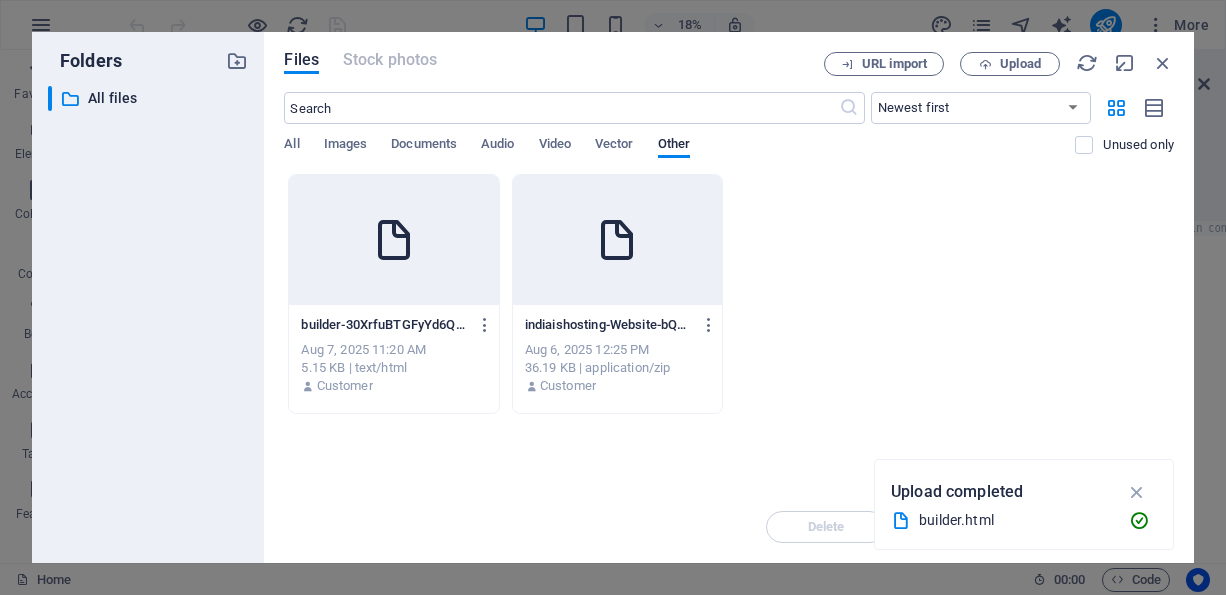 click at bounding box center [617, 240] 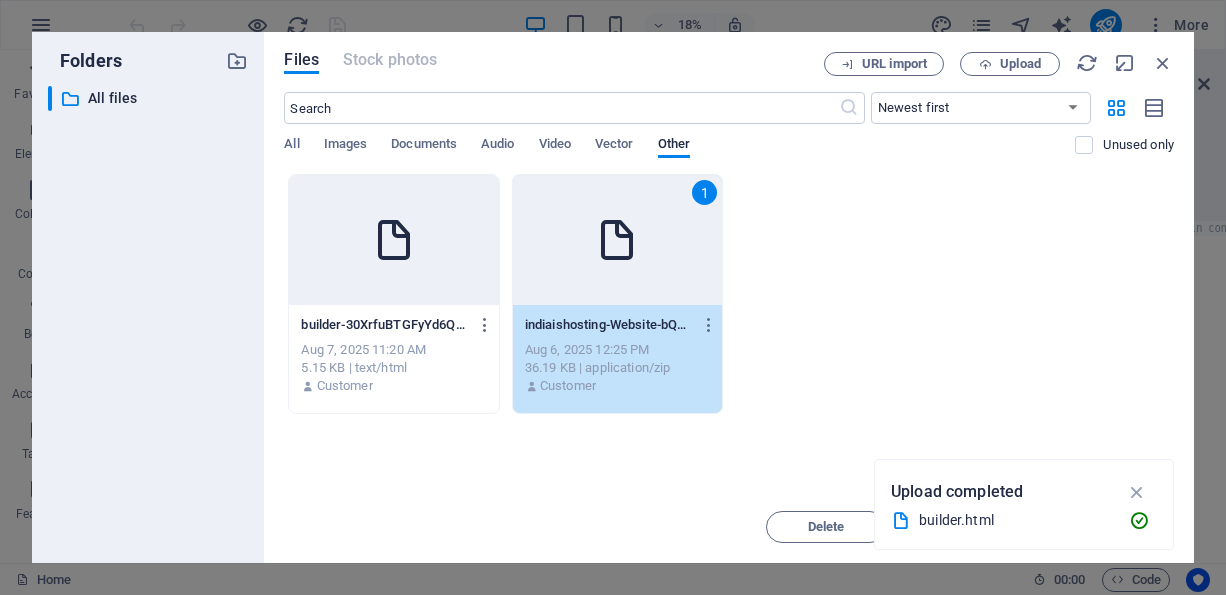 click on "1" at bounding box center (617, 240) 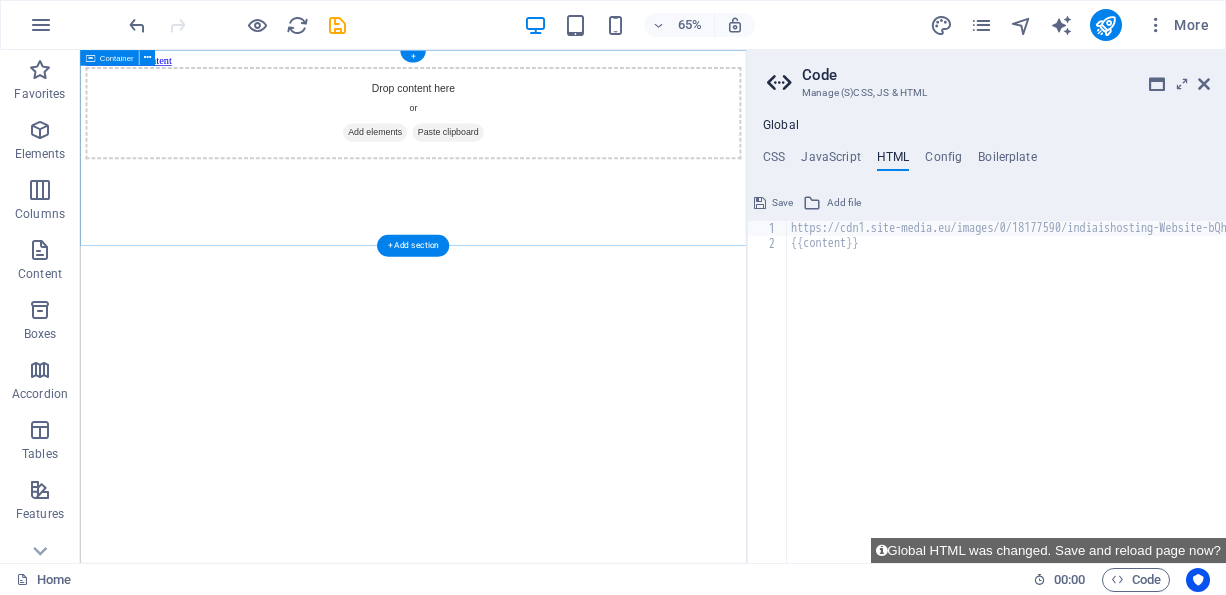 click on "Paste clipboard" at bounding box center [646, 177] 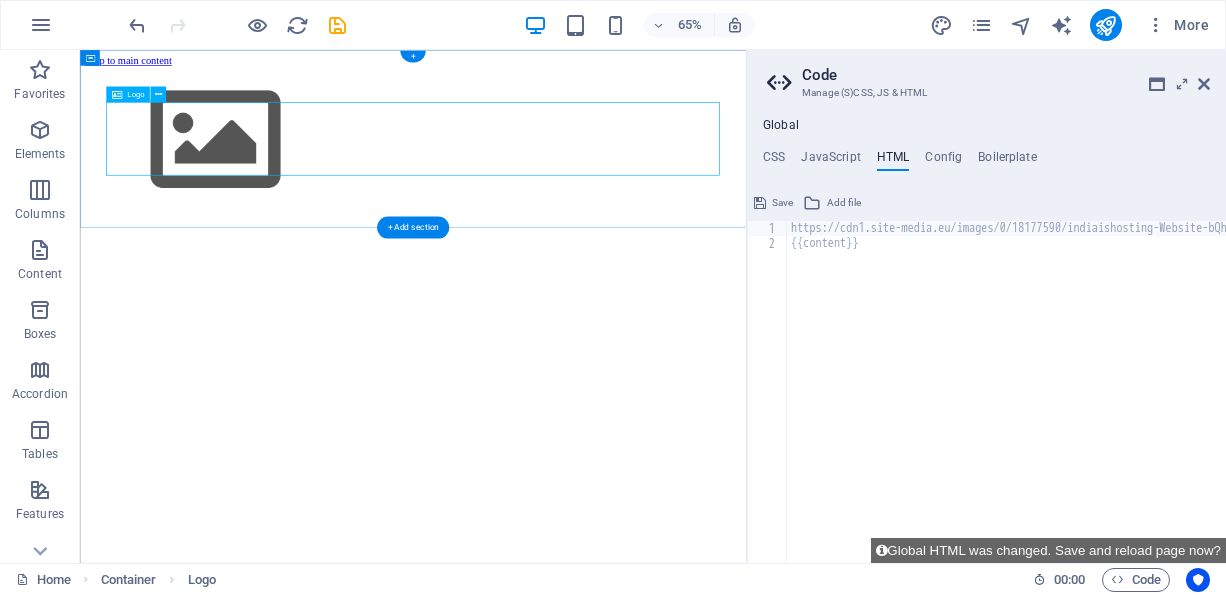 click at bounding box center [592, 190] 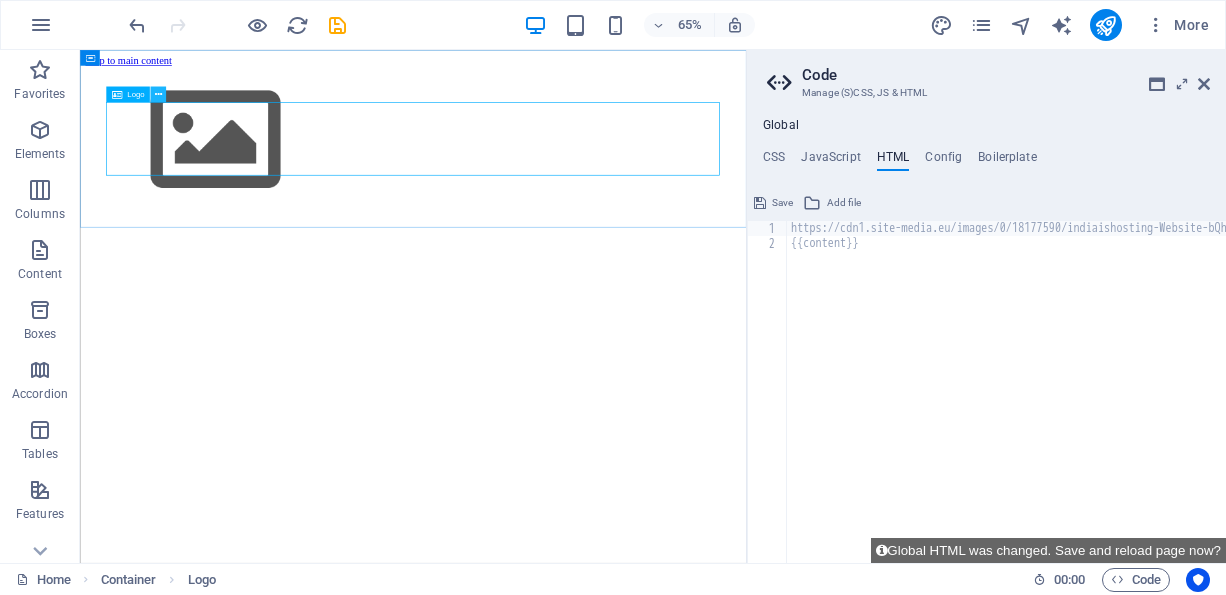 click at bounding box center [157, 94] 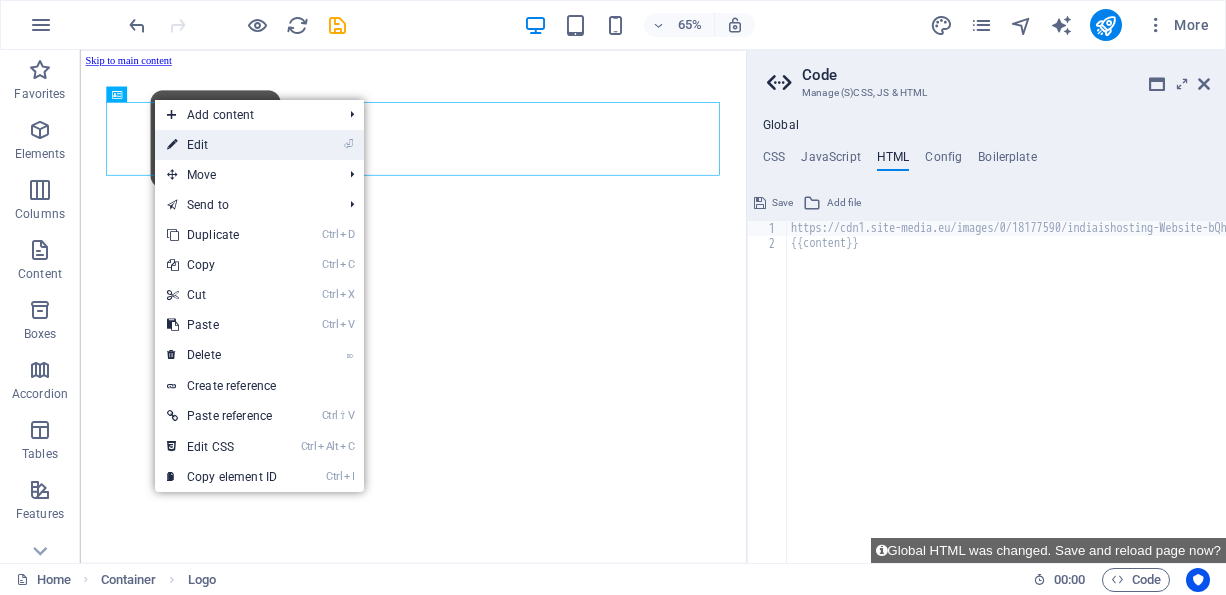 click on "⏎  Edit" at bounding box center (222, 145) 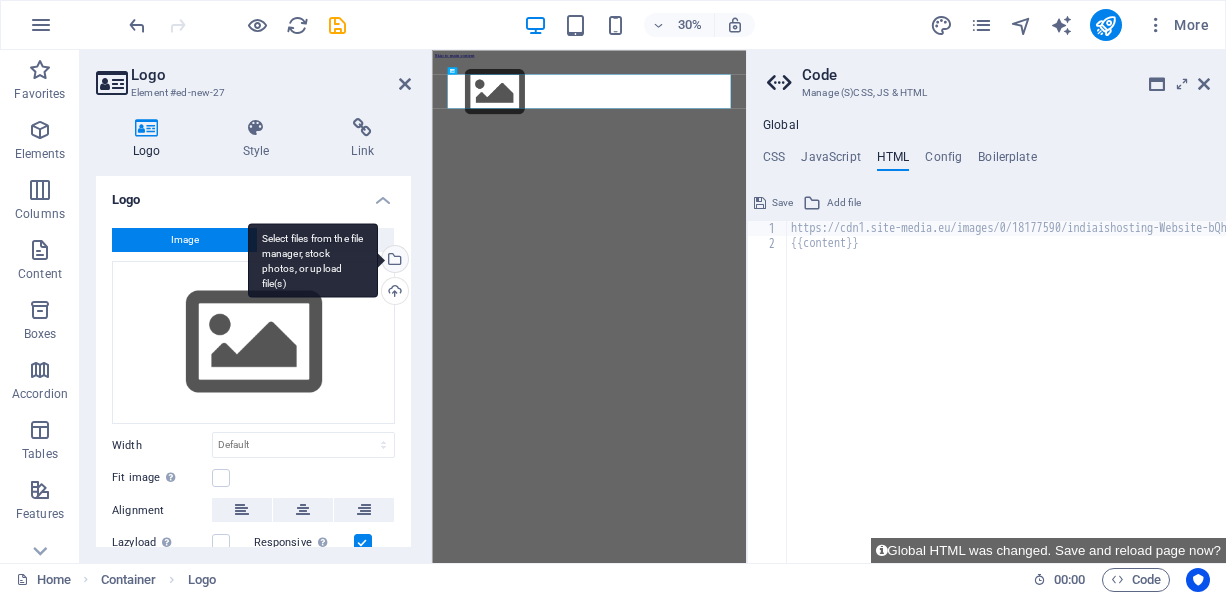 click on "Select files from the file manager, stock photos, or upload file(s)" at bounding box center [393, 261] 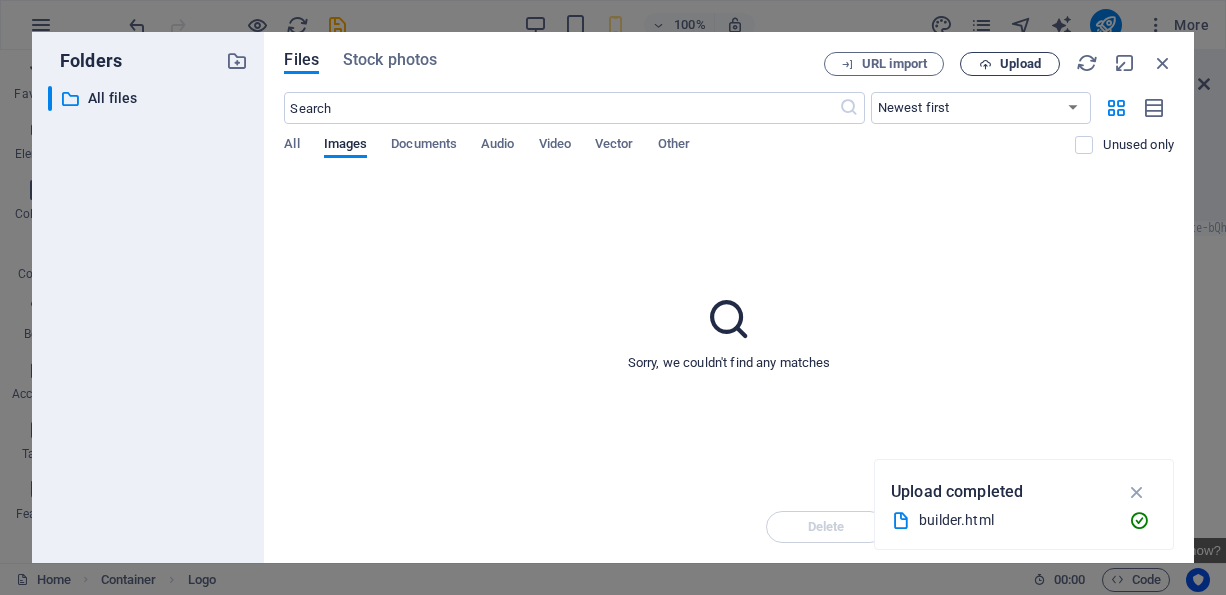 click on "Upload" at bounding box center (1020, 64) 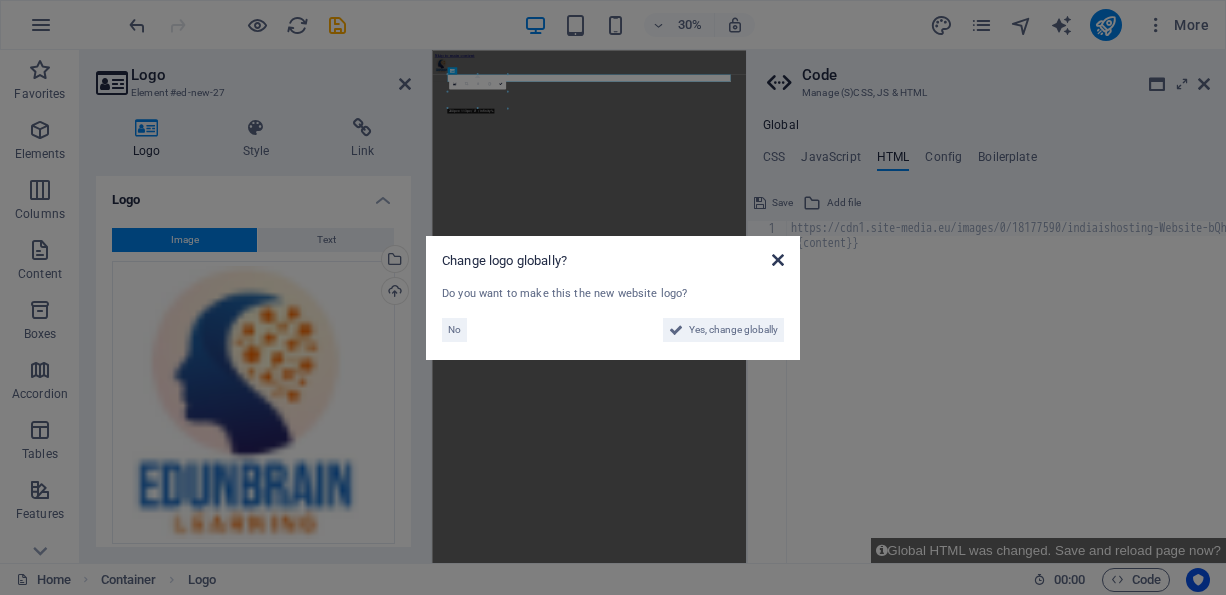 click at bounding box center (778, 260) 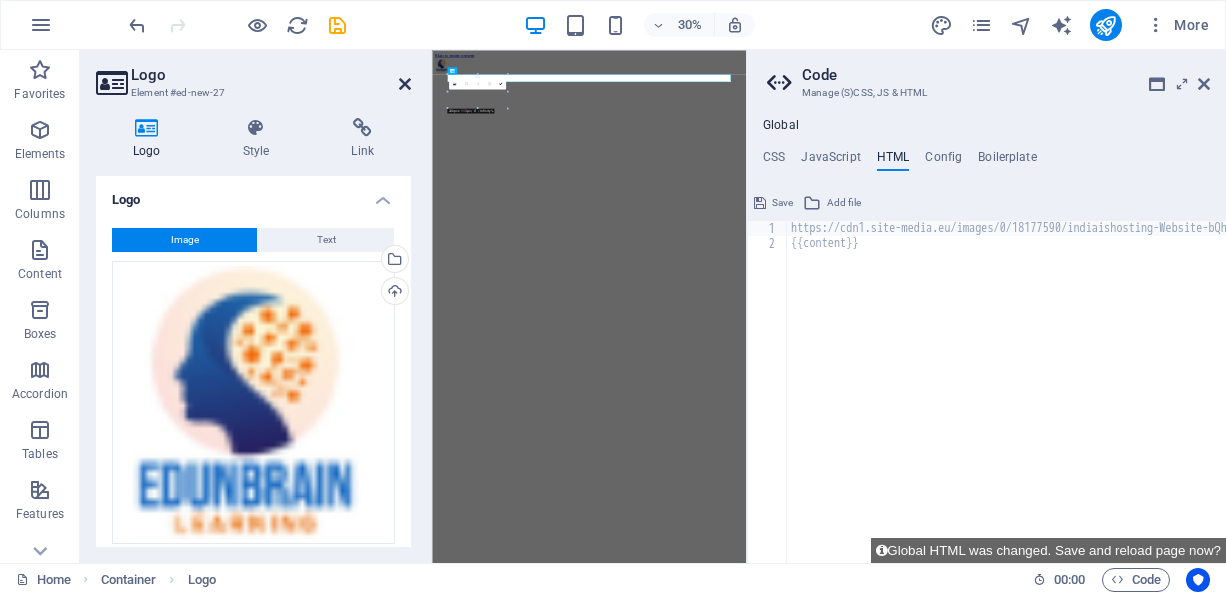 click at bounding box center (405, 84) 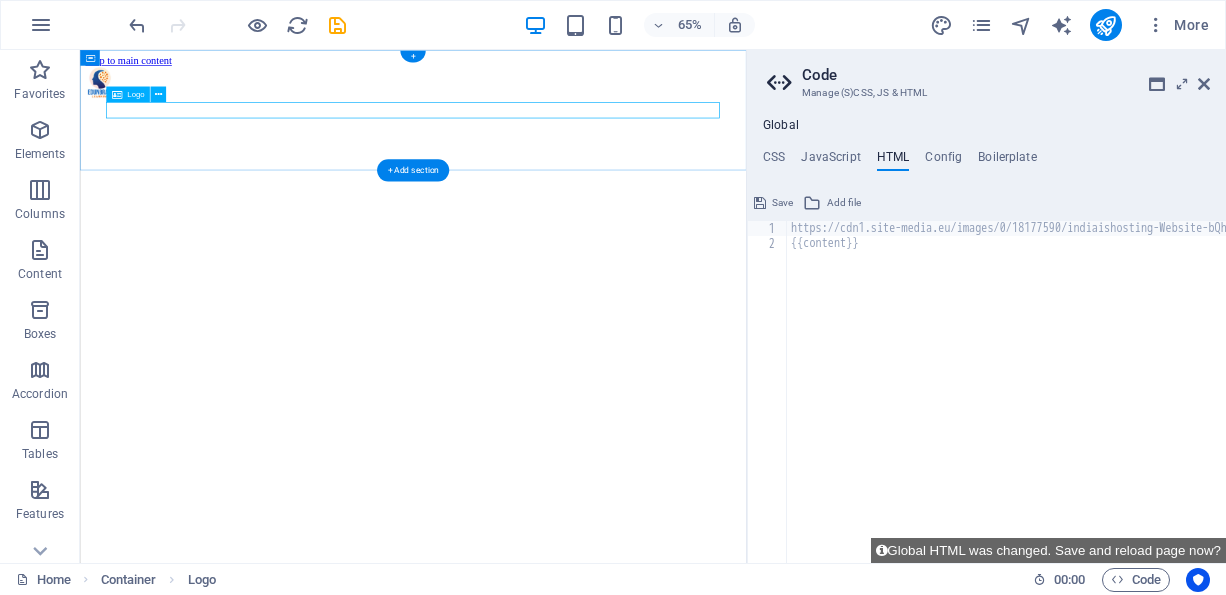 click at bounding box center [592, 102] 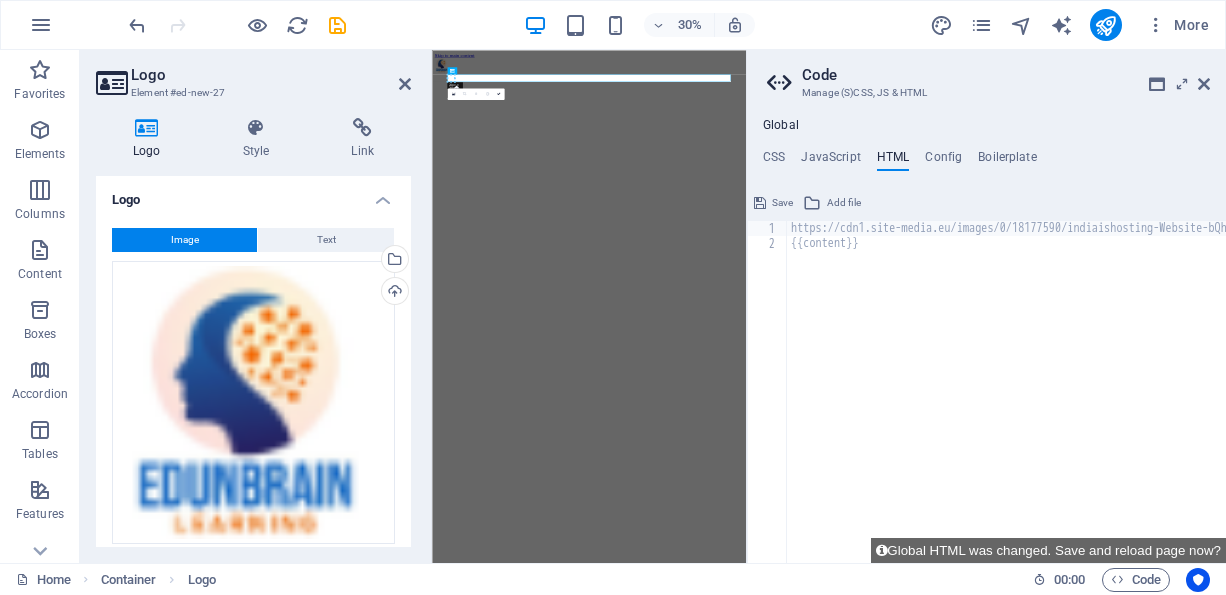 scroll, scrollTop: 32, scrollLeft: 0, axis: vertical 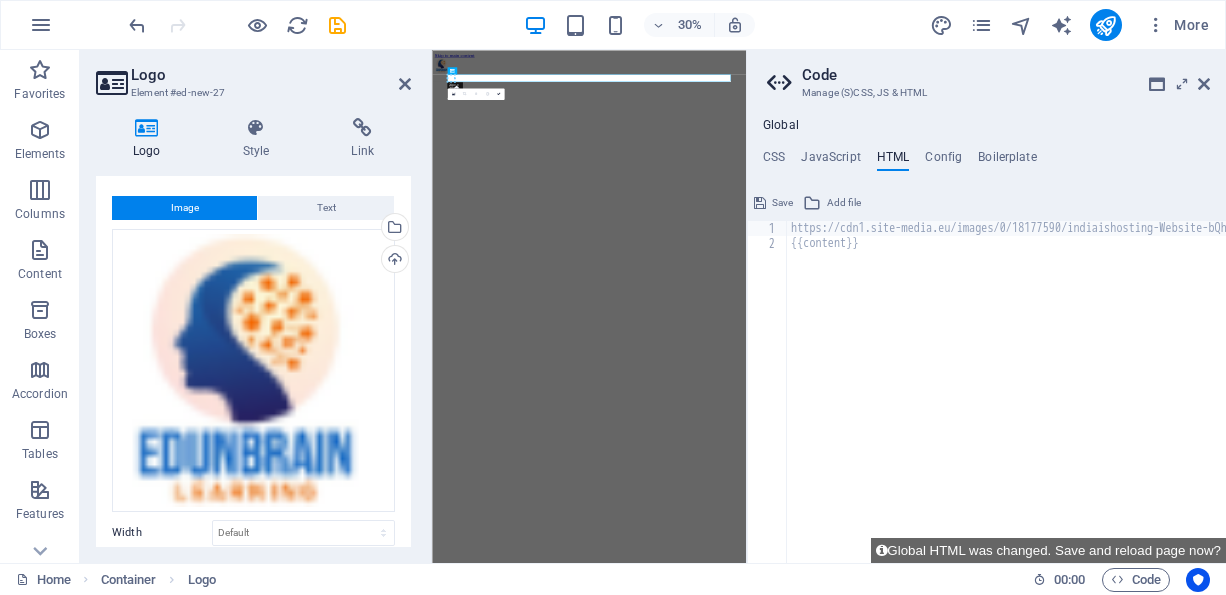 click at bounding box center [429, 306] 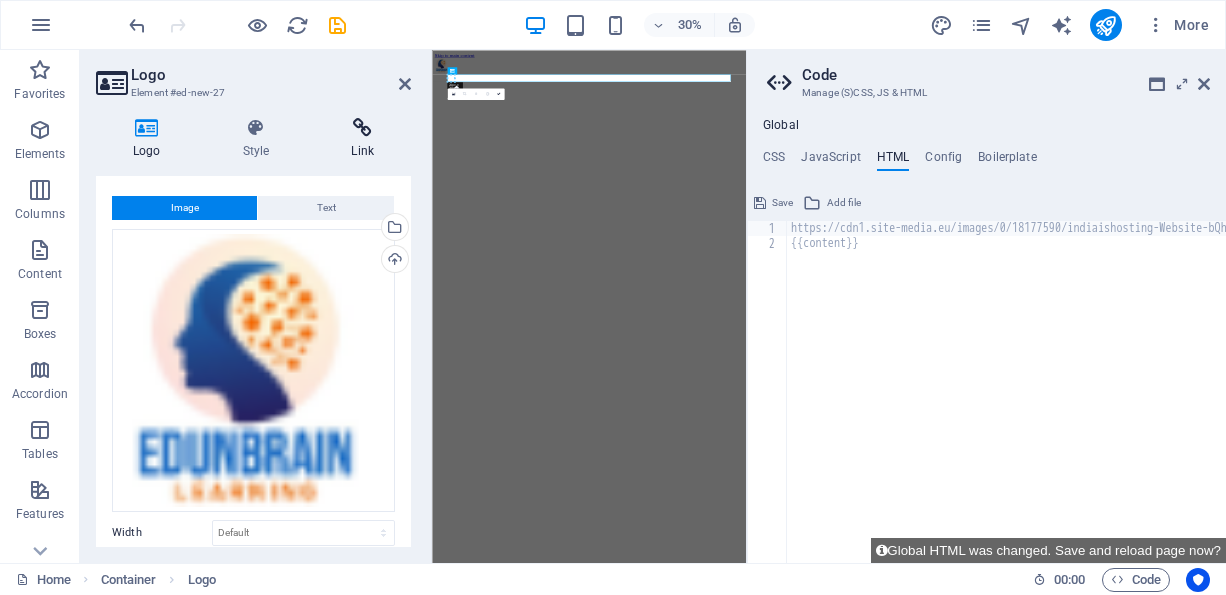 click at bounding box center (362, 128) 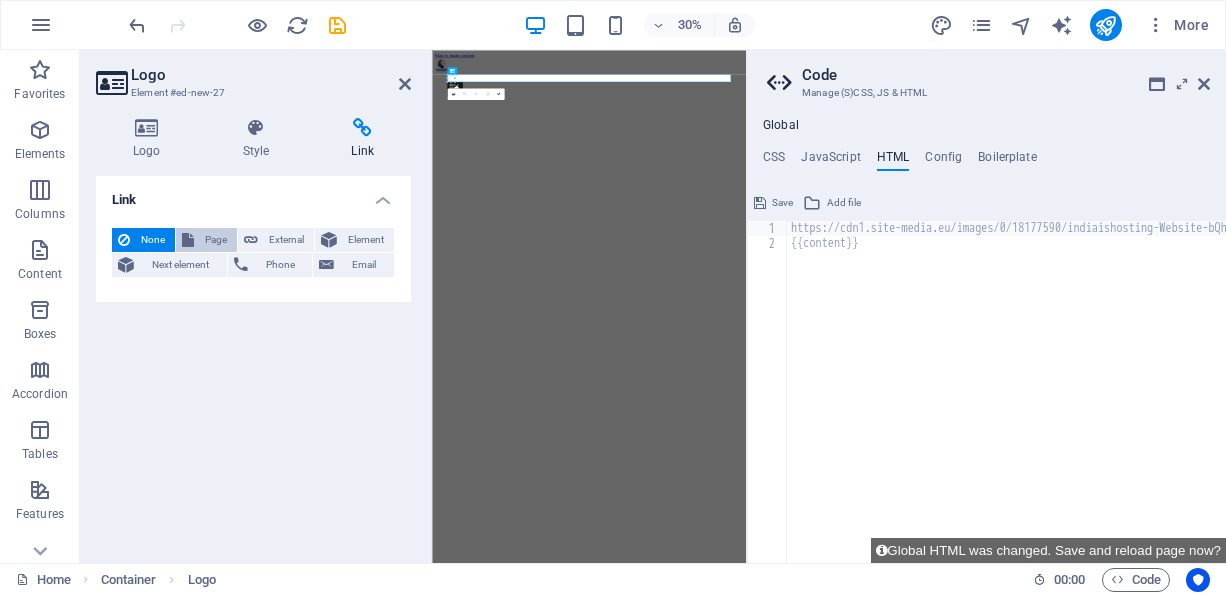 click on "Page" at bounding box center [215, 240] 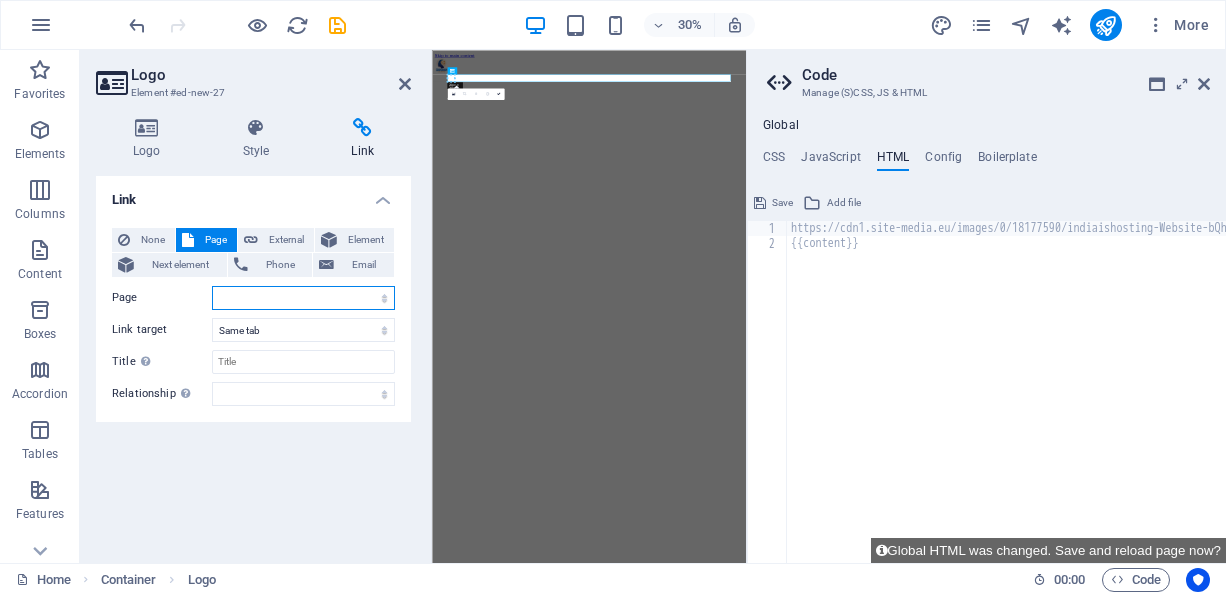 click on "Home Subpage Legal Notice Privacy" at bounding box center (303, 298) 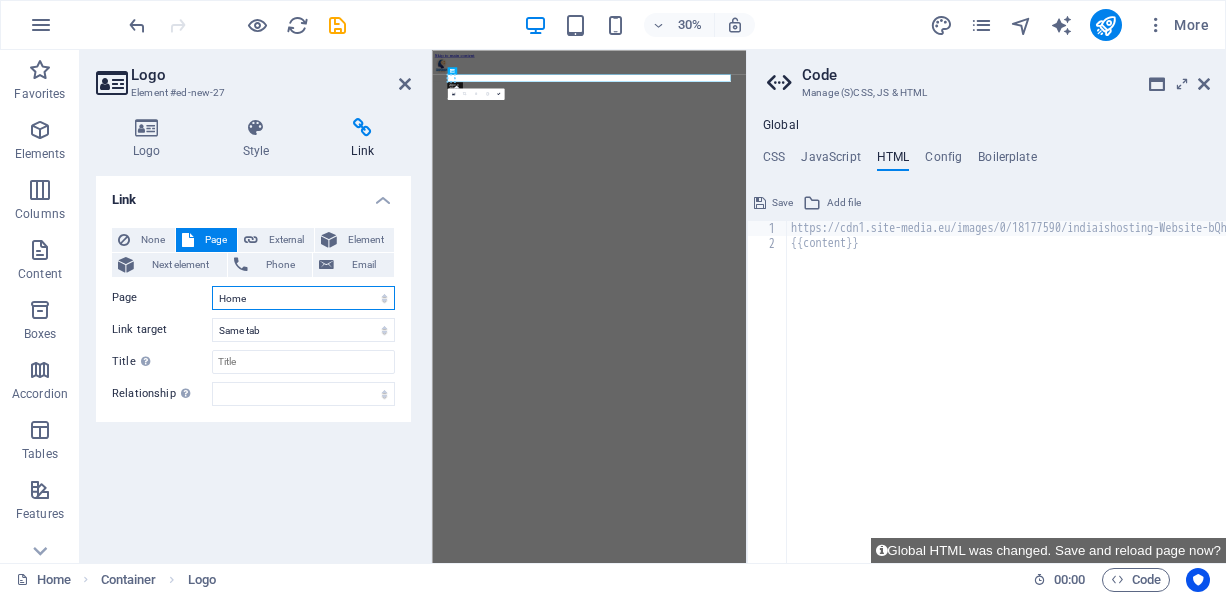 click on "Home Subpage Legal Notice Privacy" at bounding box center (303, 298) 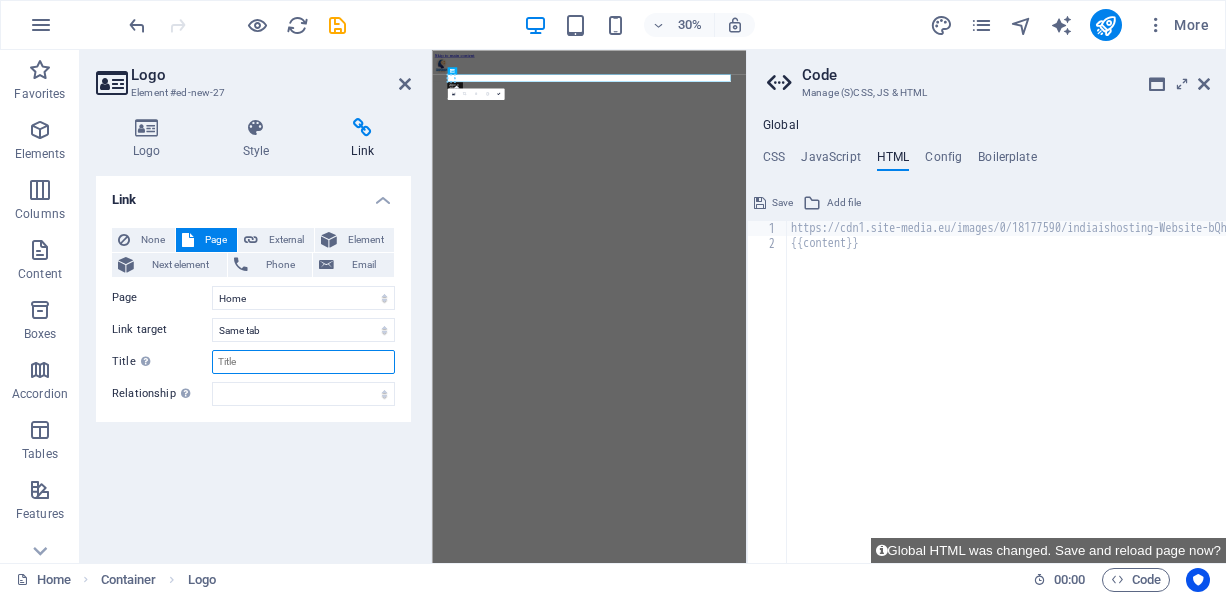 click on "Title Additional link description, should not be the same as the link text. The title is most often shown as a tooltip text when the mouse moves over the element. Leave empty if uncertain." at bounding box center [303, 362] 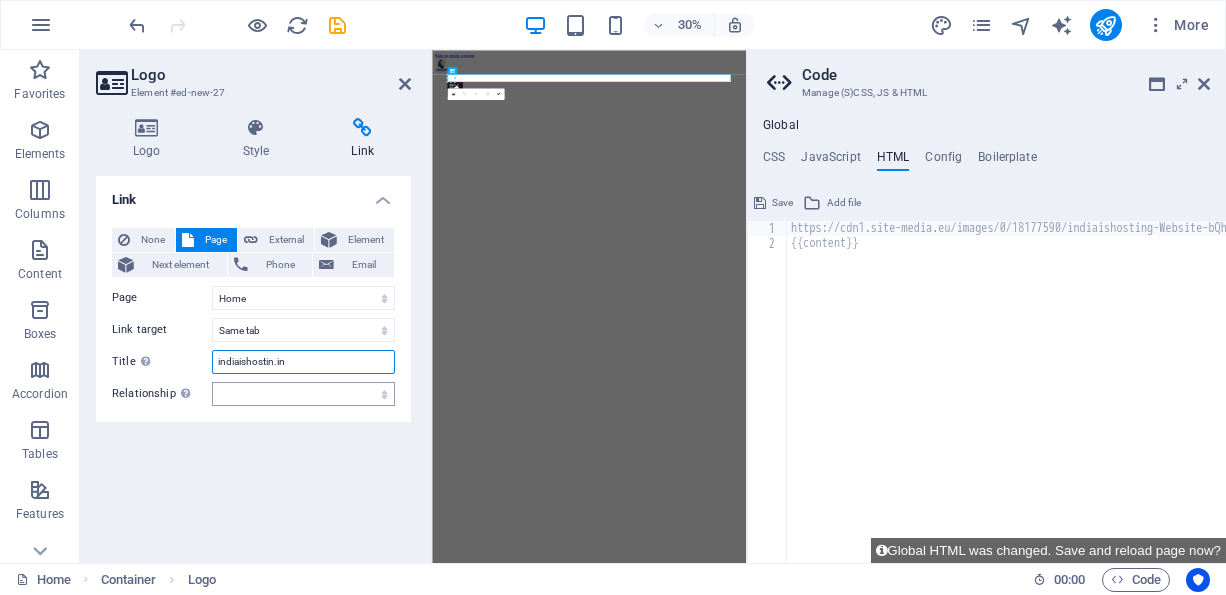 type on "indiaishostin.in" 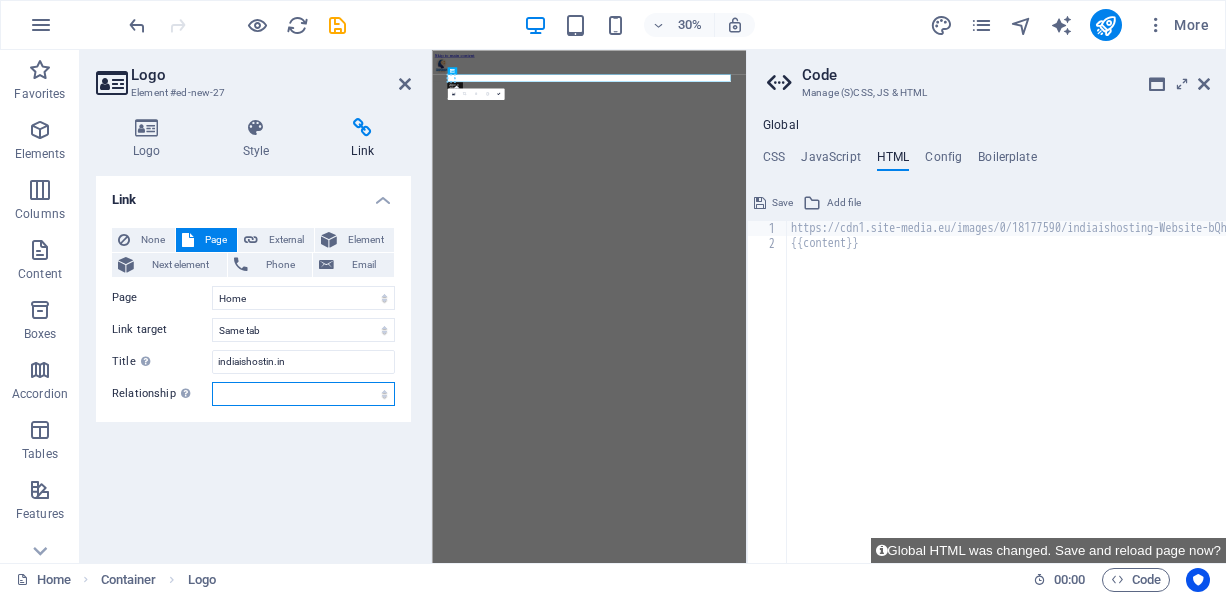 click on "alternate author bookmark external help license next nofollow noreferrer noopener prev search tag" at bounding box center [303, 394] 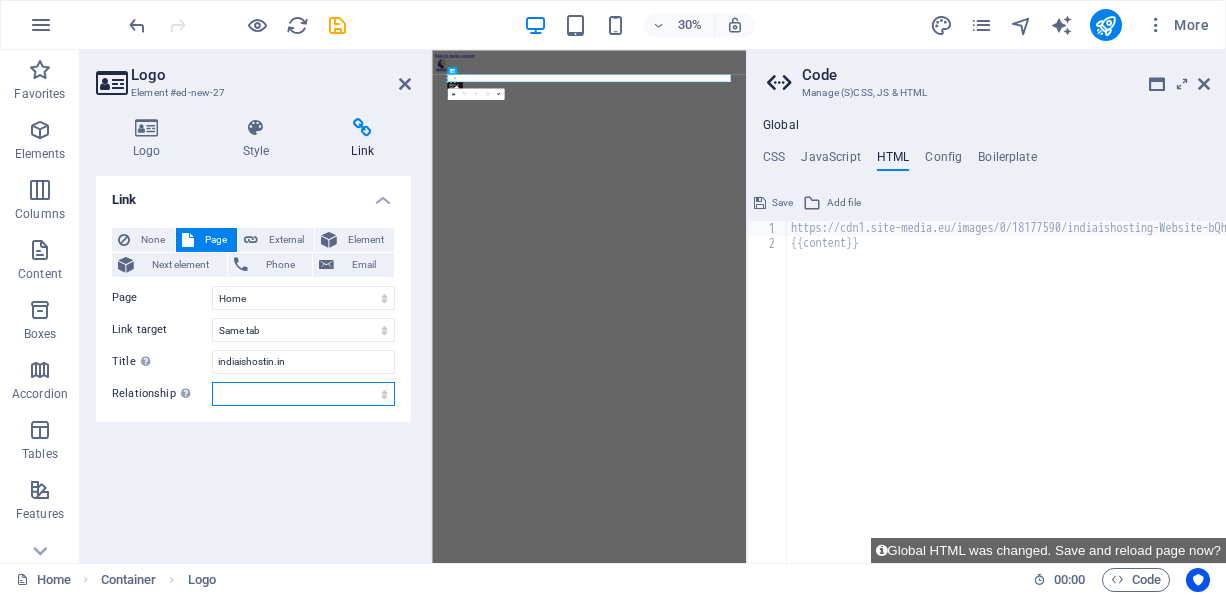 select on "author" 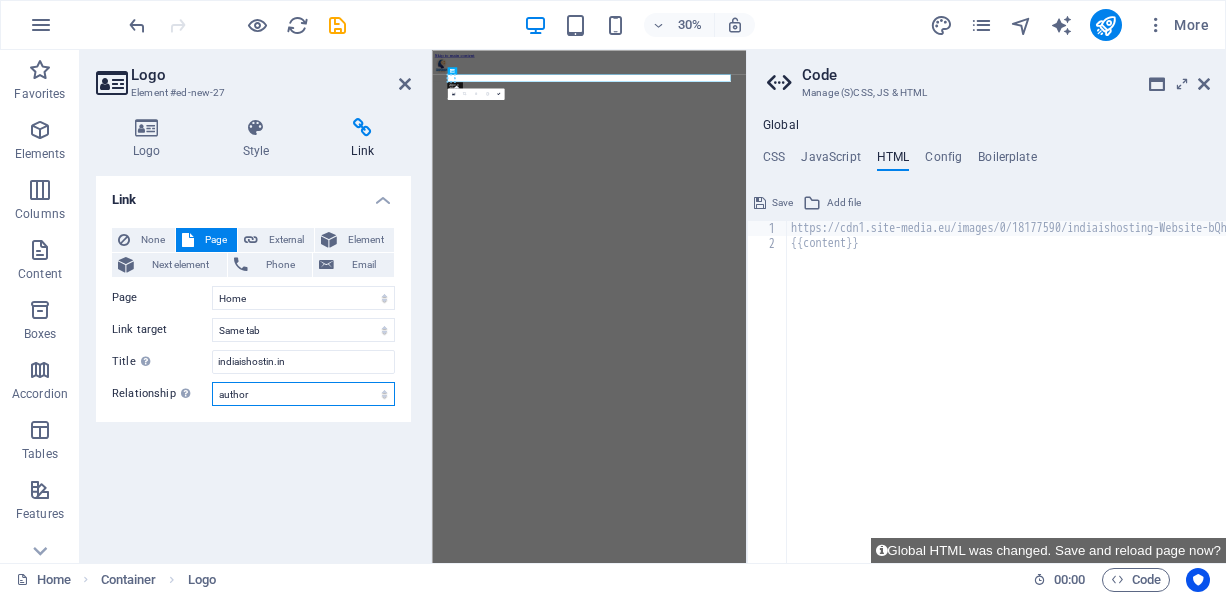 click on "alternate author bookmark external help license next nofollow noreferrer noopener prev search tag" at bounding box center [303, 394] 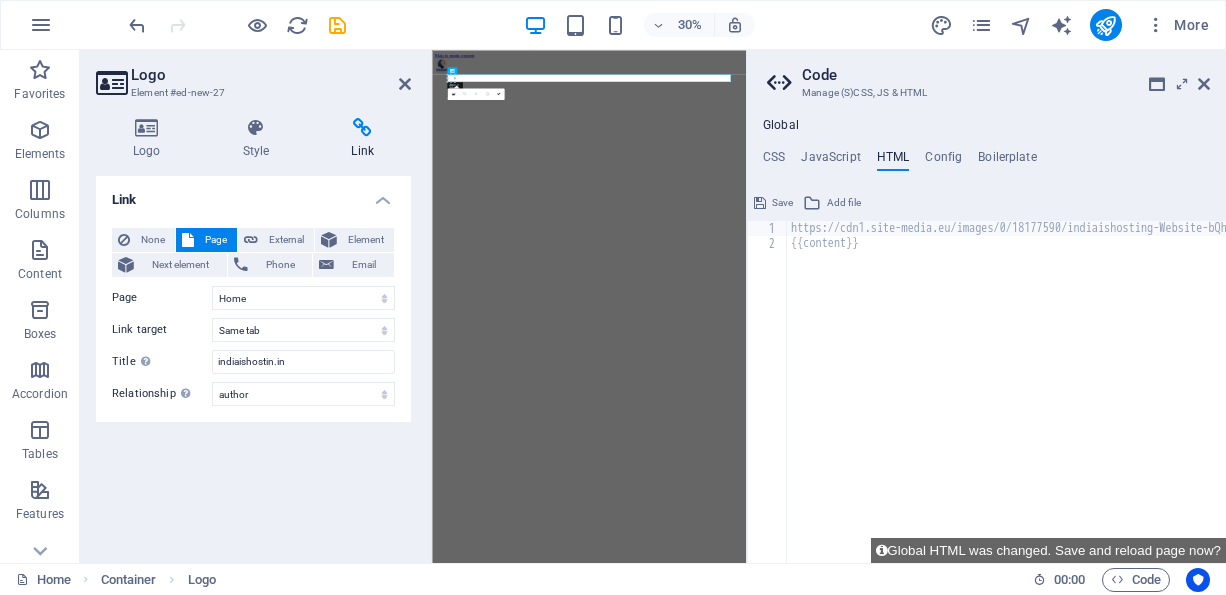 click on "Logo" at bounding box center [271, 75] 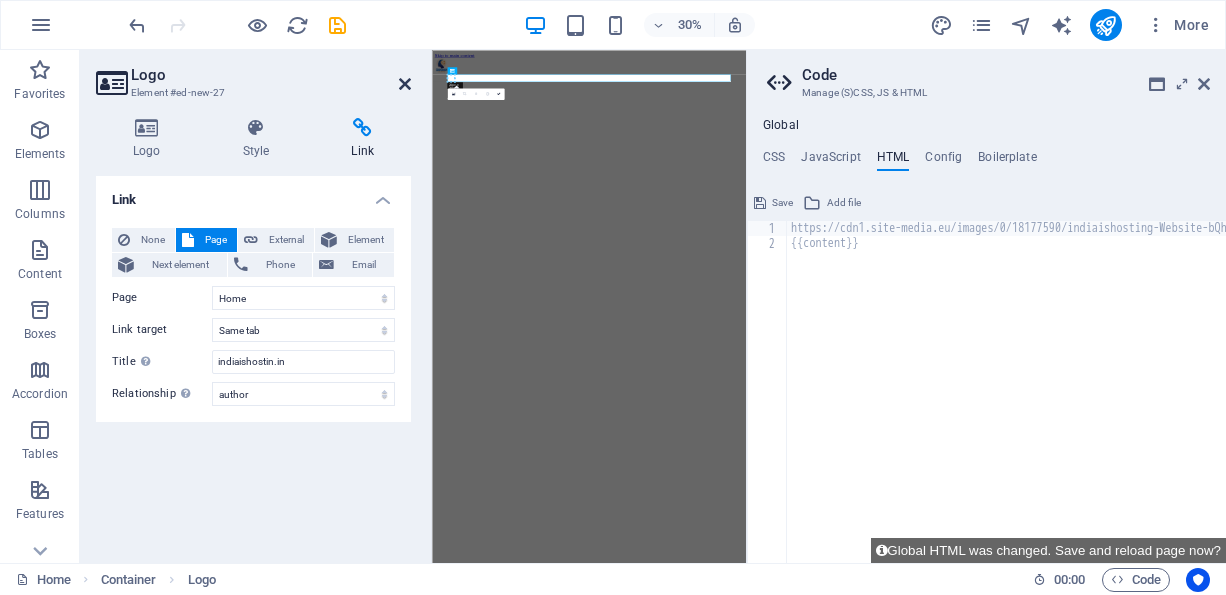 click at bounding box center [405, 84] 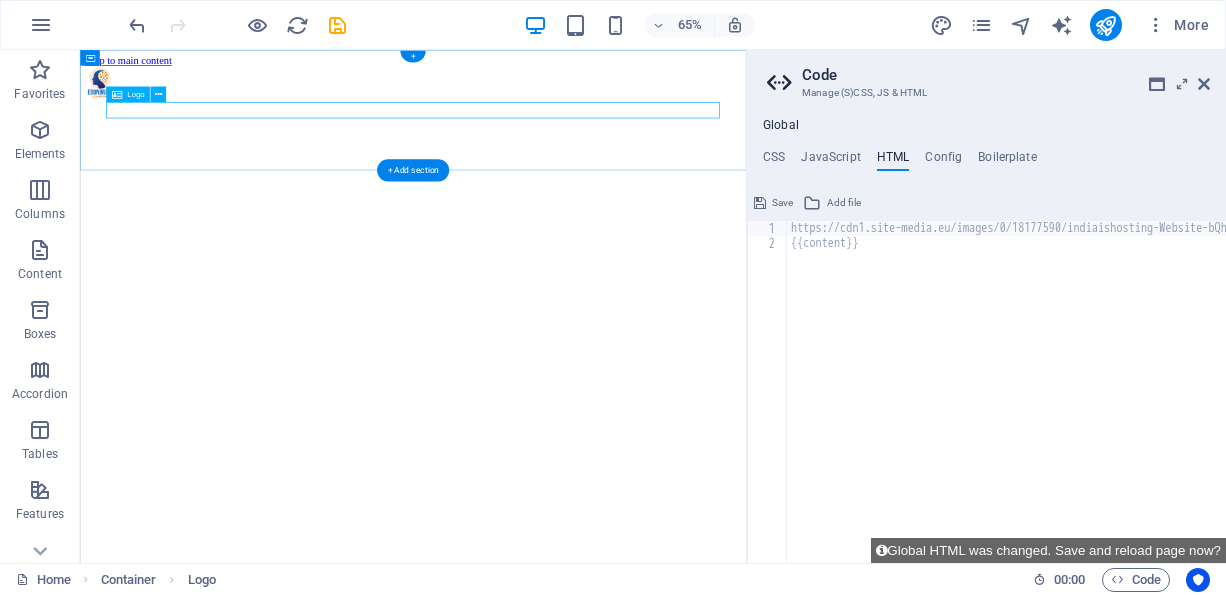 click at bounding box center (592, 102) 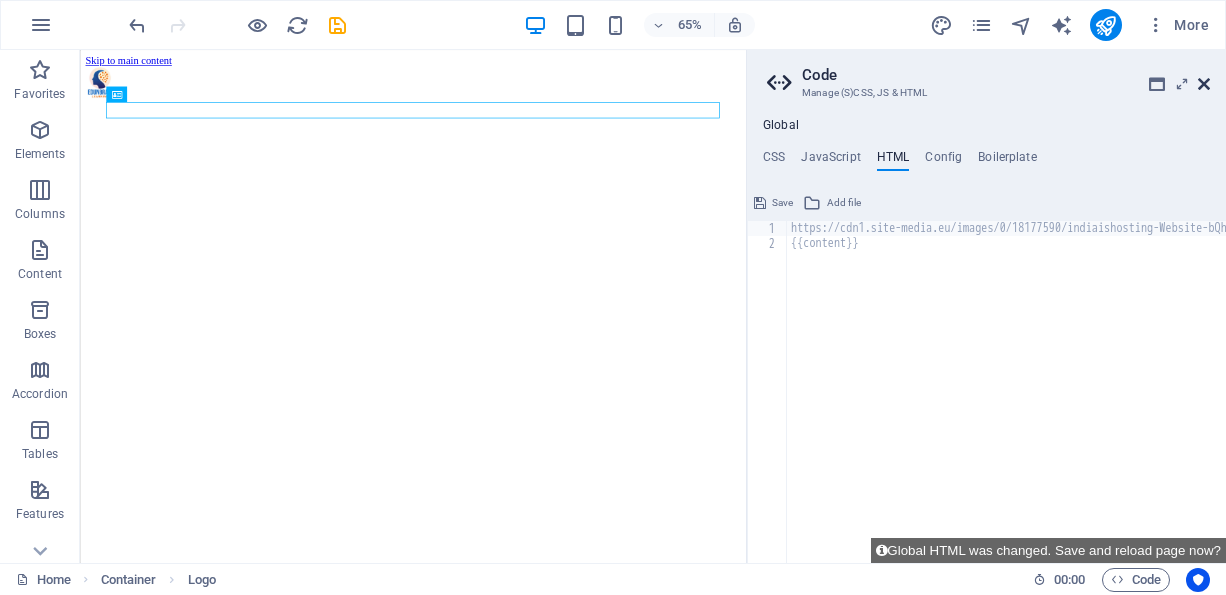 click at bounding box center (1204, 84) 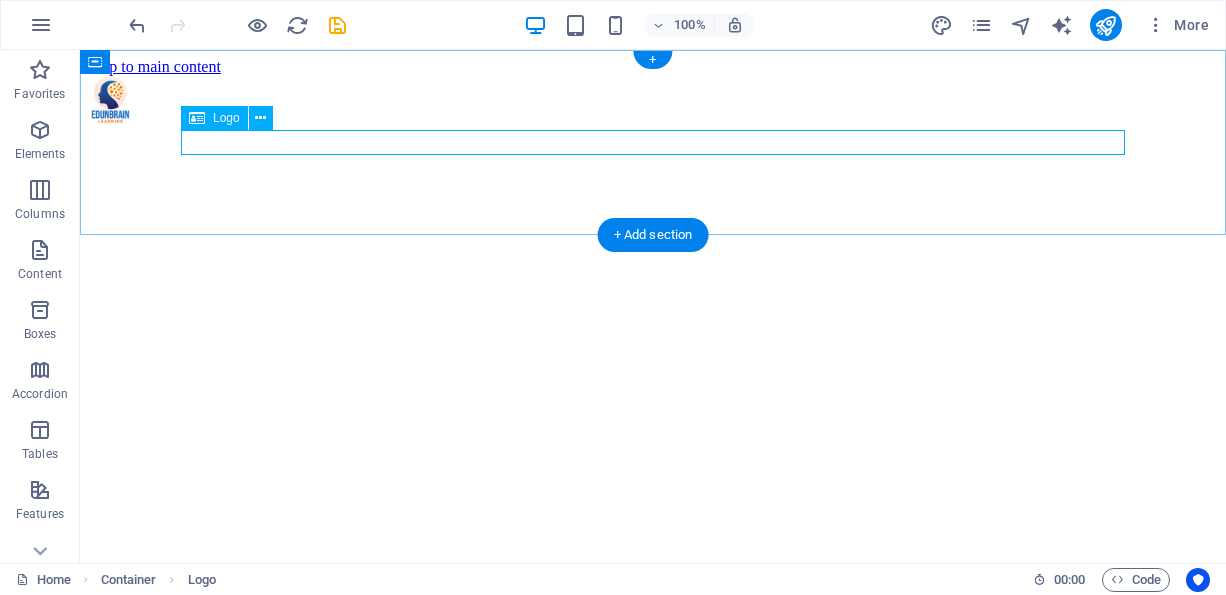 click at bounding box center (653, 102) 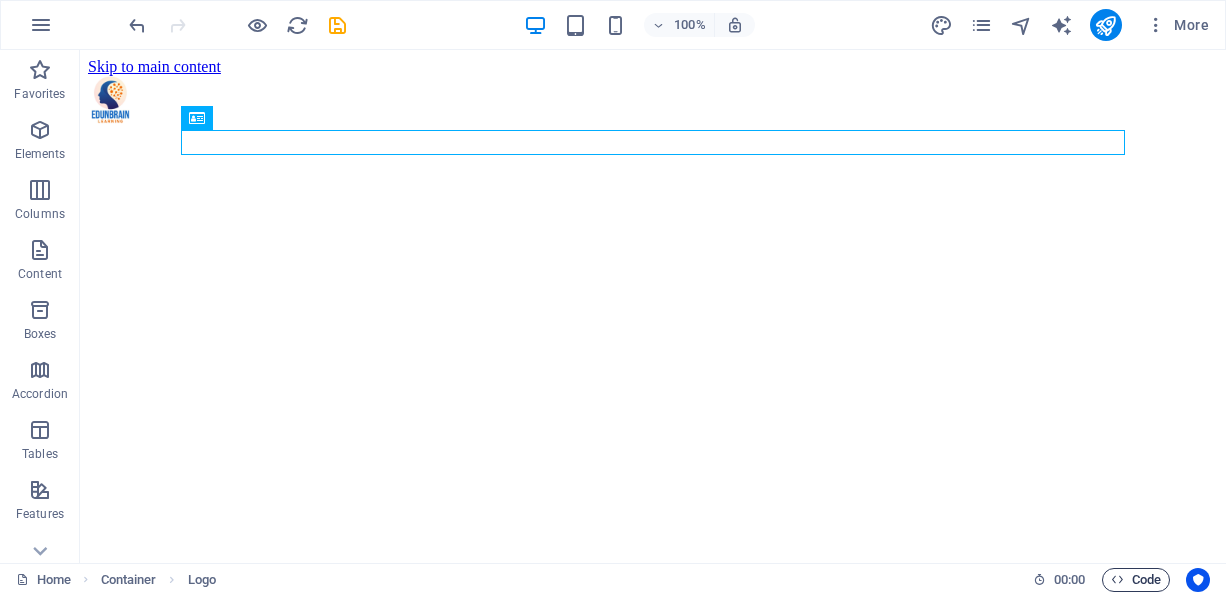 click on "Code" at bounding box center (1136, 580) 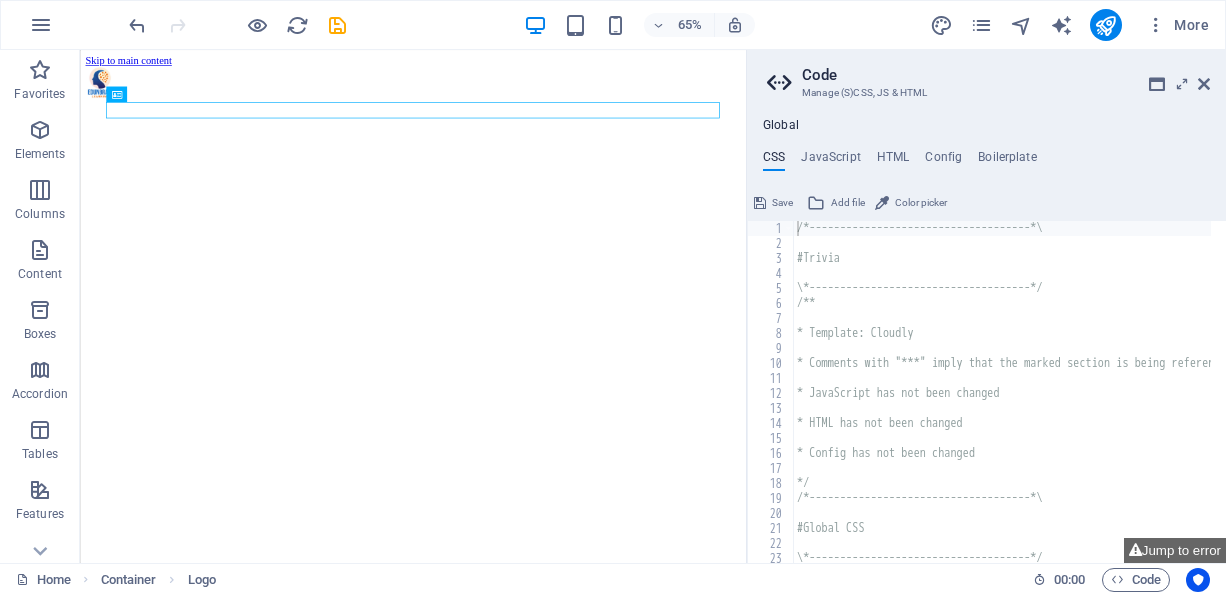 click on "Global CSS JavaScript HTML Config Boilerplate /*------------------------------------*\ 1 2 3 4 5 6 7 8 9 10 11 12 13 14 15 16 17 18 19 20 21 22 23 24 /*------------------------------------*\     #Trivia \*------------------------------------*/ /**   * Template: Cloudly   * Comments with "***" imply that the marked section is being referenced somewhere else   * JavaScript has not been changed   * HTML has not been changed   * Config has not been changed   */ /*------------------------------------*\     #Global CSS \*------------------------------------*/     XXXXXXXXXXXXXXXXXXXXXXXXXXXXXXXXXXXXXXXXXXXXXXXXXXXXXXXXXXXXXXXXXXXXXXXXXXXXXXXXXXXXXXXXXXXXXXXXXXXXXXXXXXXXXXXXXXXXXXXXXXXXXXXXXXXXXXXXXXXXXXXXXXXXXXXXXXXXXXXXXXXXXXXXXXXXXXXXXXXXXXXXXXXXXXXXXXXXXXXXXXXXXXXXXXXXXXXXXXXXXXXXXXXXXXXXXXXXXXXXXXXXXXXXXXXXXXXX  Jump to error Save Add file Color picker /* JS for preset "Menu V2" */ 1 2 3 4 5 6 7 8 9 10 11 12 13 14 15 16 17 18 19 20 21 22 23 24 /* JS for preset "Menu V2" */ ( function ( )   {      $ ( function" at bounding box center [986, 340] 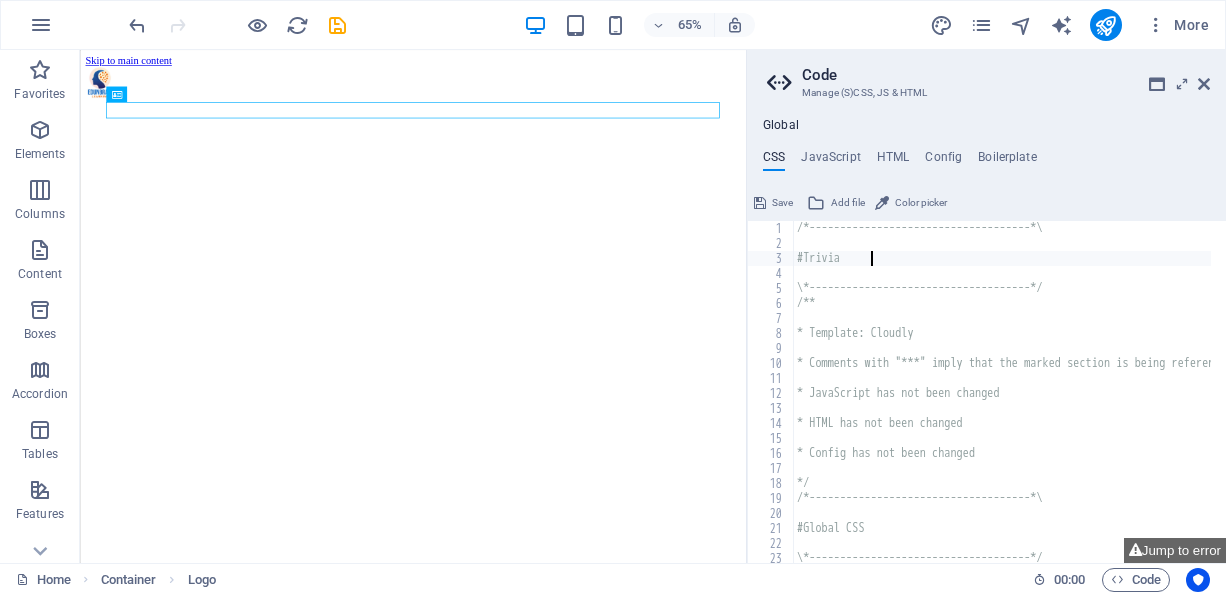 click on "/*------------------------------------*\     #Trivia \*------------------------------------*/ /**   * Template: Cloudly   * Comments with "***" imply that the marked section is being referenced somewhere else   * JavaScript has not been changed   * HTML has not been changed   * Config has not been changed   */ /*------------------------------------*\     #Global CSS \*------------------------------------*/" at bounding box center [1177, 399] 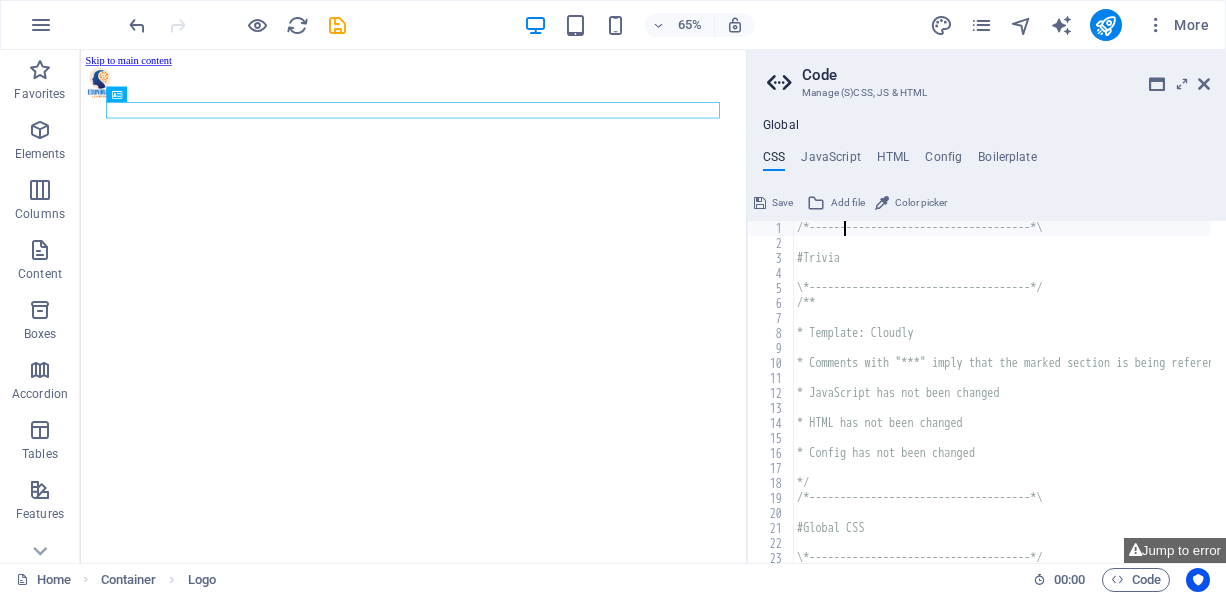 click on "/*------------------------------------*\     #Trivia \*------------------------------------*/ /**   * Template: Cloudly   * Comments with "***" imply that the marked section is being referenced somewhere else   * JavaScript has not been changed   * HTML has not been changed   * Config has not been changed   */ /*------------------------------------*\     #Global CSS \*------------------------------------*/" at bounding box center (1177, 399) 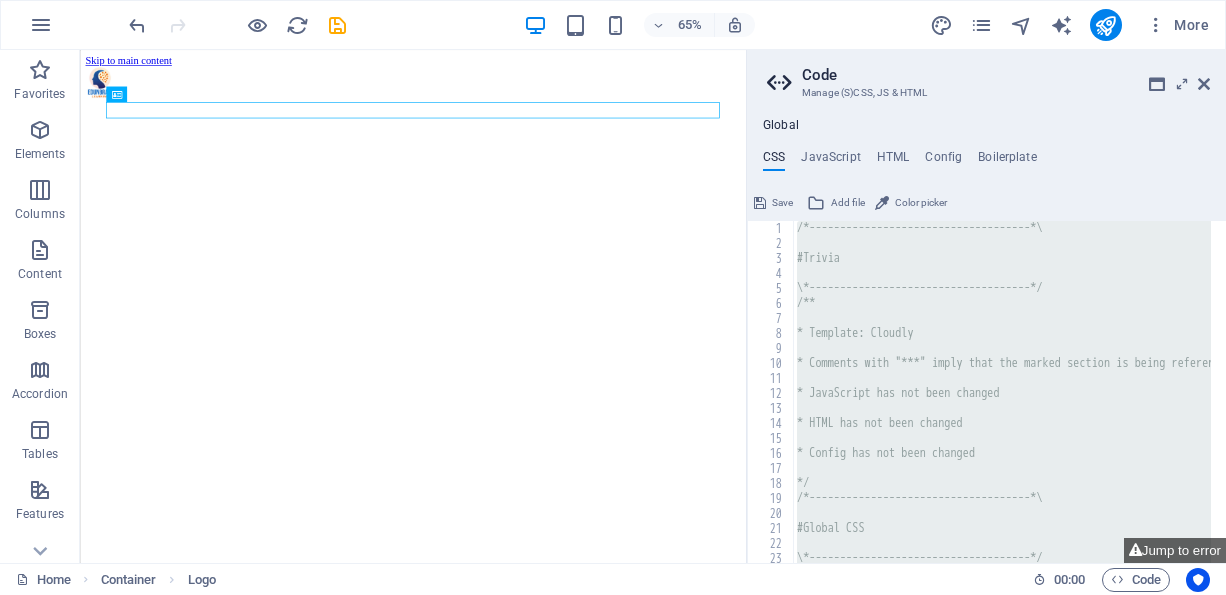 paste 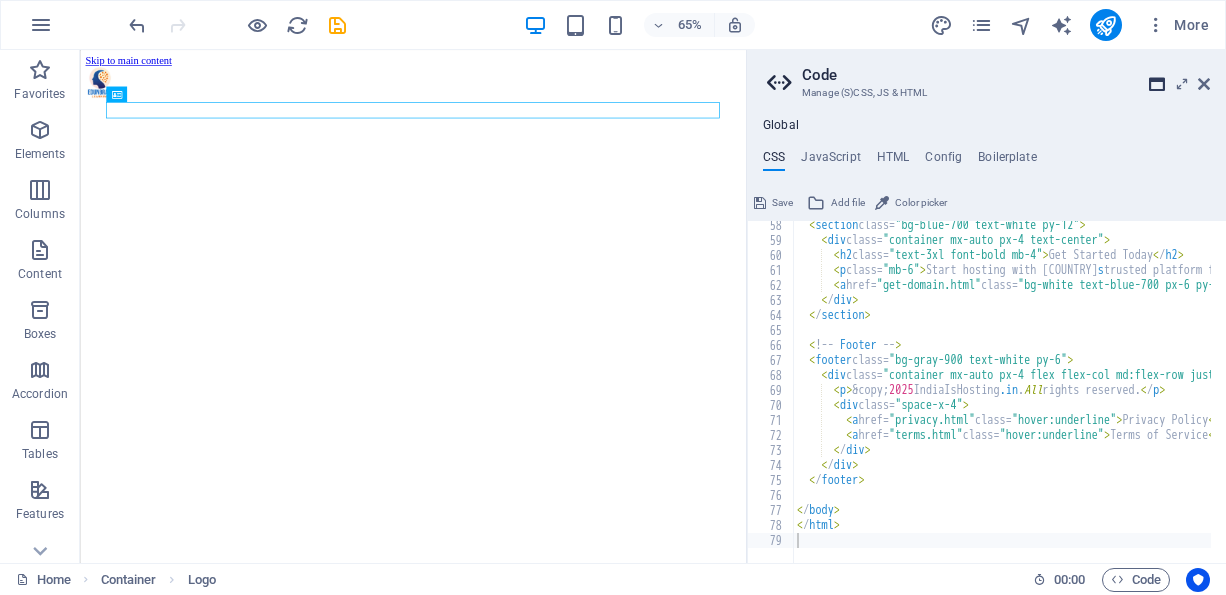 click at bounding box center (1157, 84) 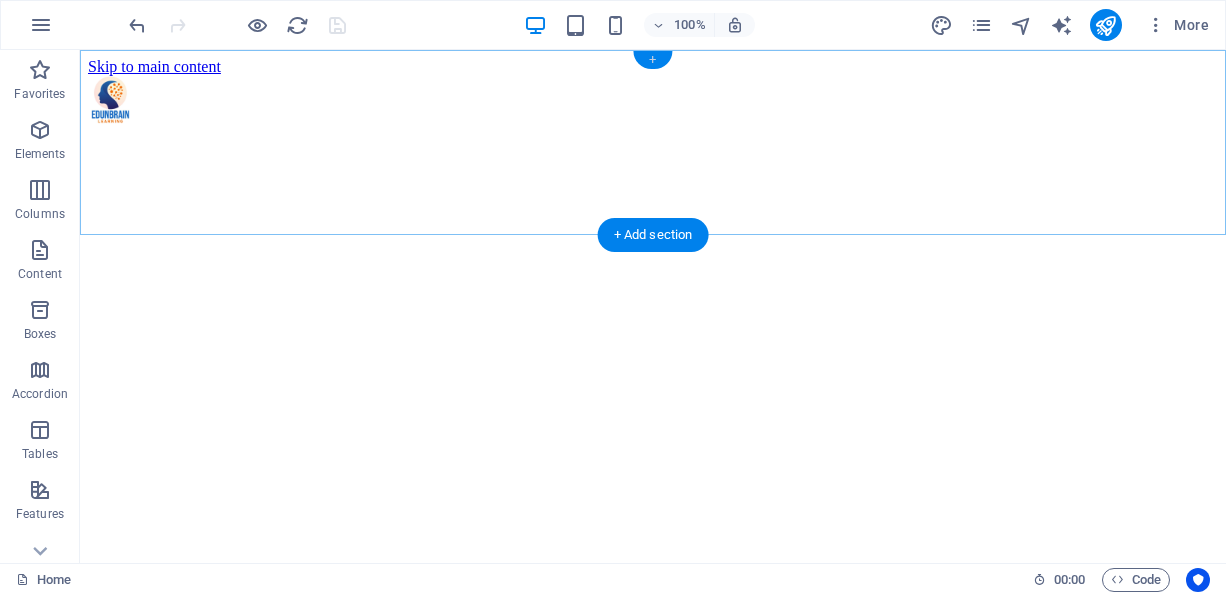 click on "+" at bounding box center (652, 60) 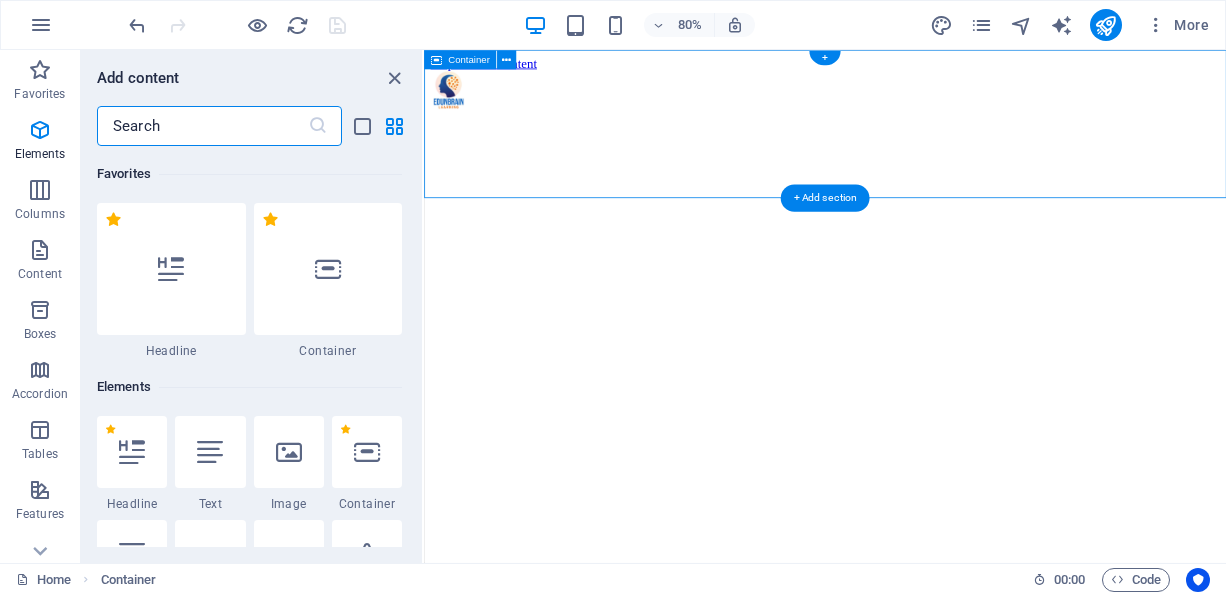 scroll, scrollTop: 3499, scrollLeft: 0, axis: vertical 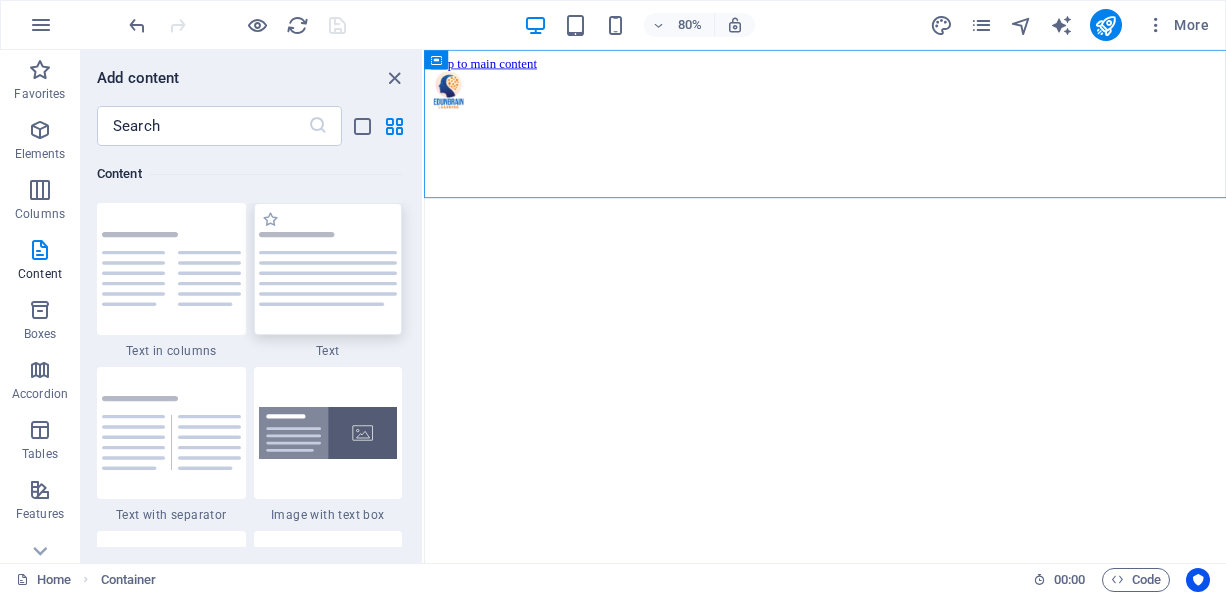 click at bounding box center (328, 269) 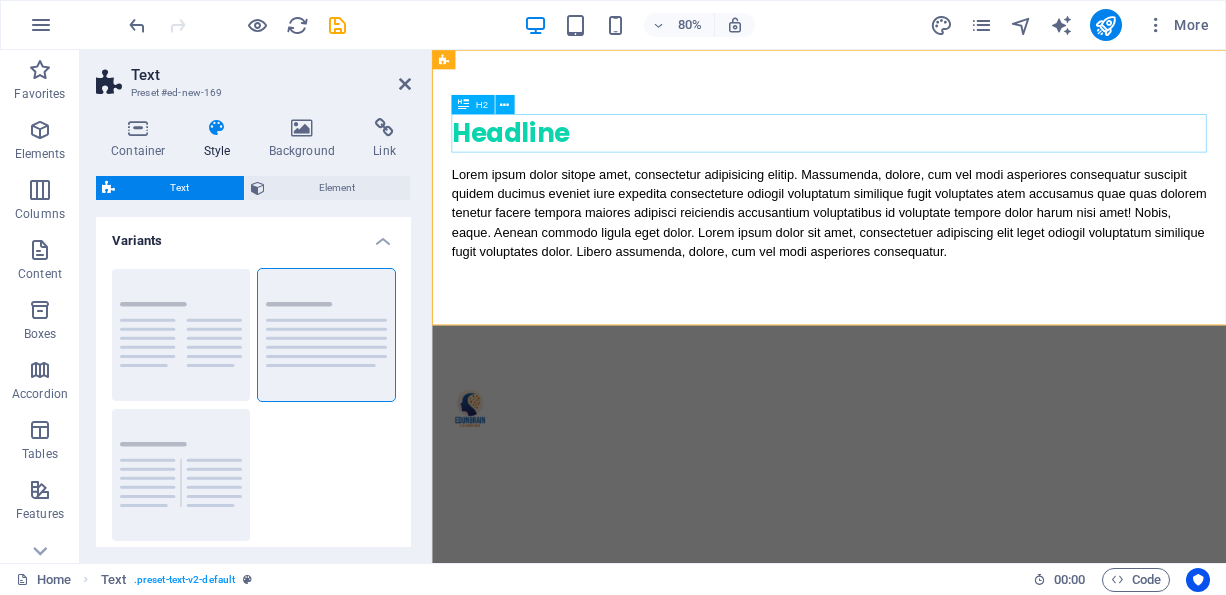 click on "Headline" at bounding box center (929, 154) 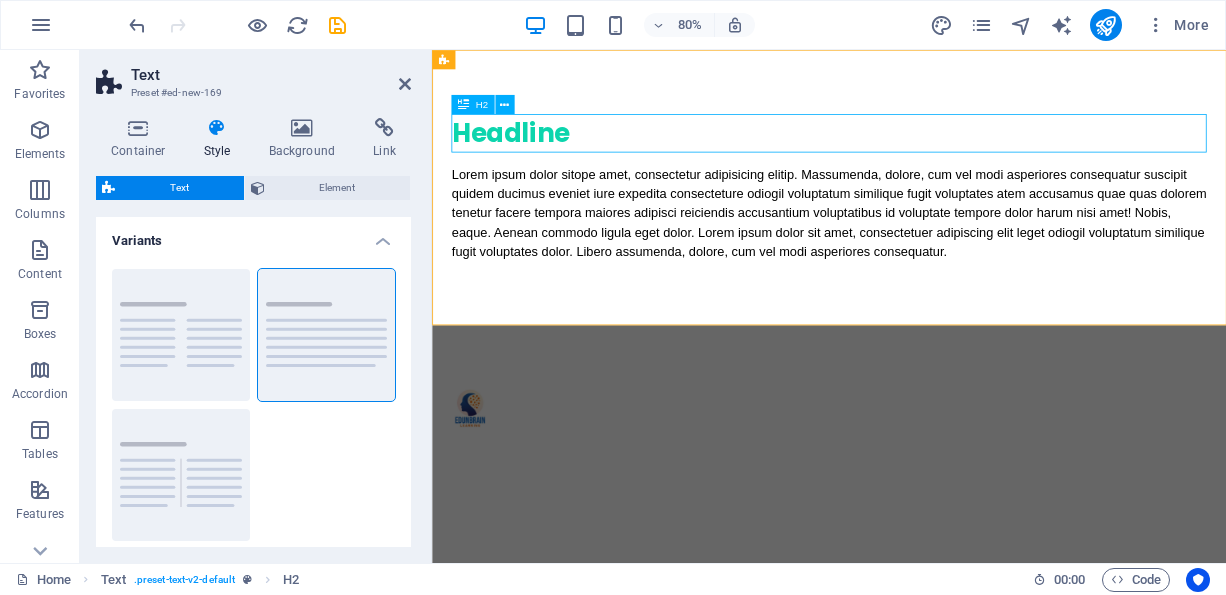 click on "Headline" at bounding box center [929, 154] 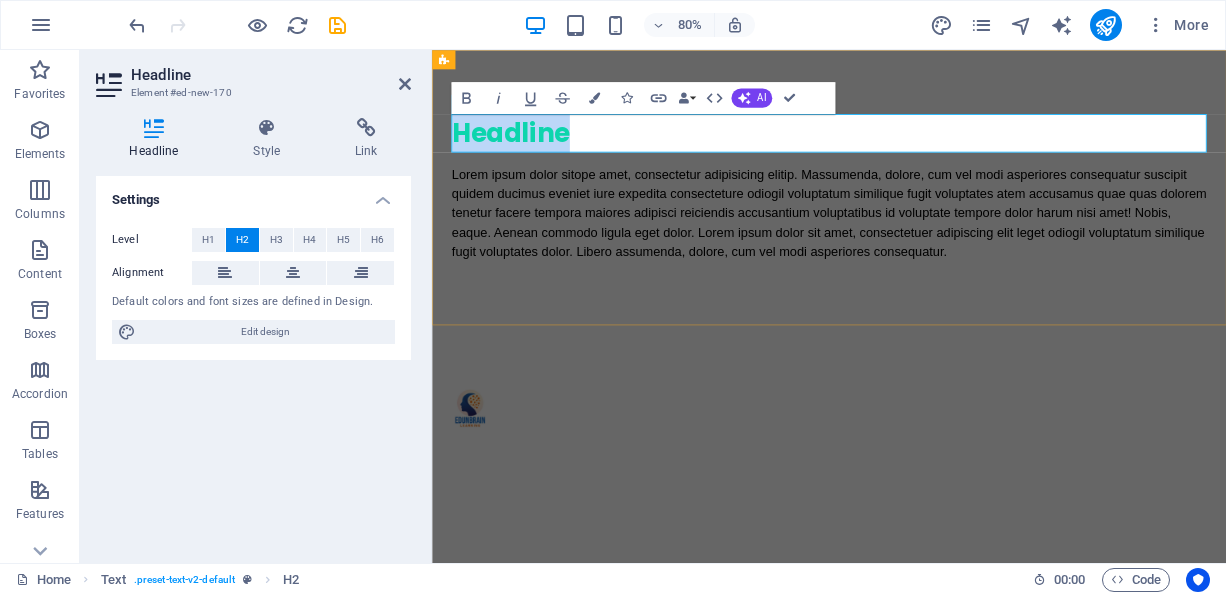 click on "Headline" at bounding box center [929, 154] 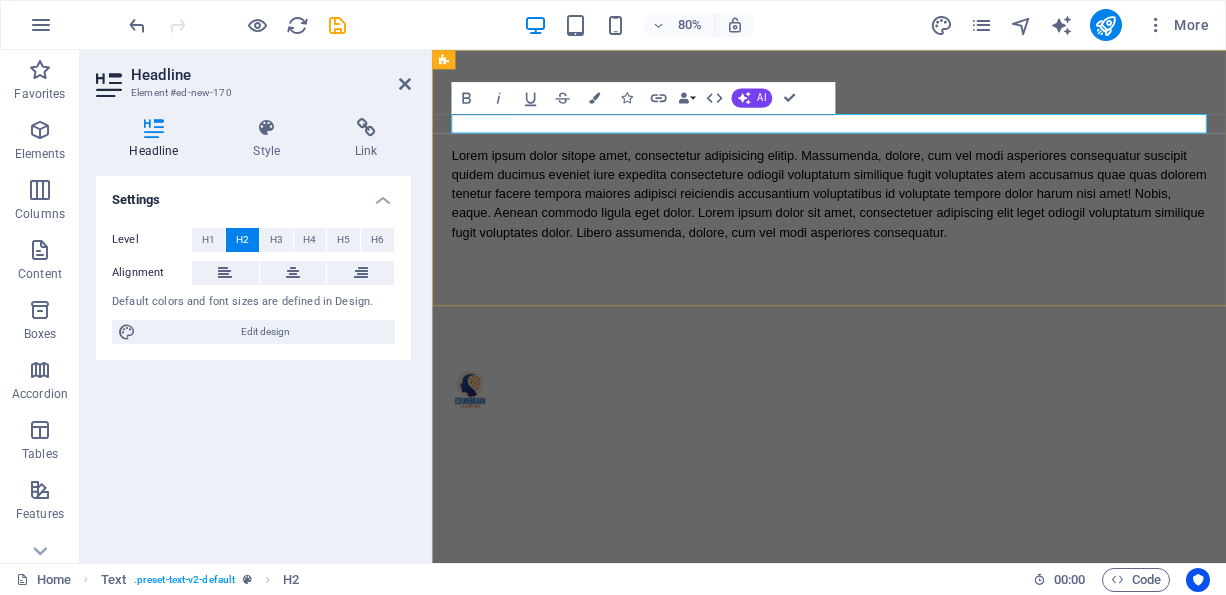 click at bounding box center [929, 142] 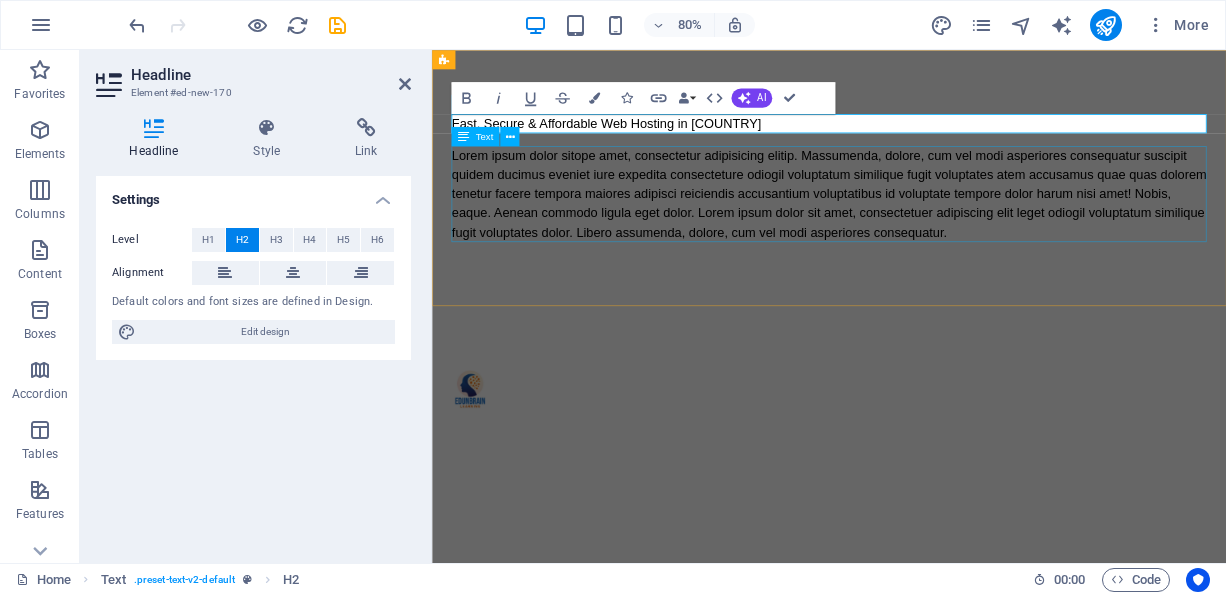 click on "Lorem ipsum dolor sitope amet, consectetur adipisicing elitip. Massumenda, dolore, cum vel modi asperiores consequatur suscipit quidem ducimus eveniet iure expedita consecteture odiogil voluptatum similique fugit voluptates atem accusamus quae quas dolorem tenetur facere tempora maiores adipisci reiciendis accusantium voluptatibus id voluptate tempore dolor harum nisi amet! Nobis, eaque. Aenean commodo ligula eget dolor. Lorem ipsum dolor sit amet, consectetuer adipiscing elit leget odiogil voluptatum similique fugit voluptates dolor. Libero assumenda, dolore, cum vel modi asperiores consequatur." at bounding box center [929, 230] 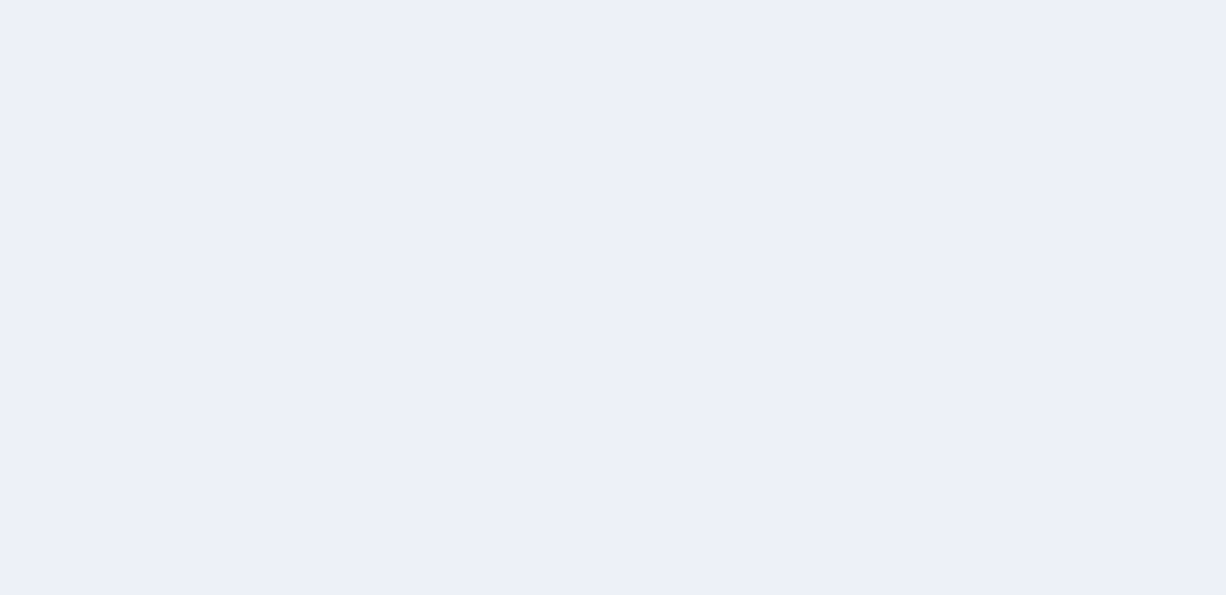 scroll, scrollTop: 0, scrollLeft: 0, axis: both 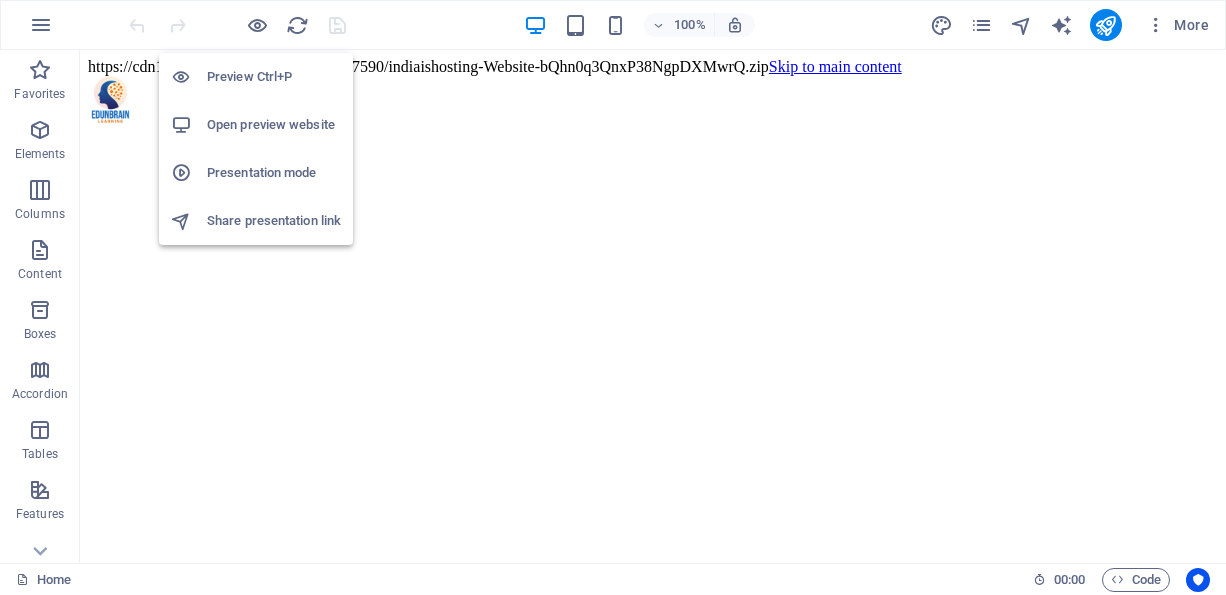 click on "Preview Ctrl+P" at bounding box center [274, 77] 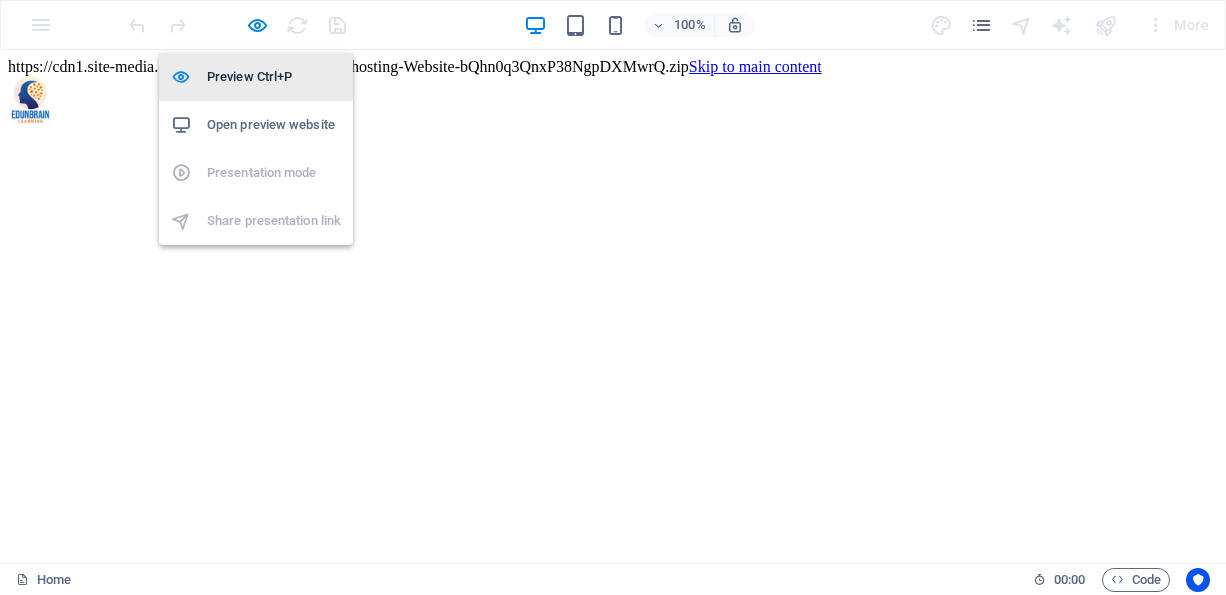 click on "Preview Ctrl+P" at bounding box center (274, 77) 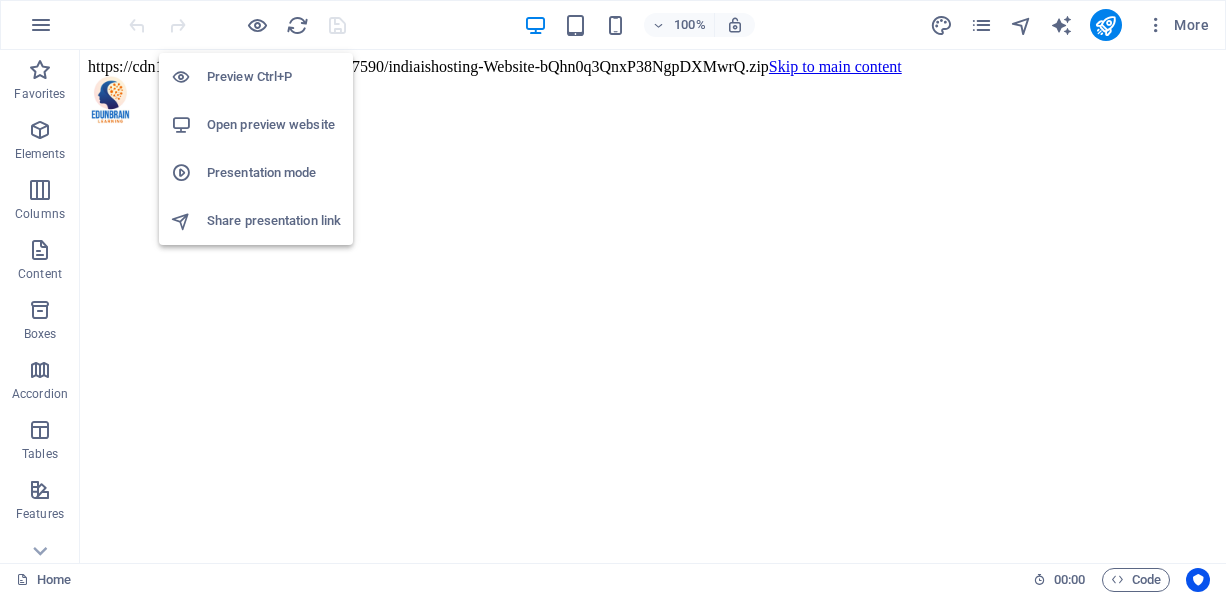 click on "Preview Ctrl+P" at bounding box center (274, 77) 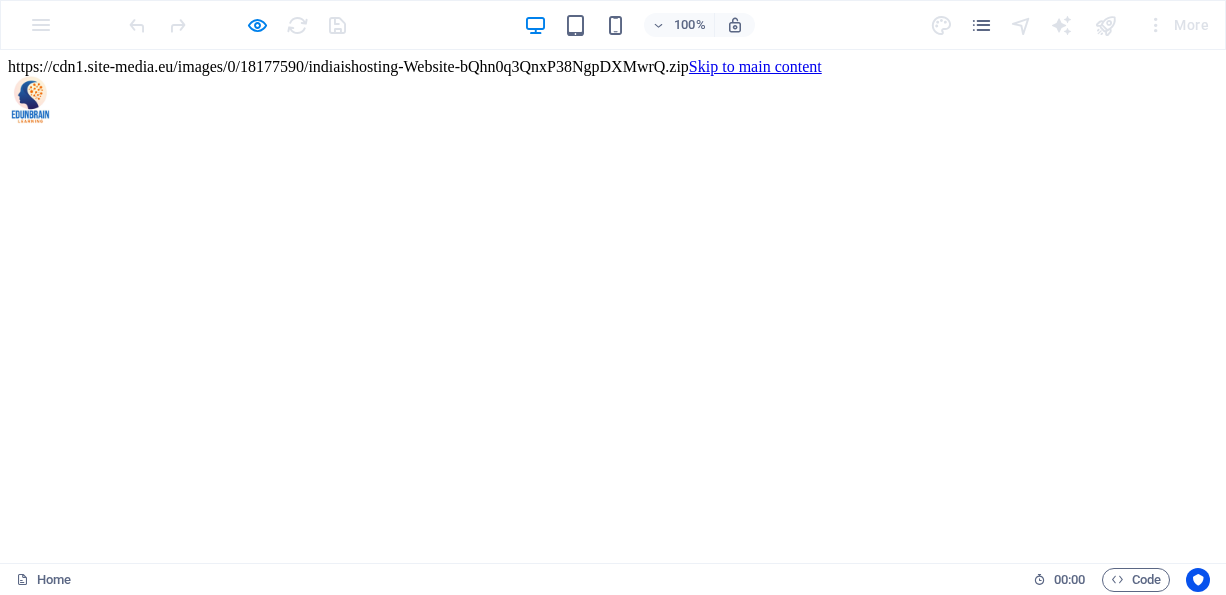 click at bounding box center [32, 118] 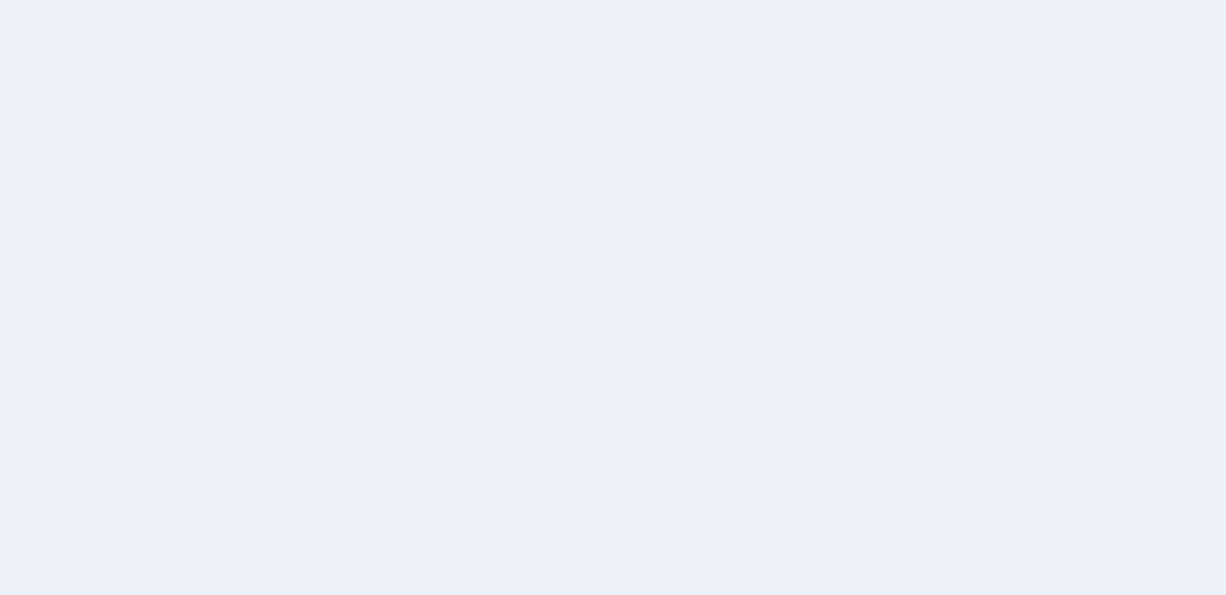 scroll, scrollTop: 0, scrollLeft: 0, axis: both 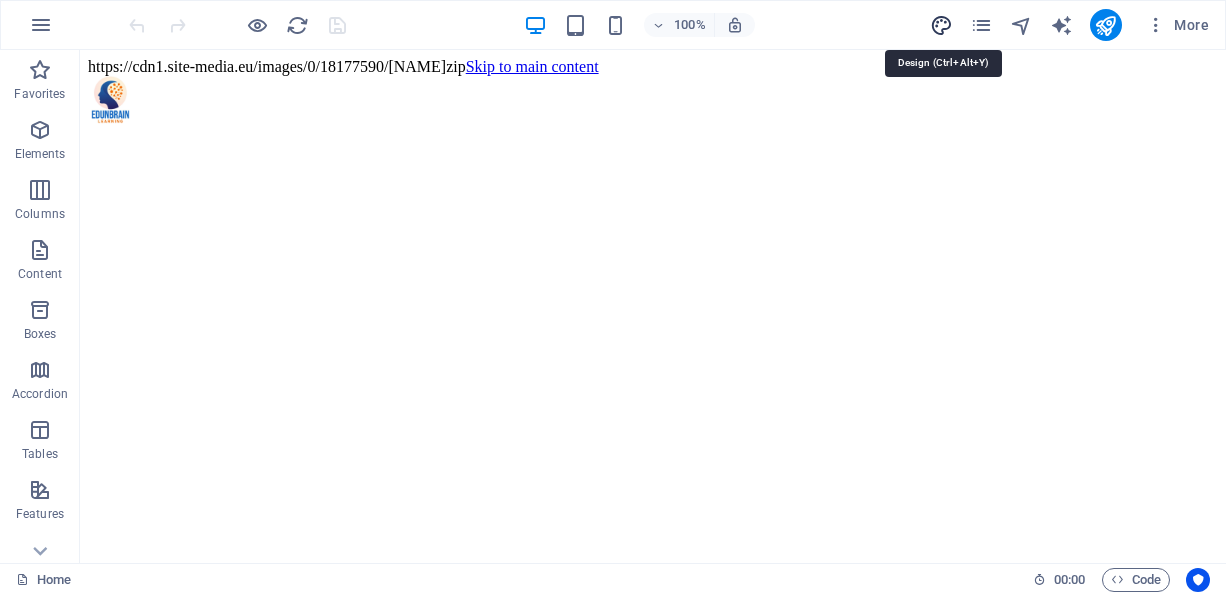 click at bounding box center (941, 25) 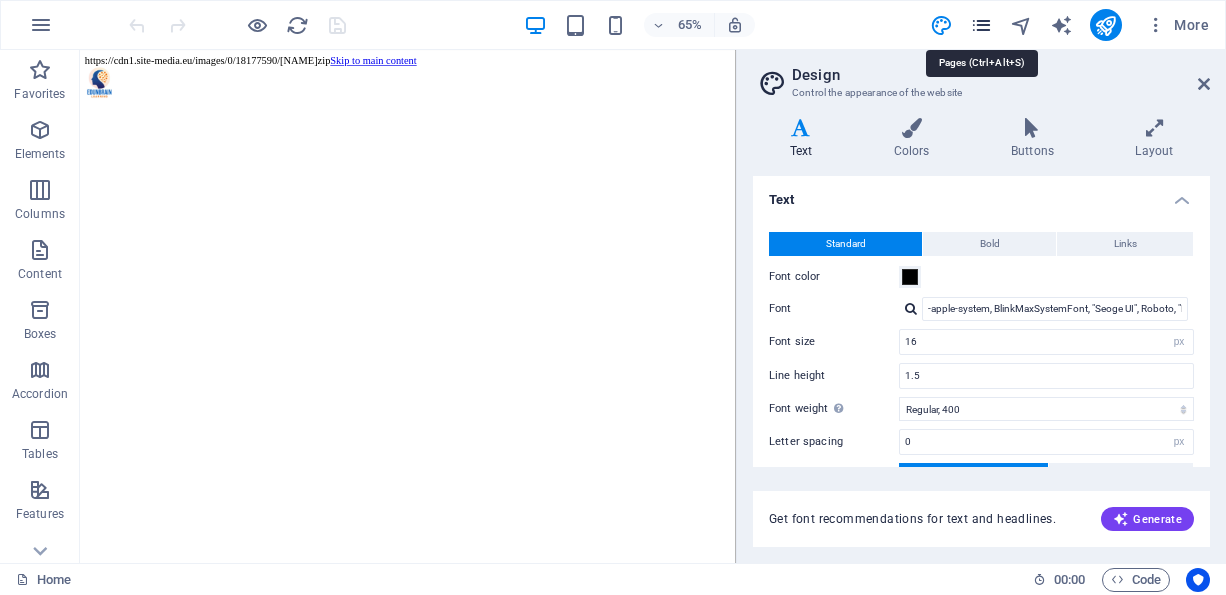 click at bounding box center [981, 25] 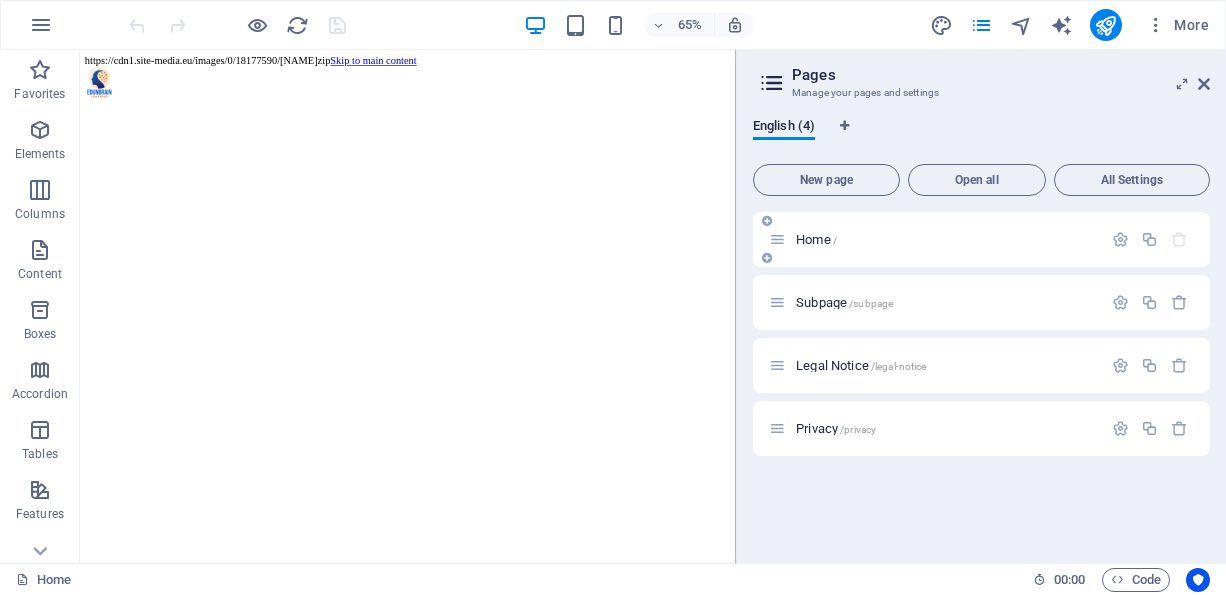 click on "Home /" at bounding box center (935, 239) 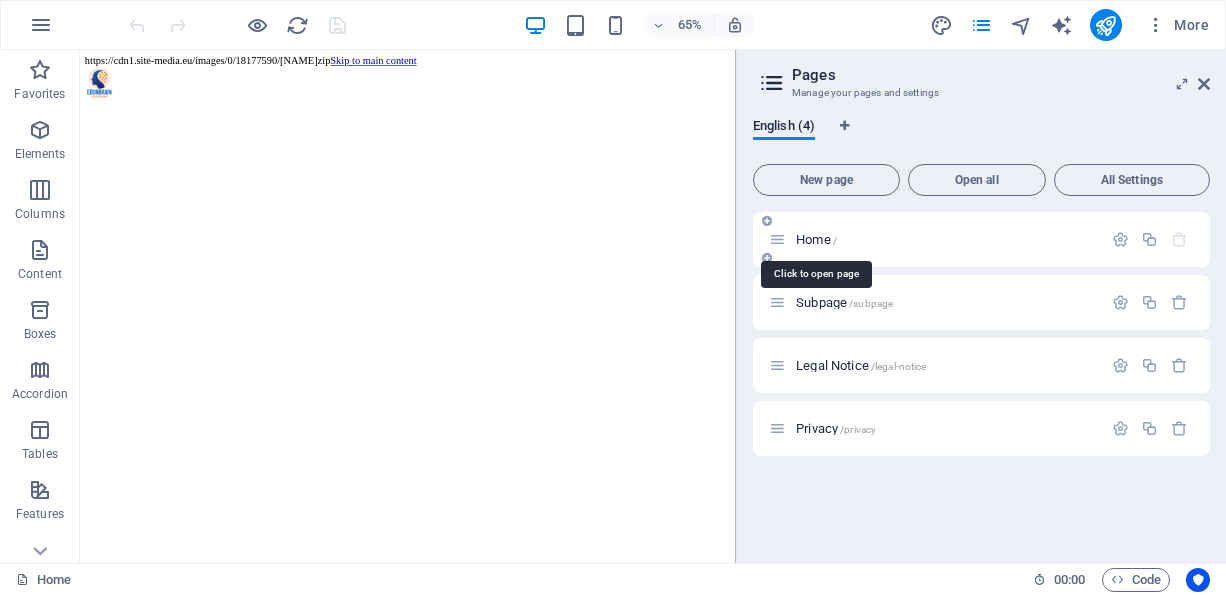 click on "Home /" at bounding box center [816, 239] 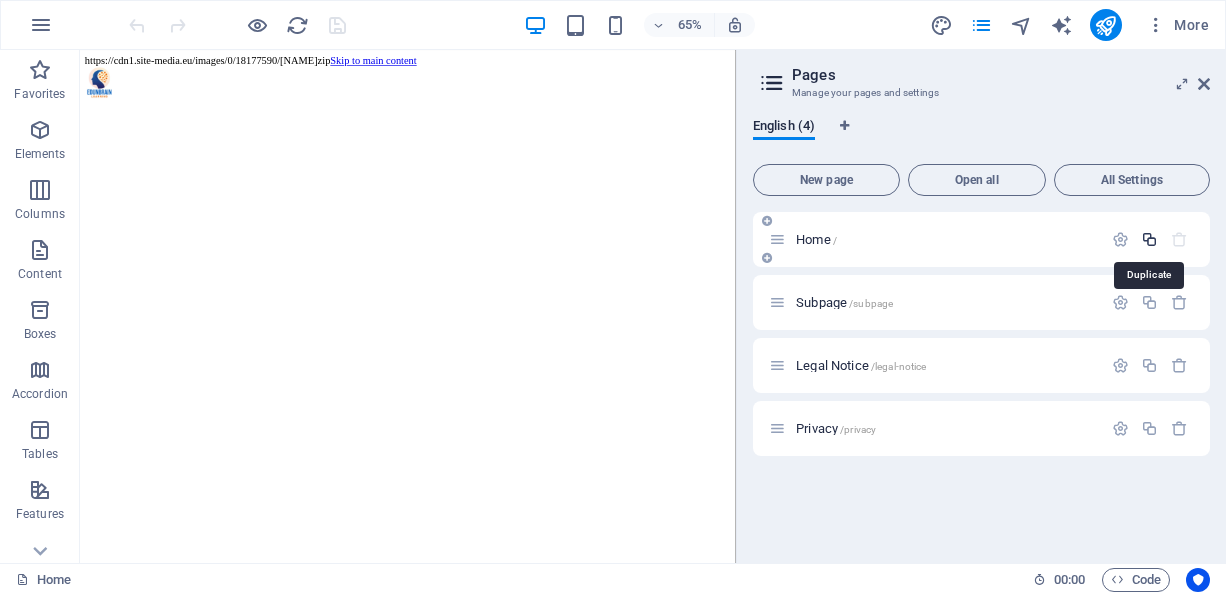 click at bounding box center [1149, 239] 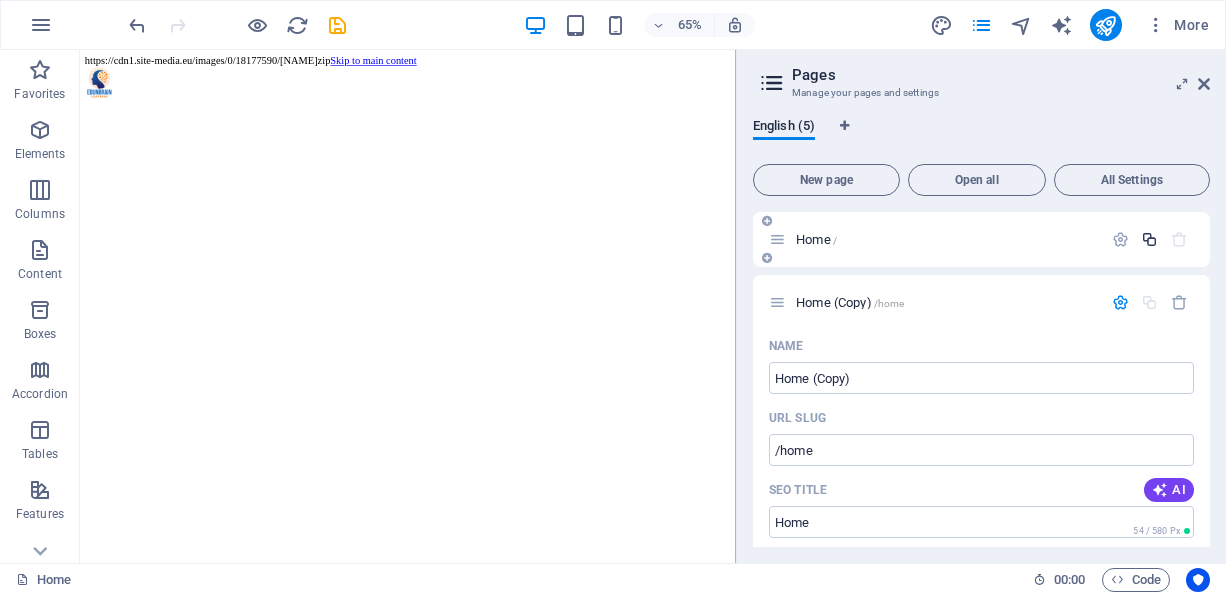 click at bounding box center (1149, 239) 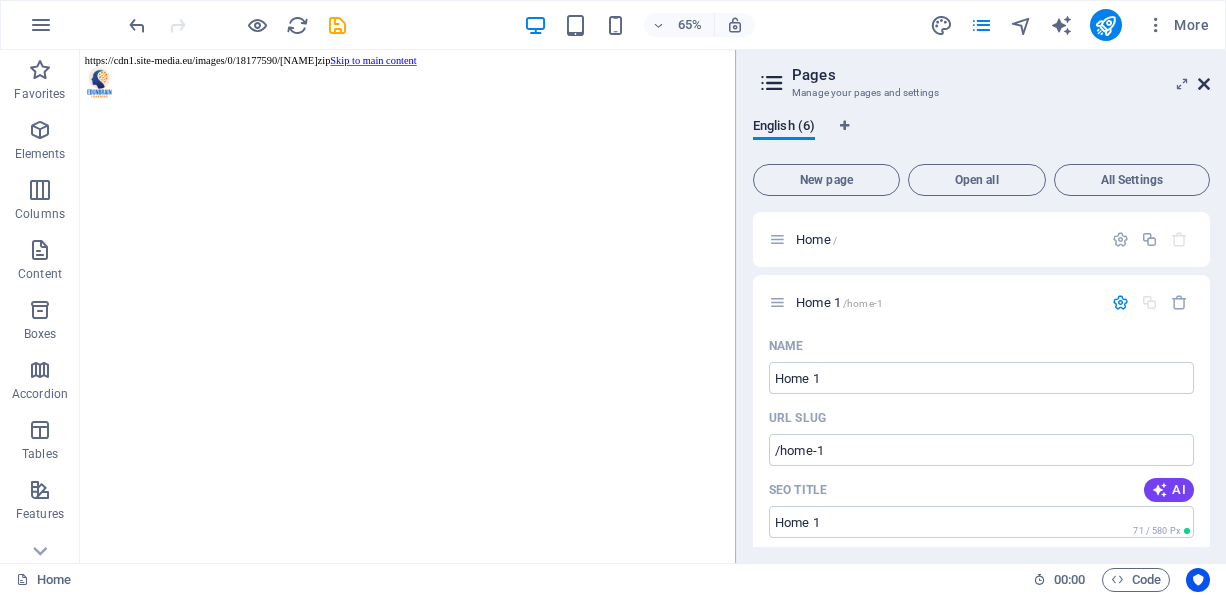 click at bounding box center (1204, 84) 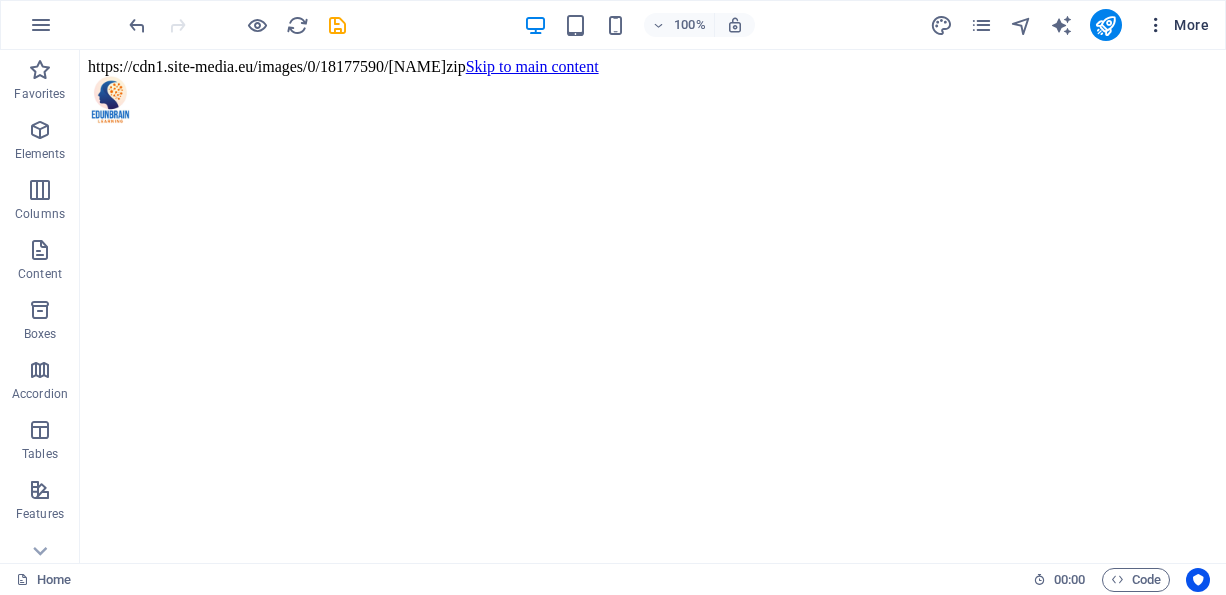 click at bounding box center [1156, 25] 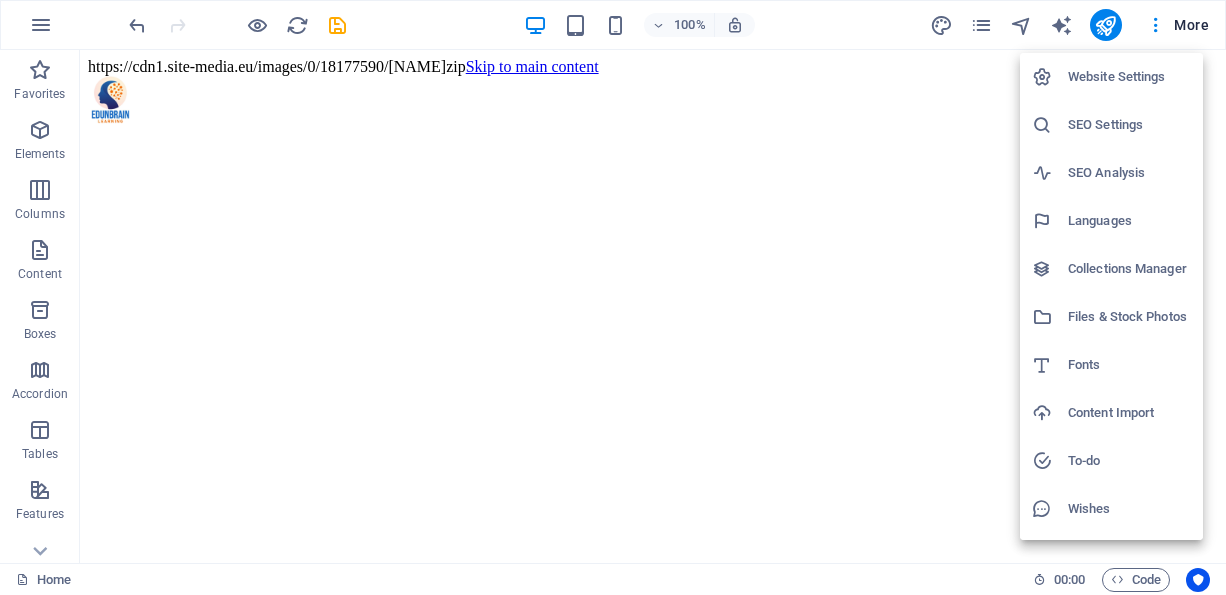 click at bounding box center (613, 297) 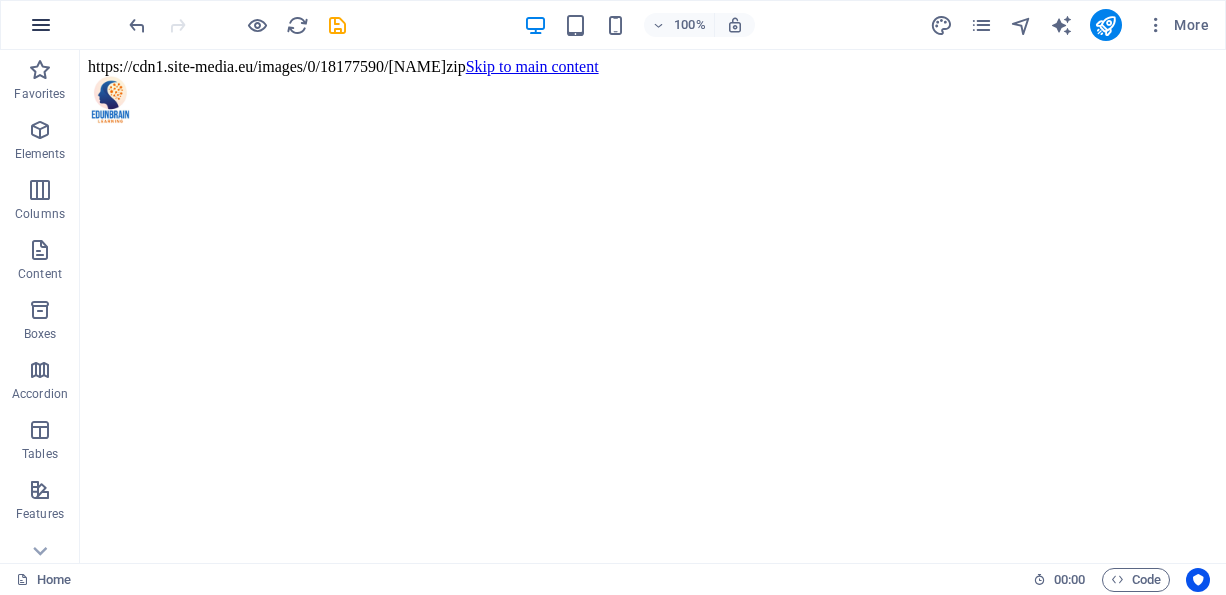 click at bounding box center [41, 25] 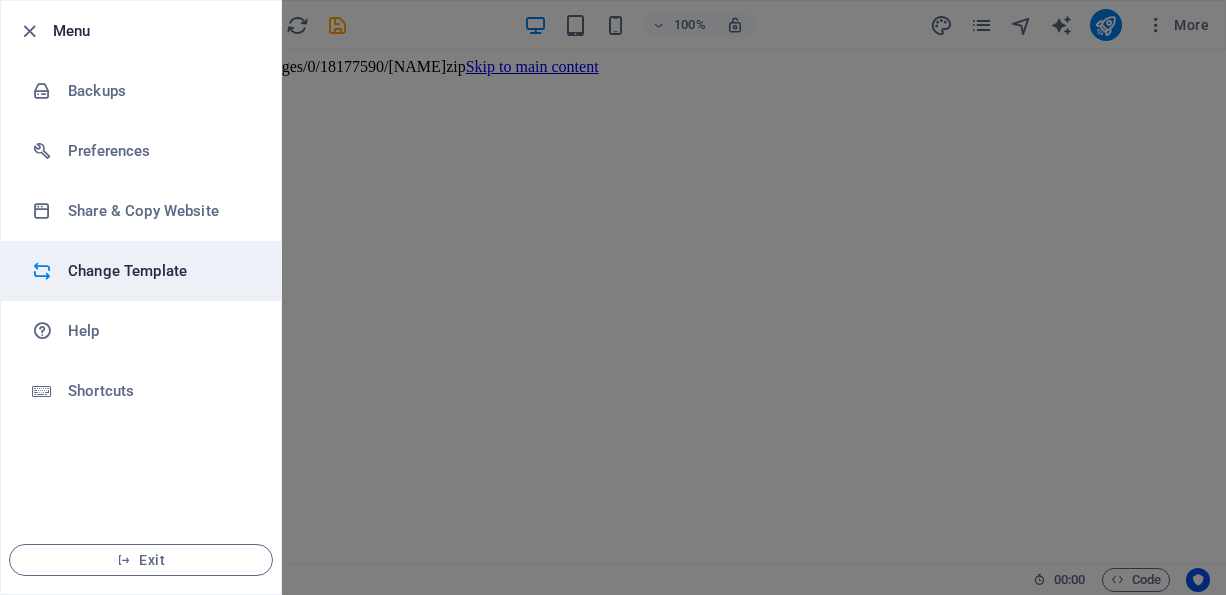 click on "Change Template" at bounding box center (141, 271) 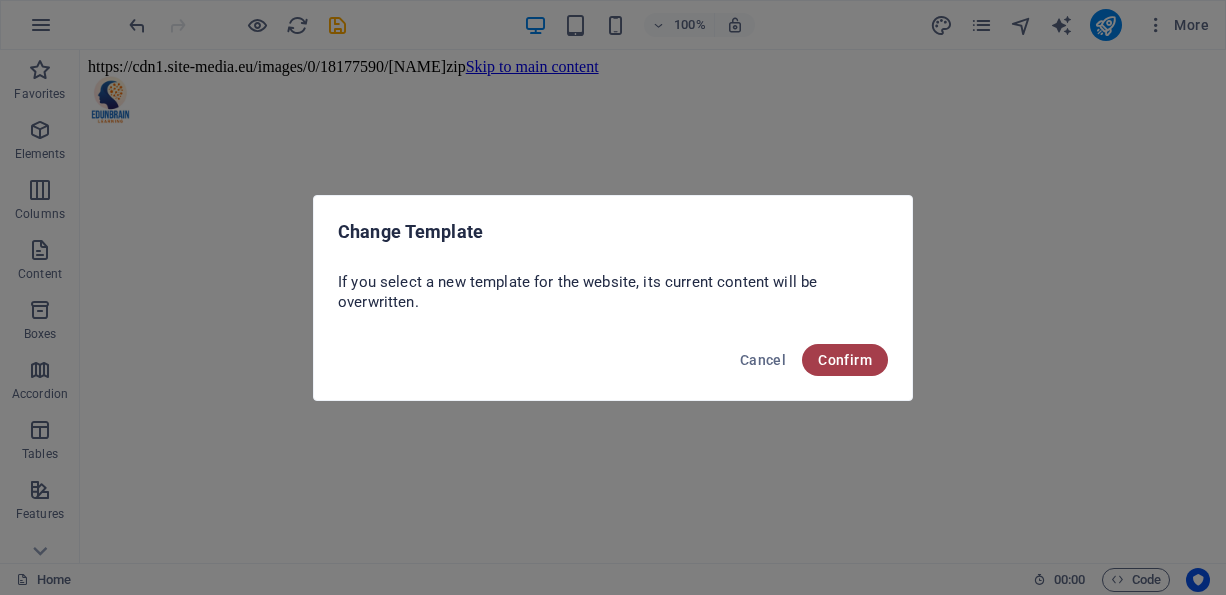 click on "Confirm" at bounding box center [845, 360] 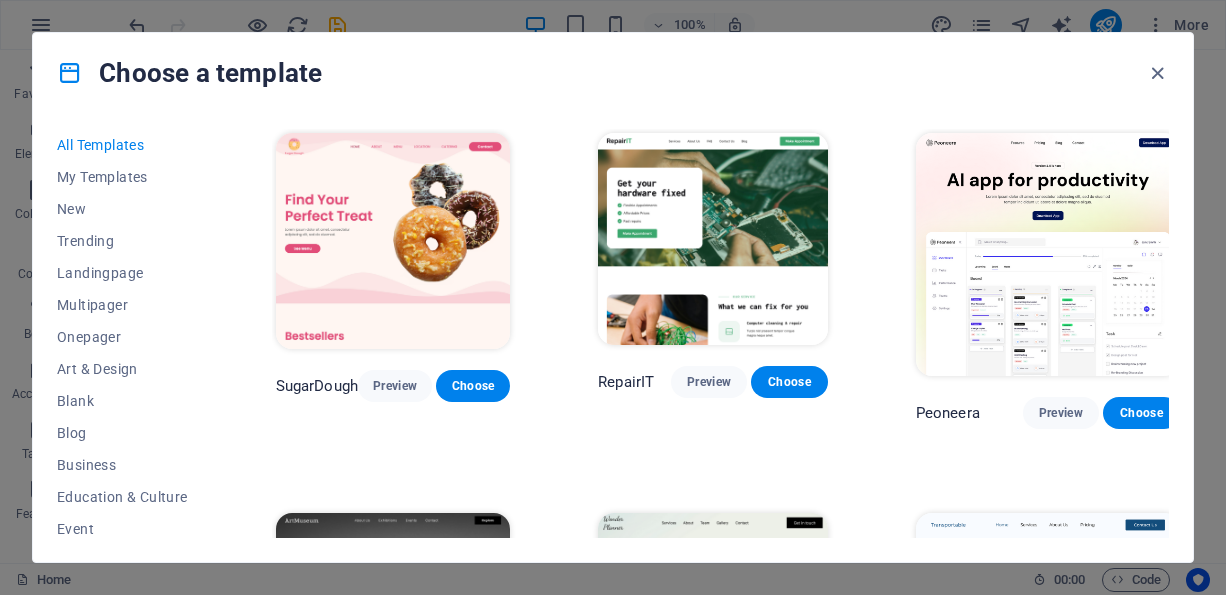 drag, startPoint x: 209, startPoint y: 266, endPoint x: 239, endPoint y: 418, distance: 154.93224 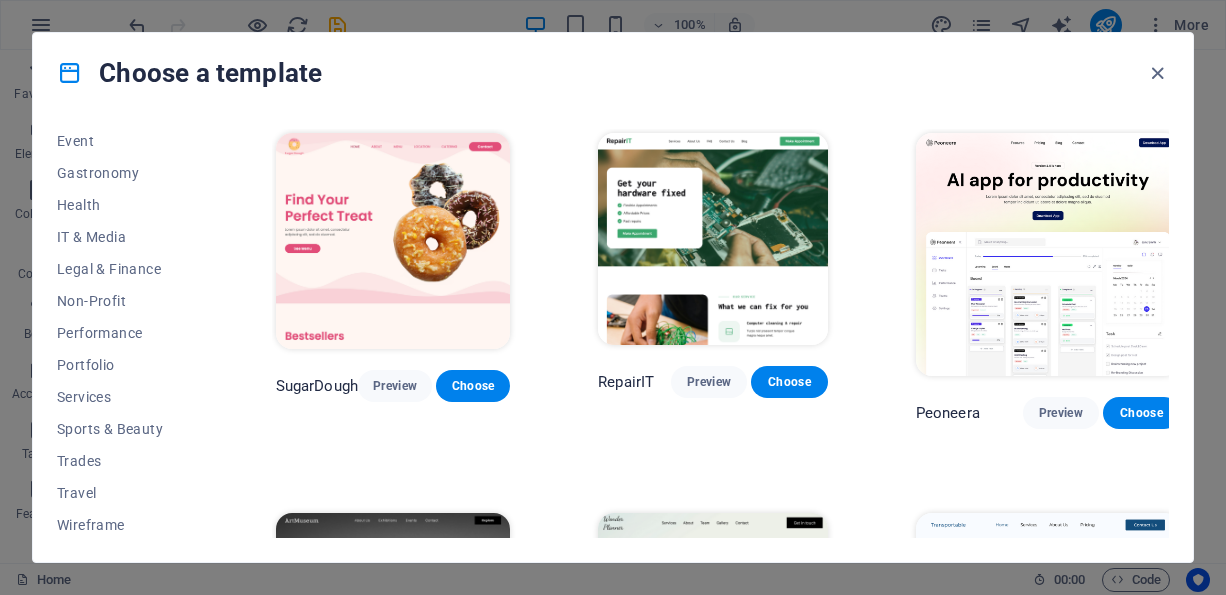 scroll, scrollTop: 390, scrollLeft: 0, axis: vertical 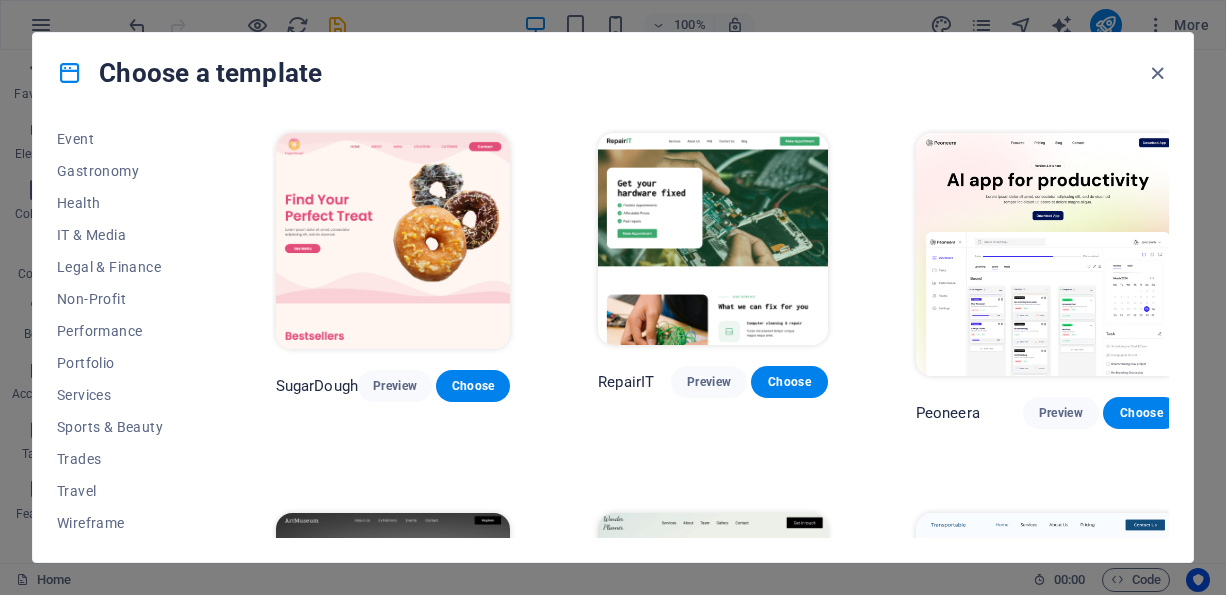 click on "Choose a template" at bounding box center (613, 73) 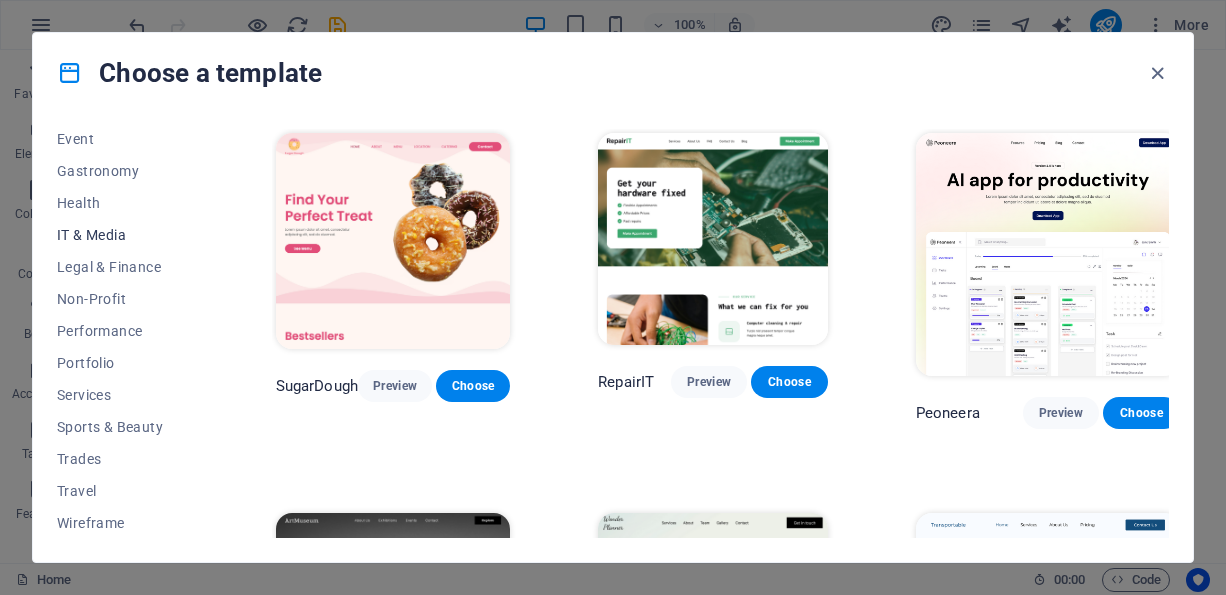 click on "IT & Media" at bounding box center [122, 235] 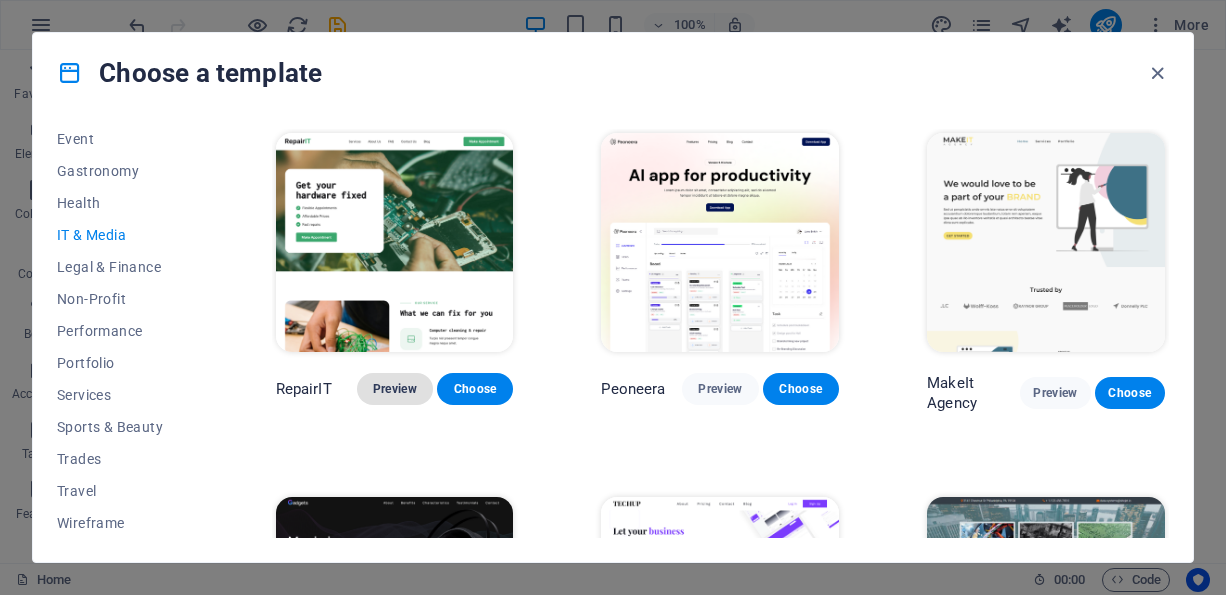 click on "Preview" at bounding box center [395, 389] 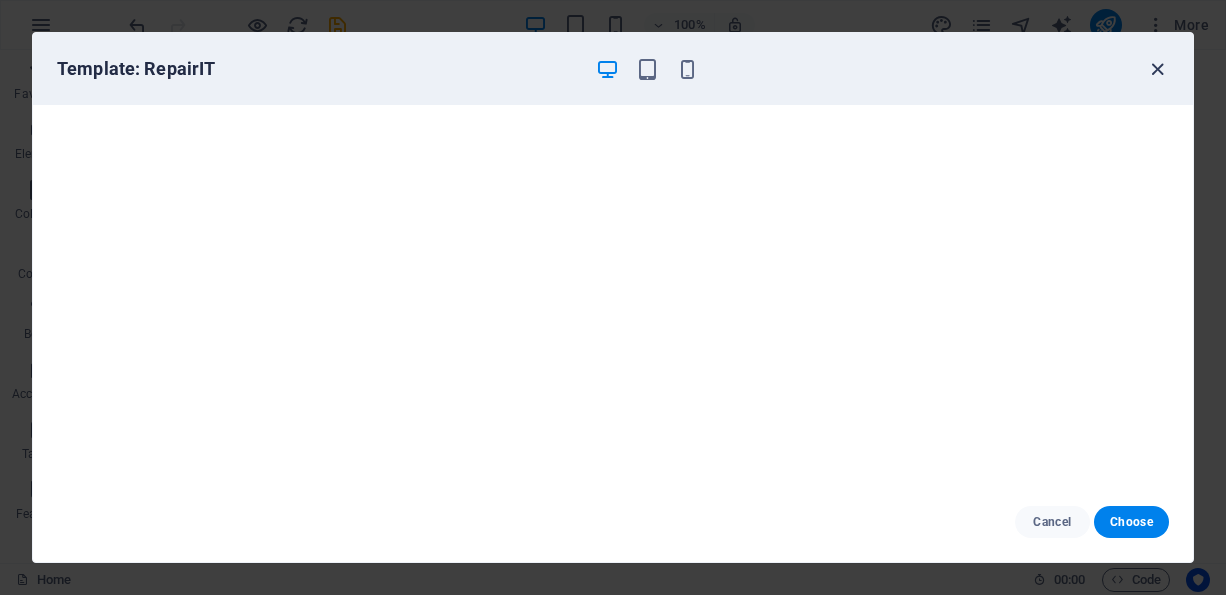 click at bounding box center (1157, 69) 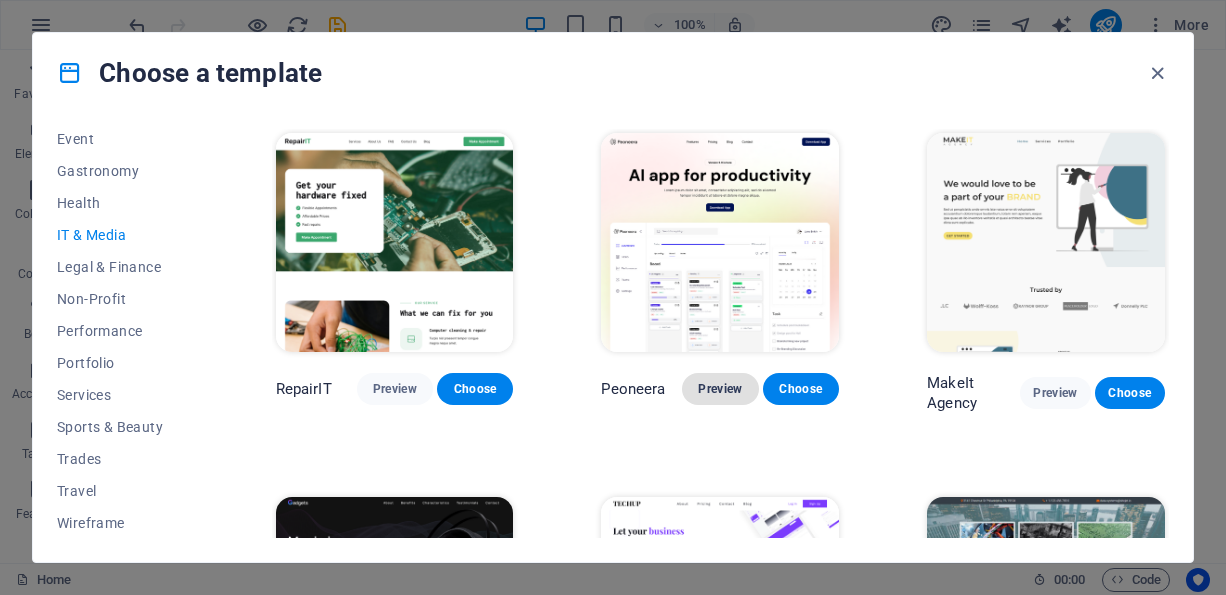 click on "Preview" at bounding box center [720, 389] 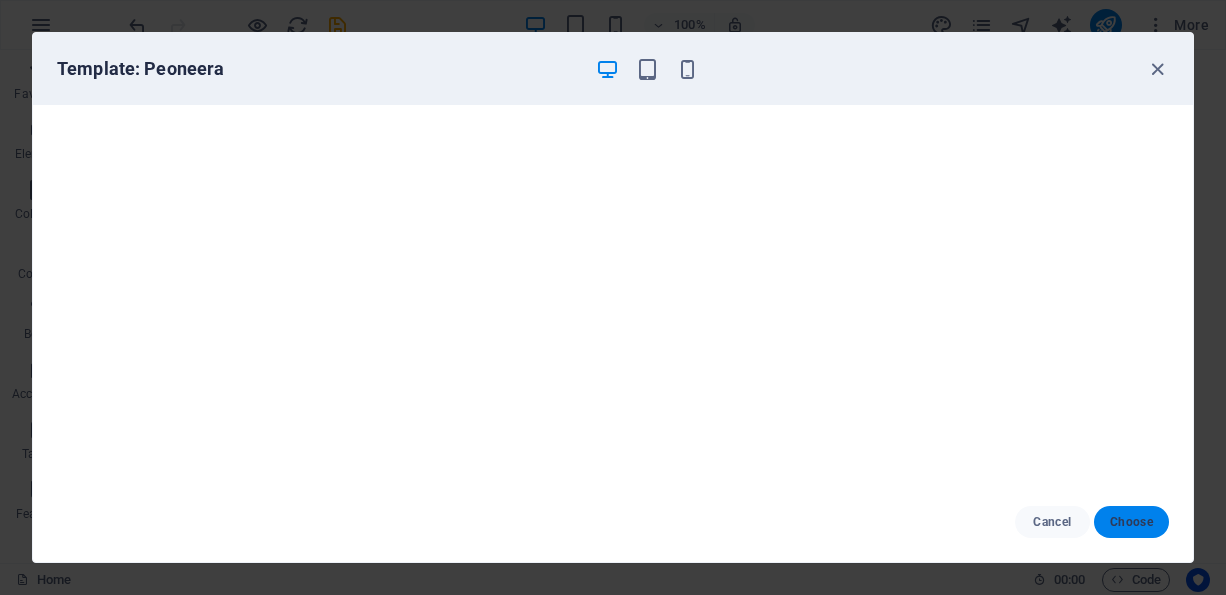 click on "Choose" at bounding box center [1131, 522] 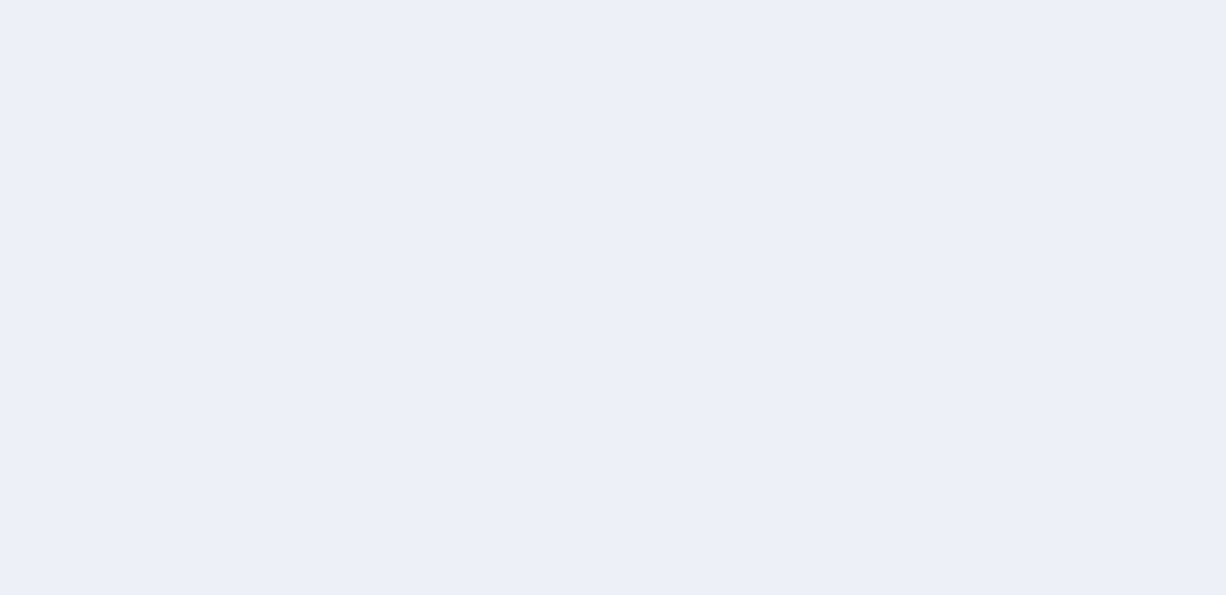 scroll, scrollTop: 0, scrollLeft: 0, axis: both 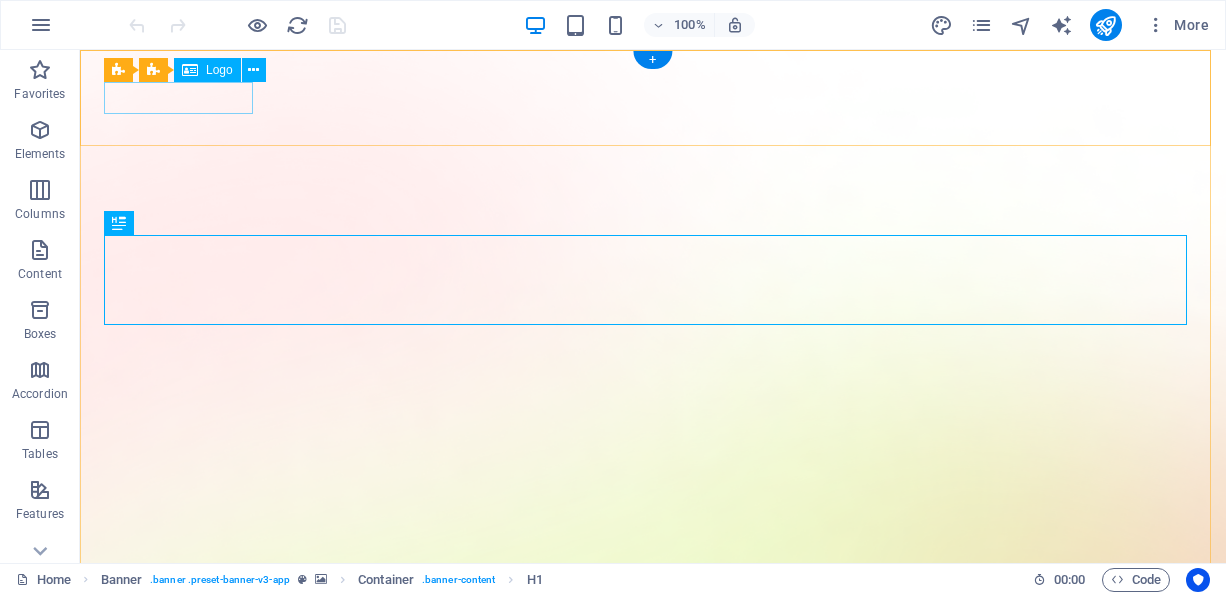 click at bounding box center (653, 1430) 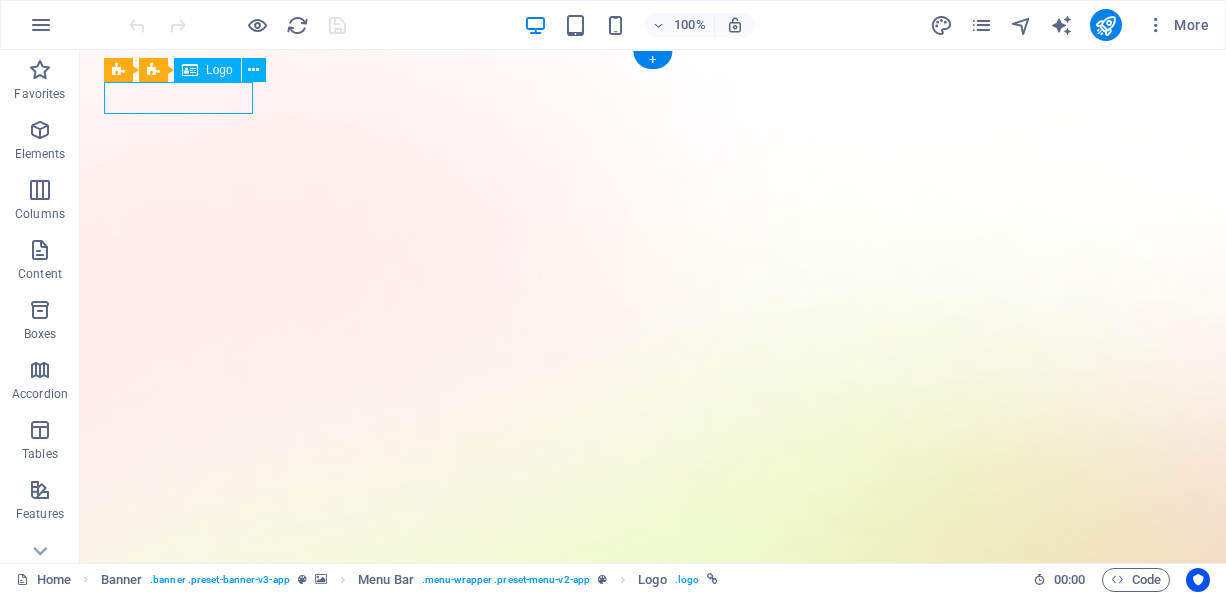 click at bounding box center (653, 1430) 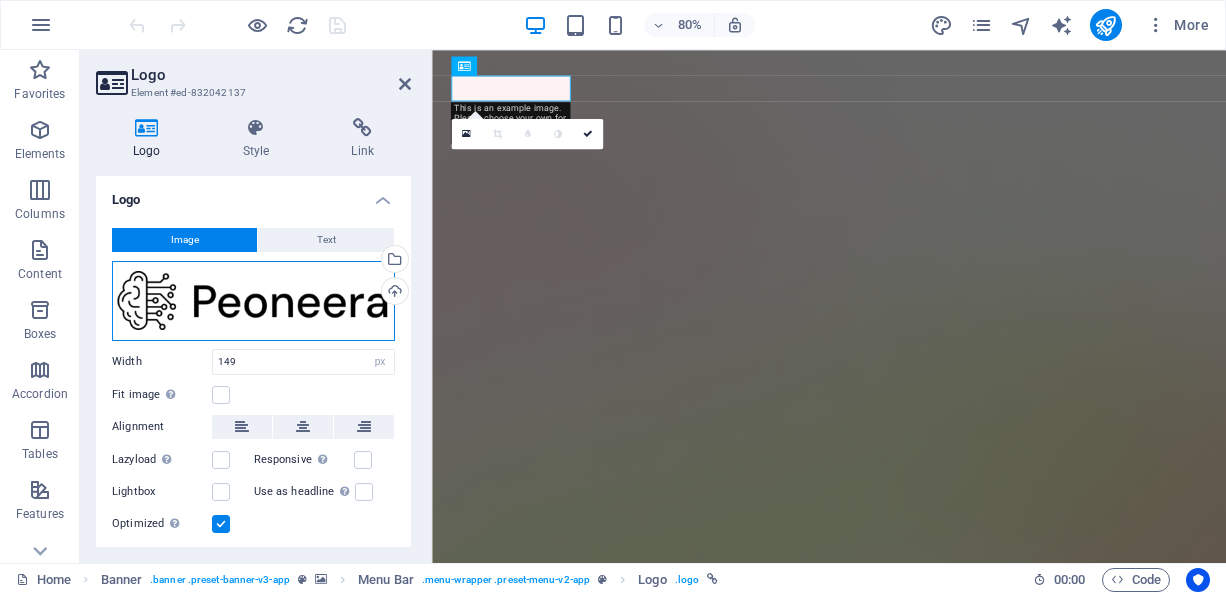 click on "Drag files here, click to choose files or select files from Files or our free stock photos & videos" at bounding box center [253, 301] 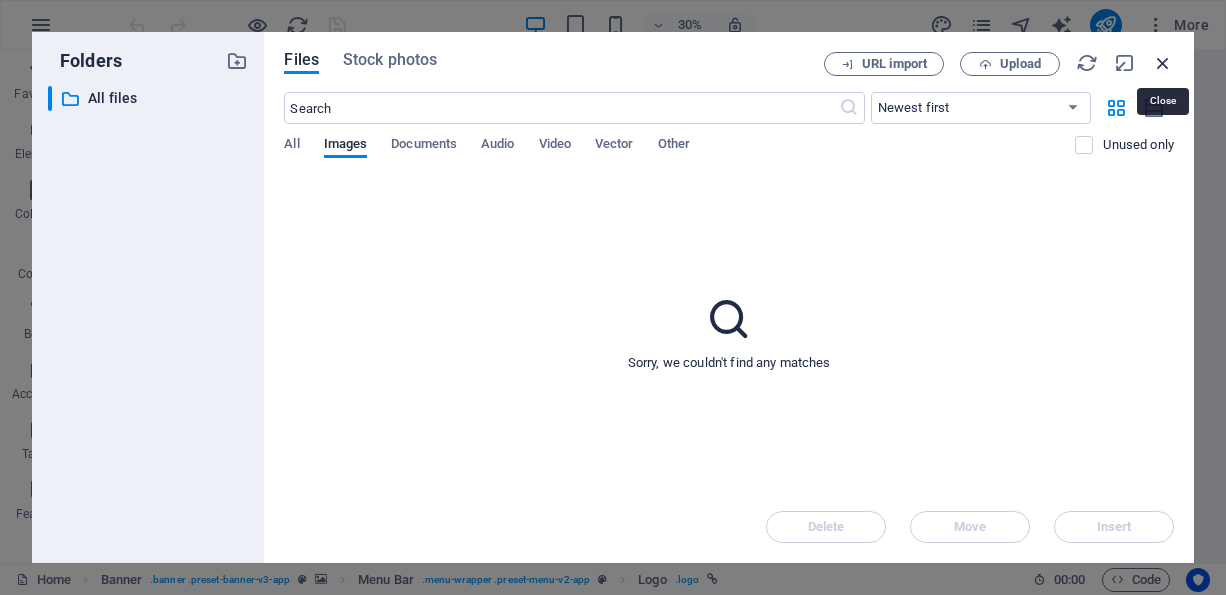click at bounding box center [1163, 63] 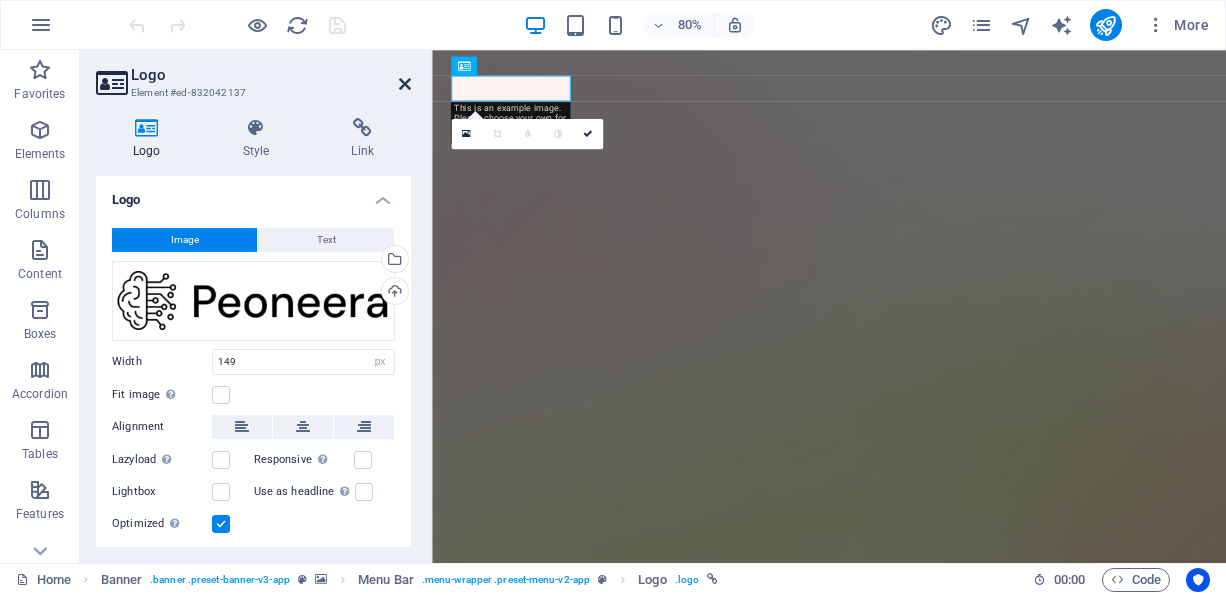 click at bounding box center [405, 84] 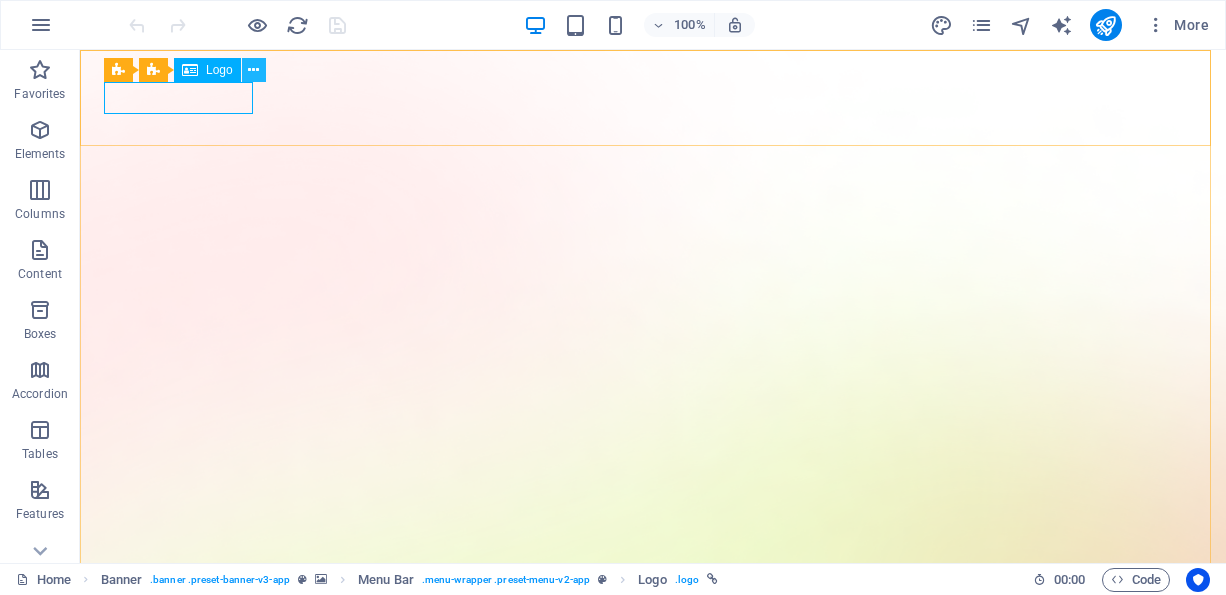 click at bounding box center (254, 70) 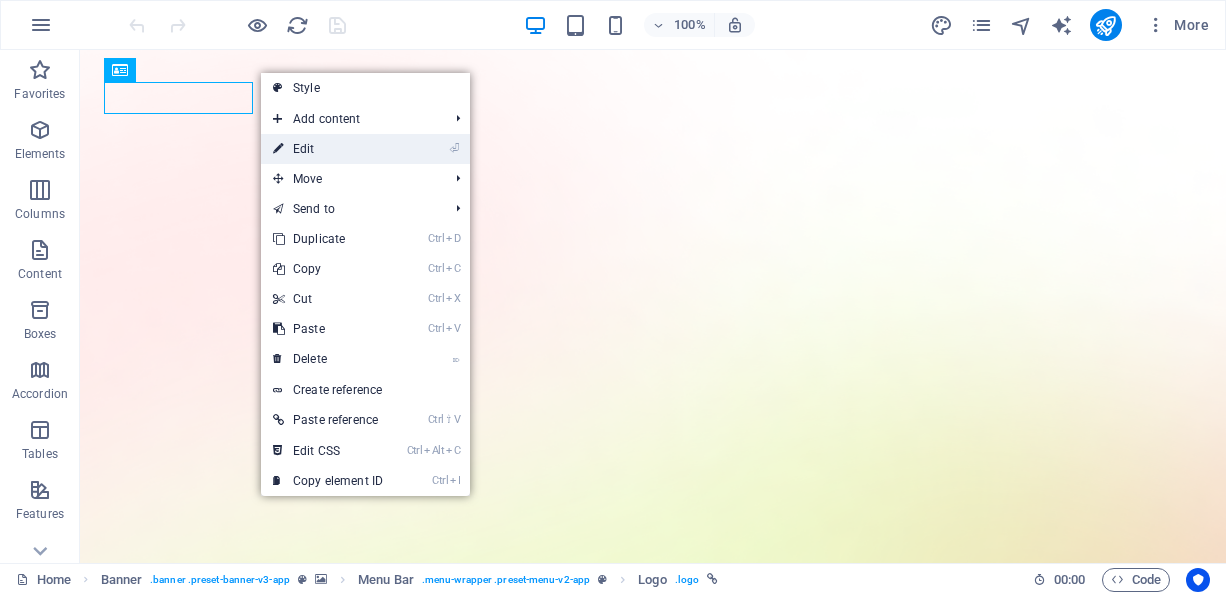 click on "⏎  Edit" at bounding box center (328, 149) 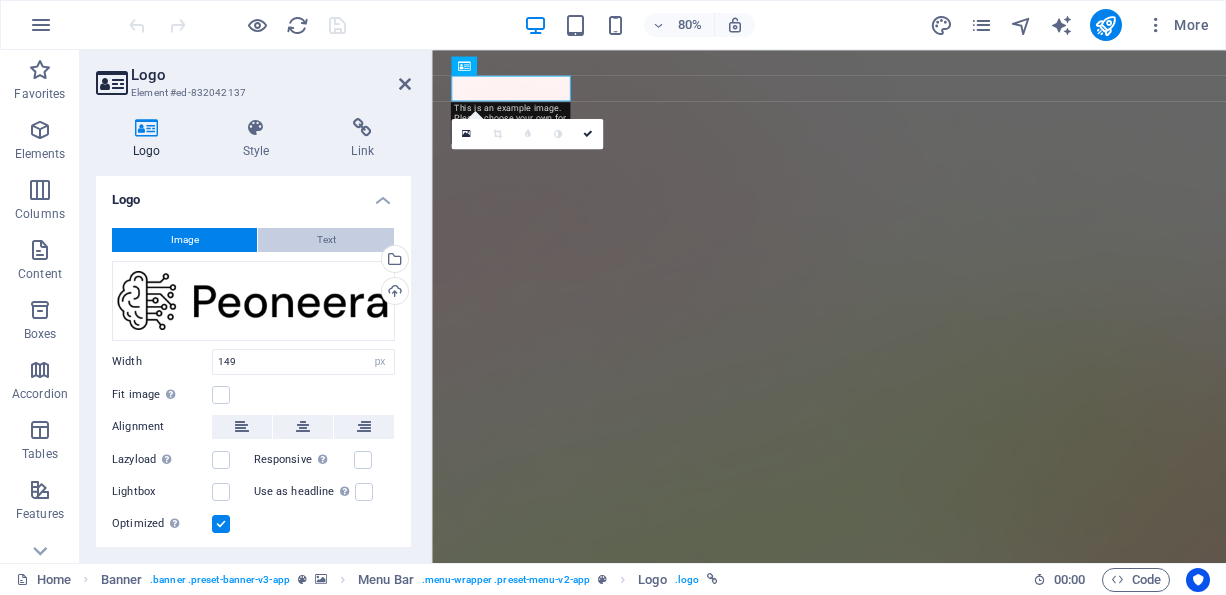 click on "Text" at bounding box center (326, 240) 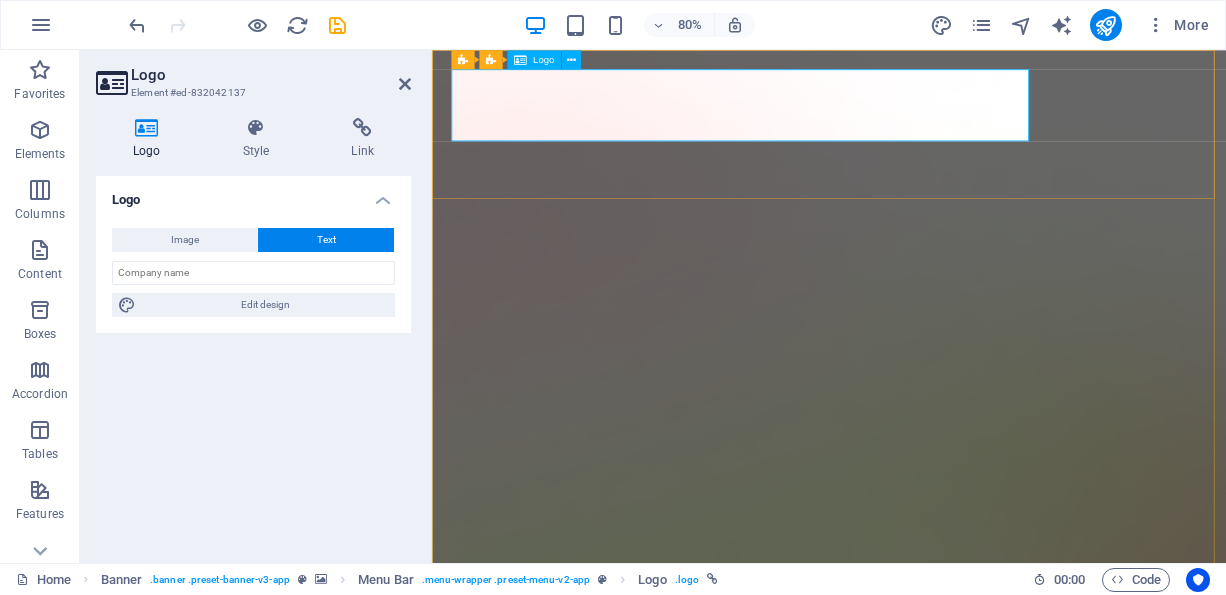 click on "indiaishosting.in" at bounding box center (928, 1557) 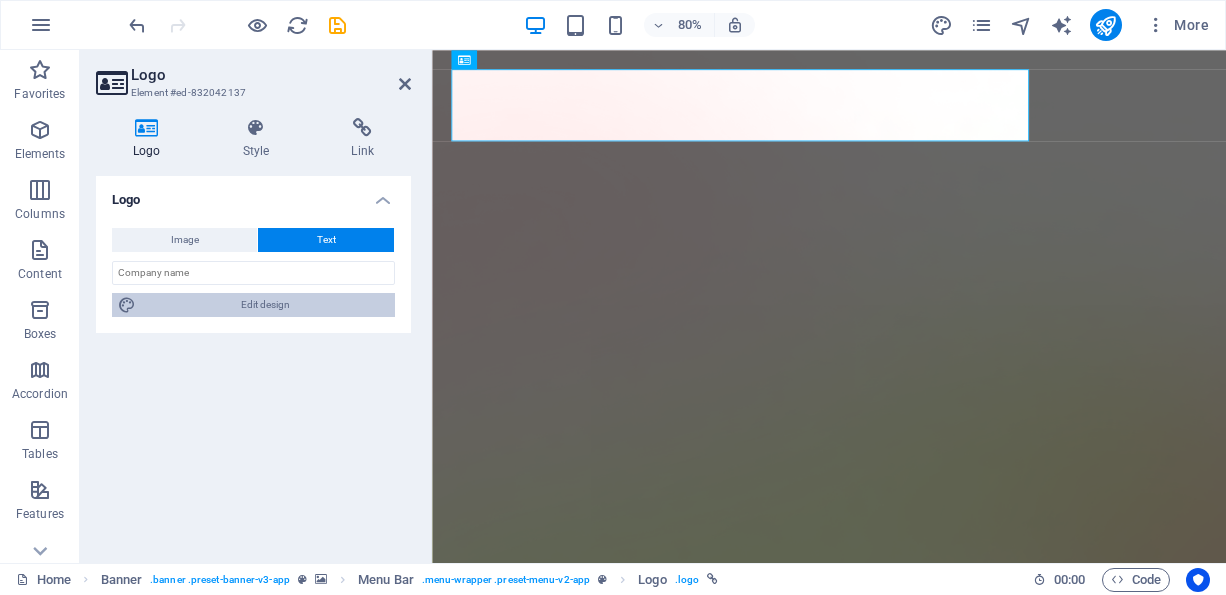 click on "Edit design" at bounding box center (265, 305) 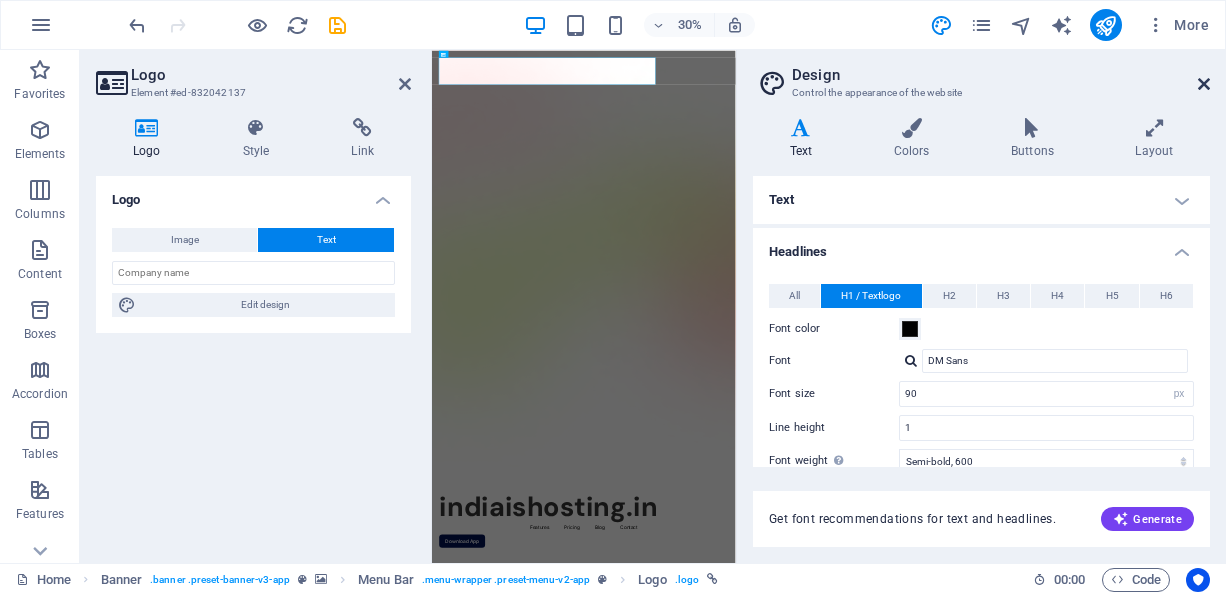 click at bounding box center (1204, 84) 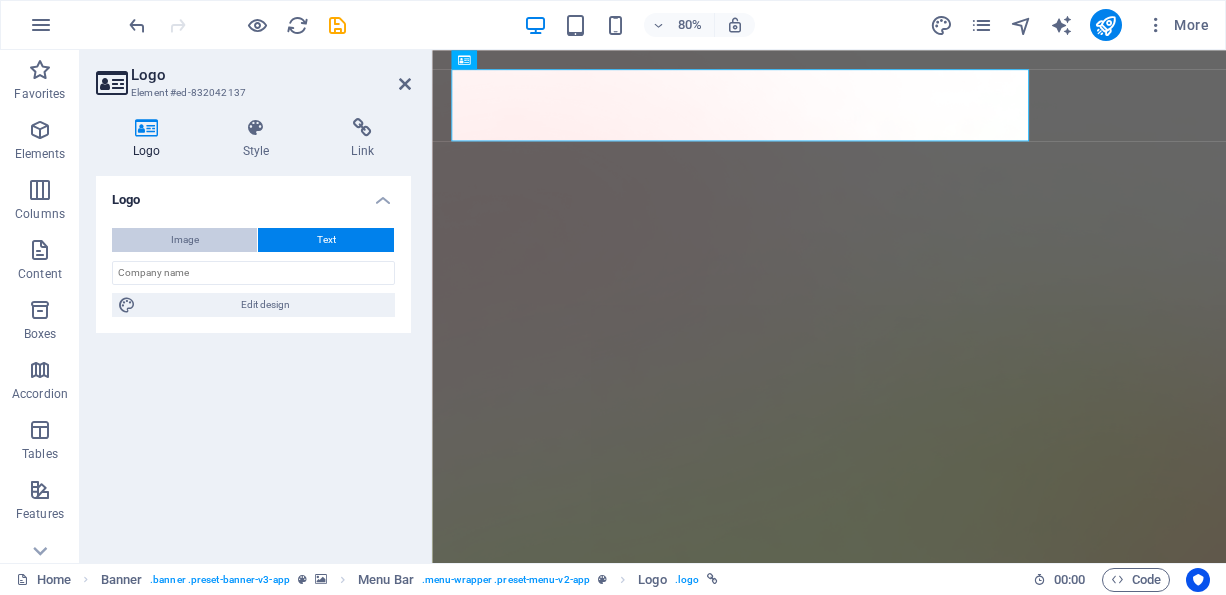 click on "Image" at bounding box center (185, 240) 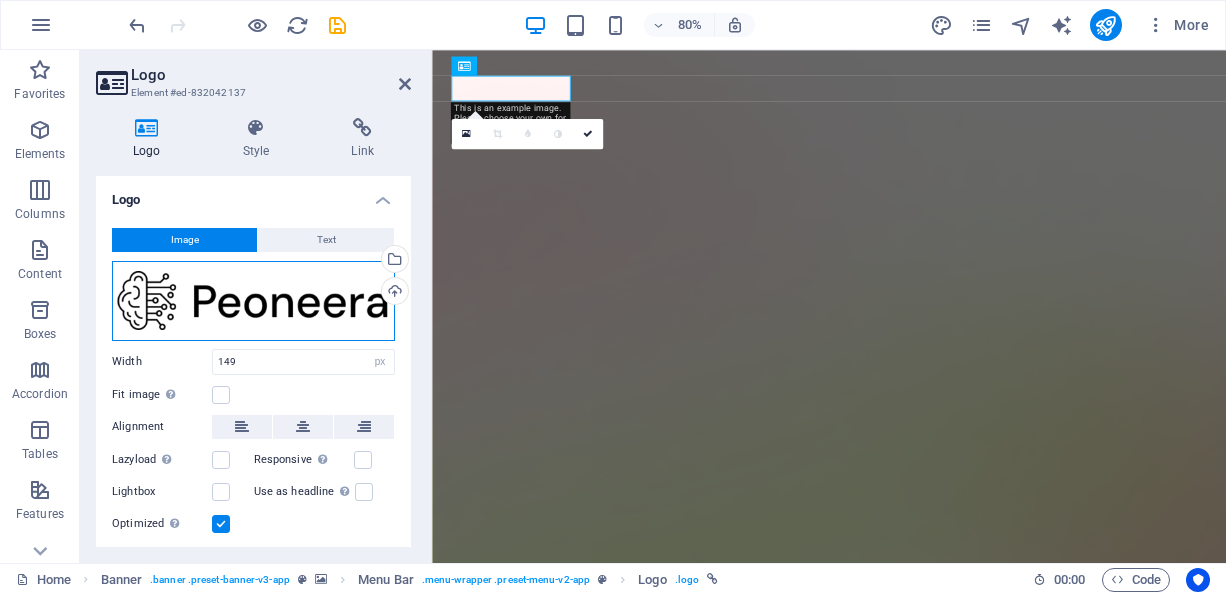 click on "Drag files here, click to choose files or select files from Files or our free stock photos & videos" at bounding box center [253, 301] 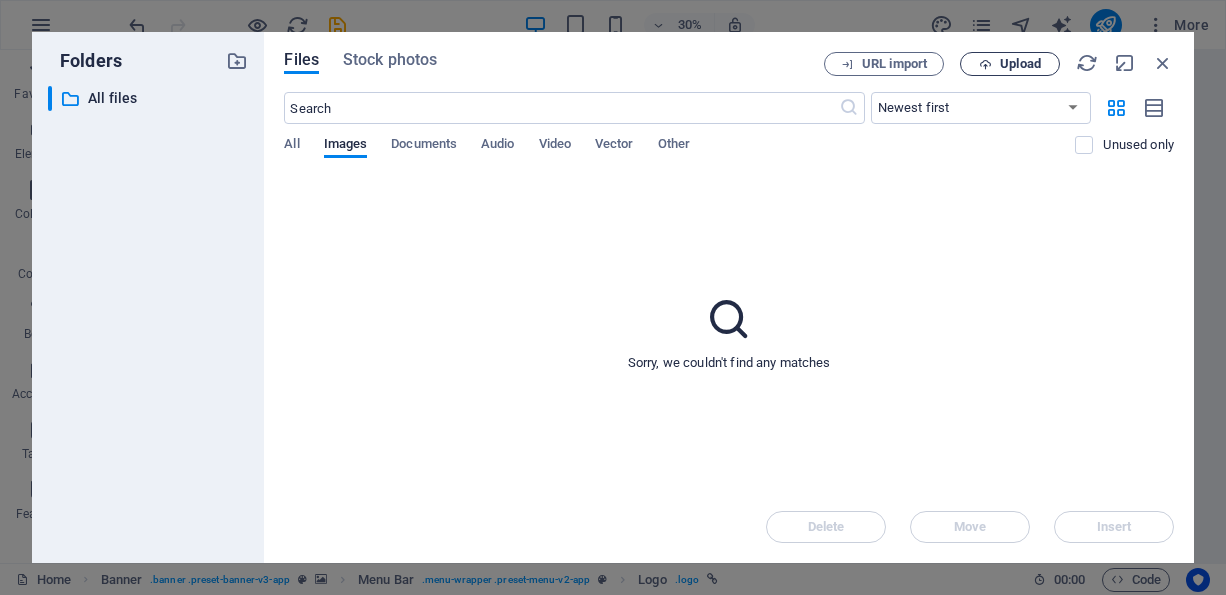 click on "Upload" at bounding box center [1010, 64] 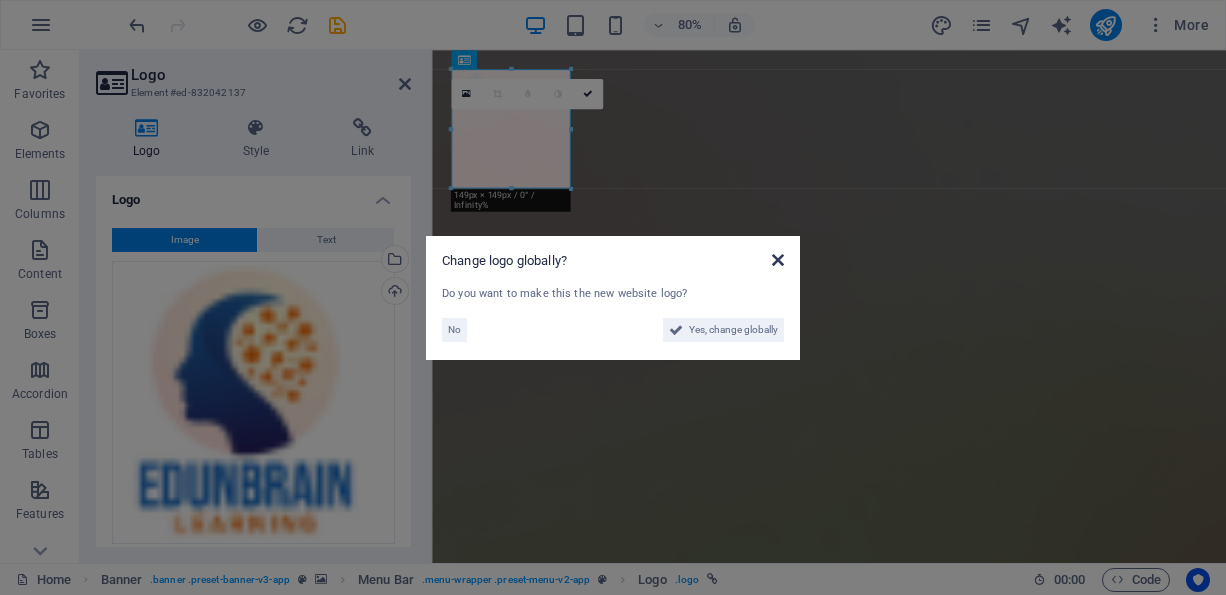 click at bounding box center (778, 260) 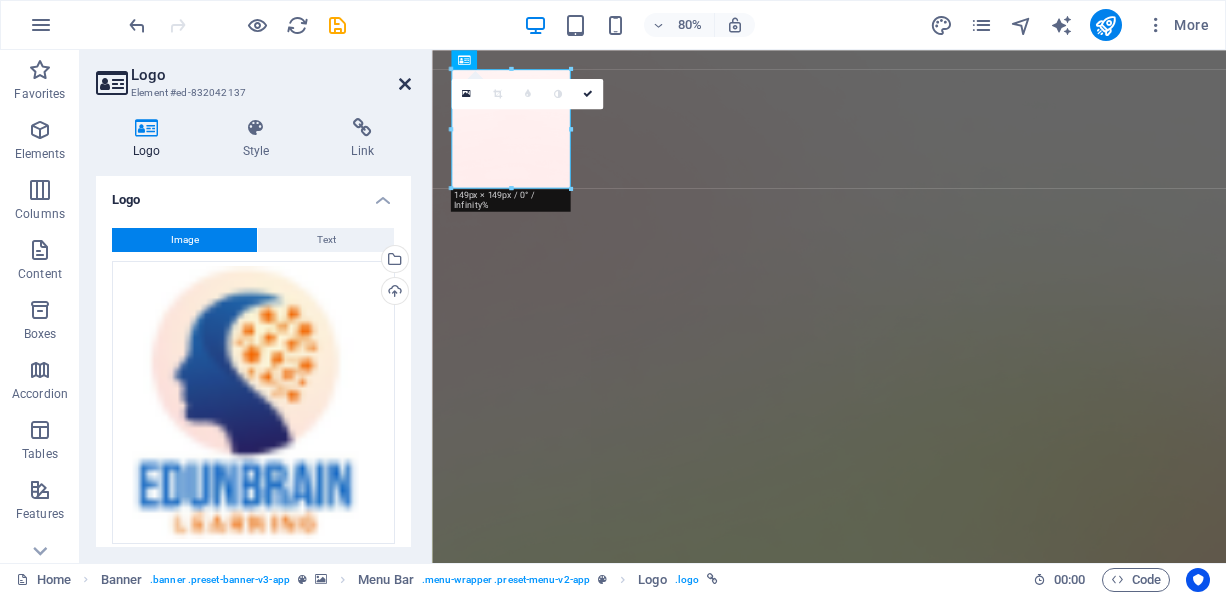 click at bounding box center (405, 84) 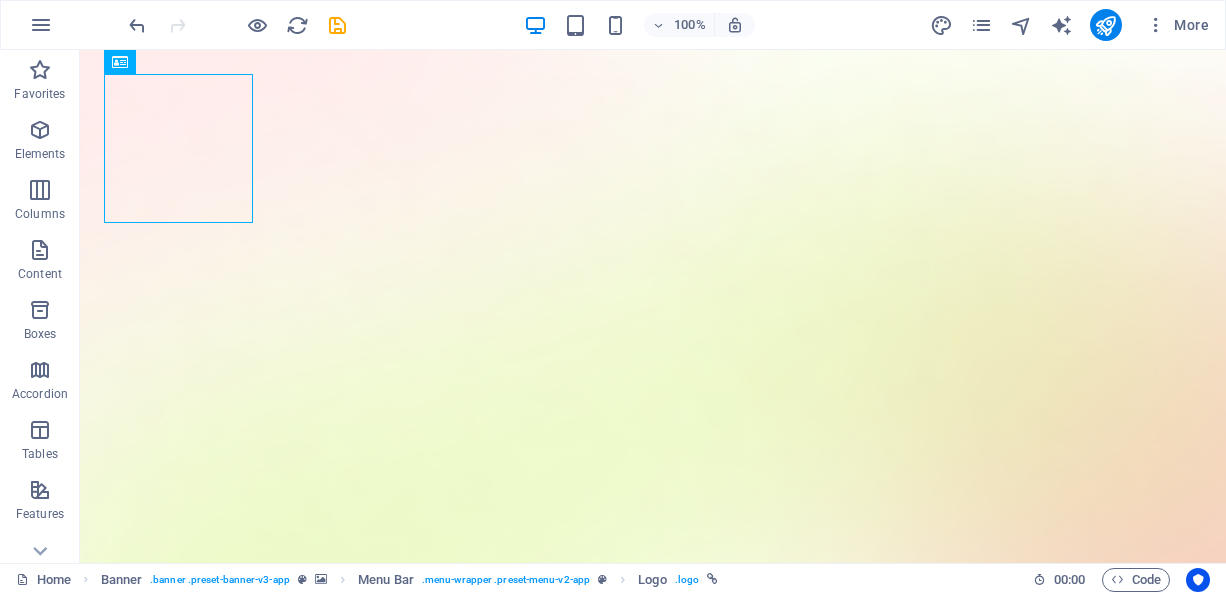 scroll, scrollTop: 68, scrollLeft: 0, axis: vertical 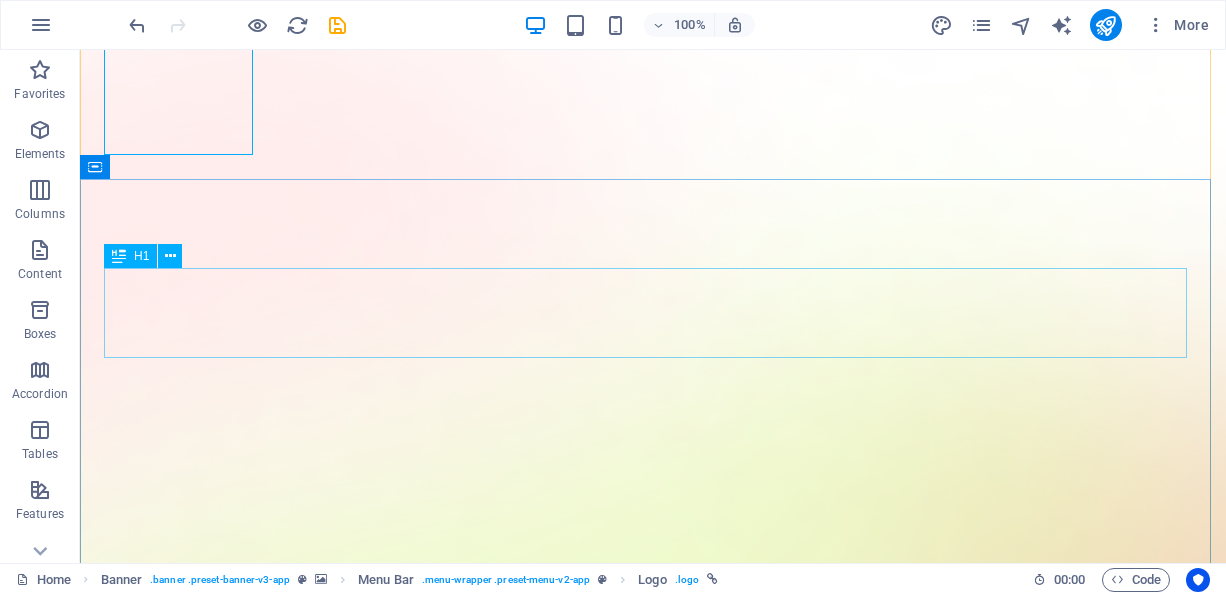 click on "AI app for productivity" at bounding box center [653, 1847] 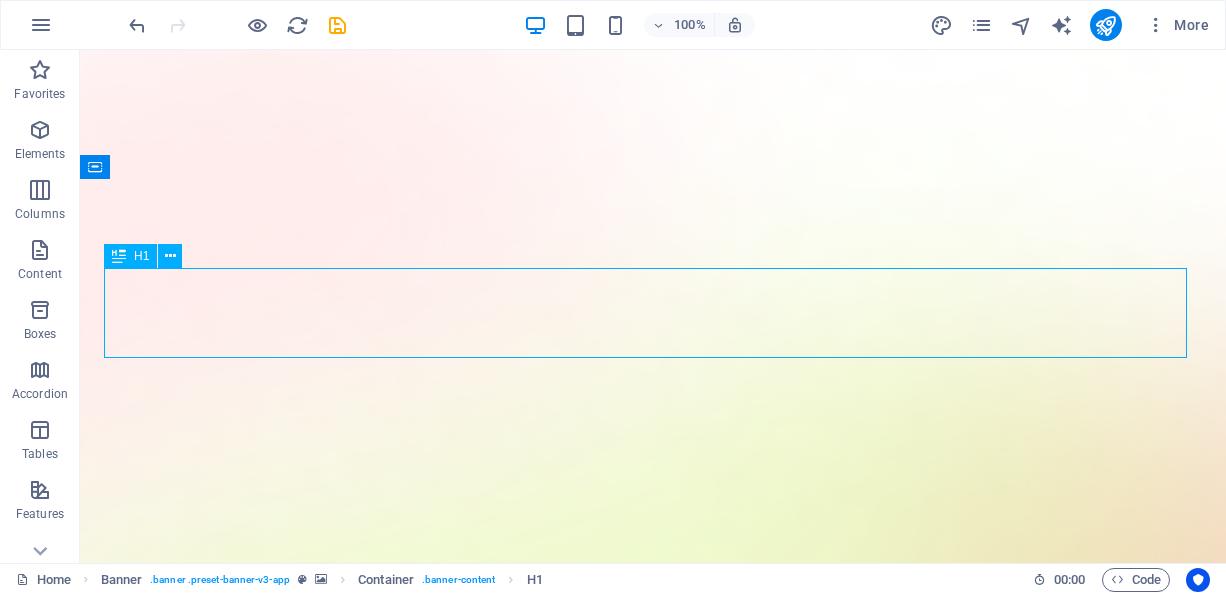 click on "AI app for productivity" at bounding box center [653, 1847] 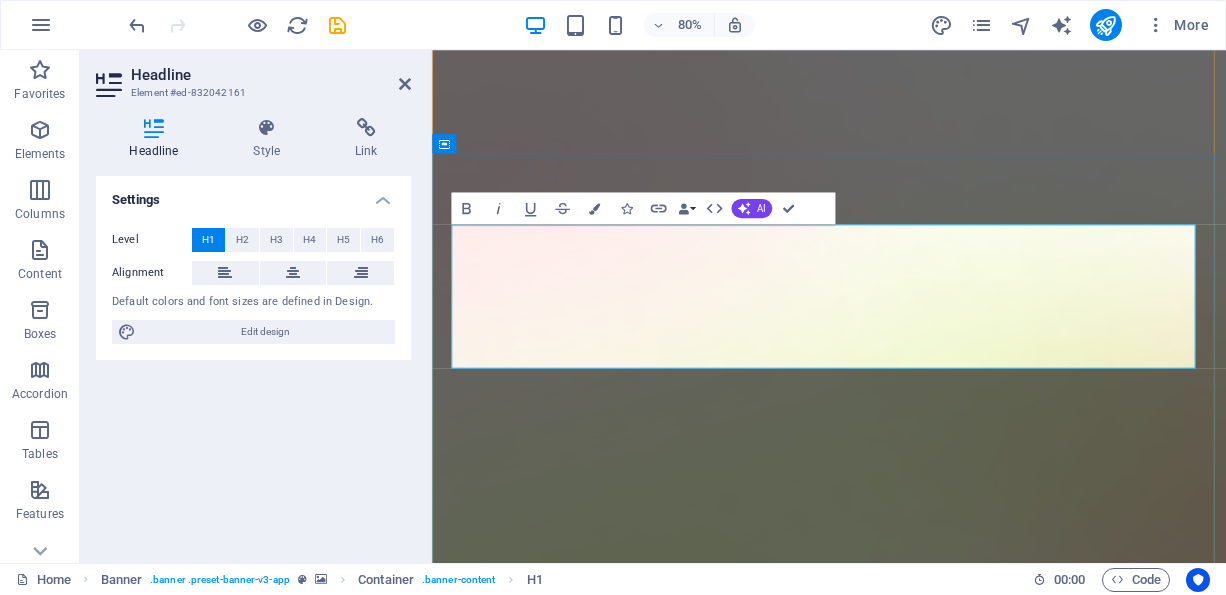 type 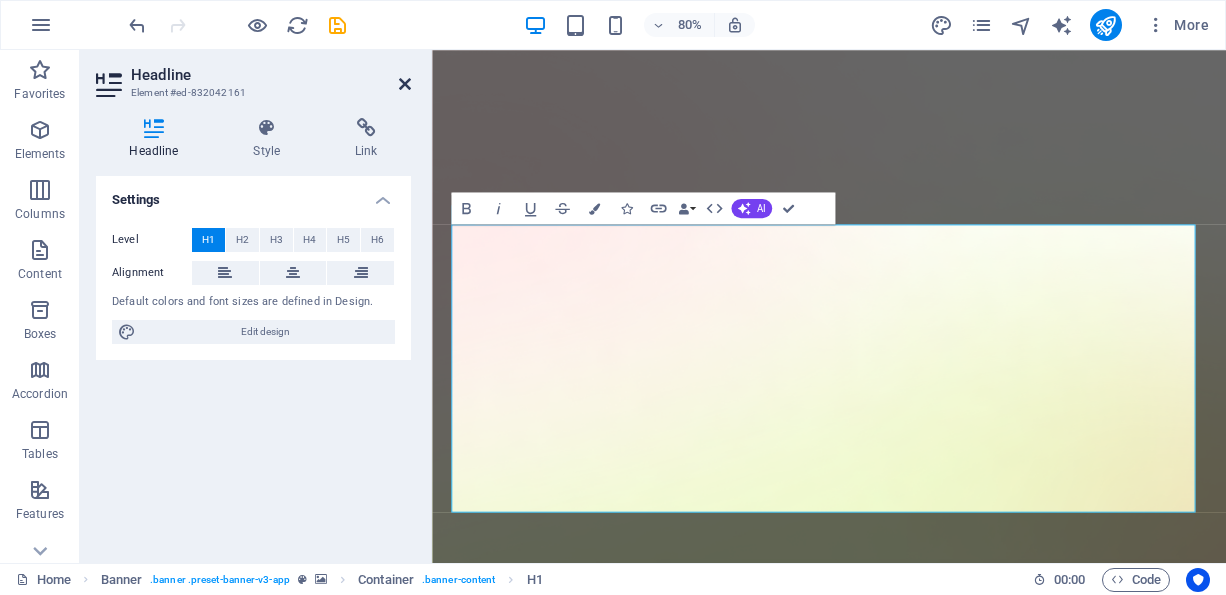 click at bounding box center (405, 84) 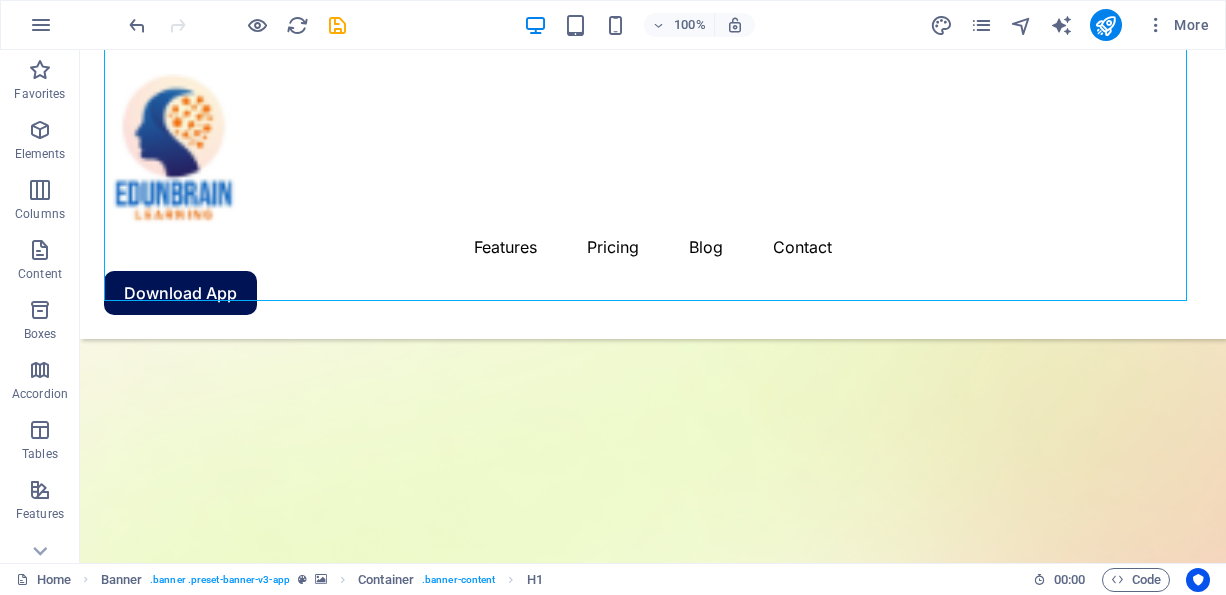 scroll, scrollTop: 360, scrollLeft: 0, axis: vertical 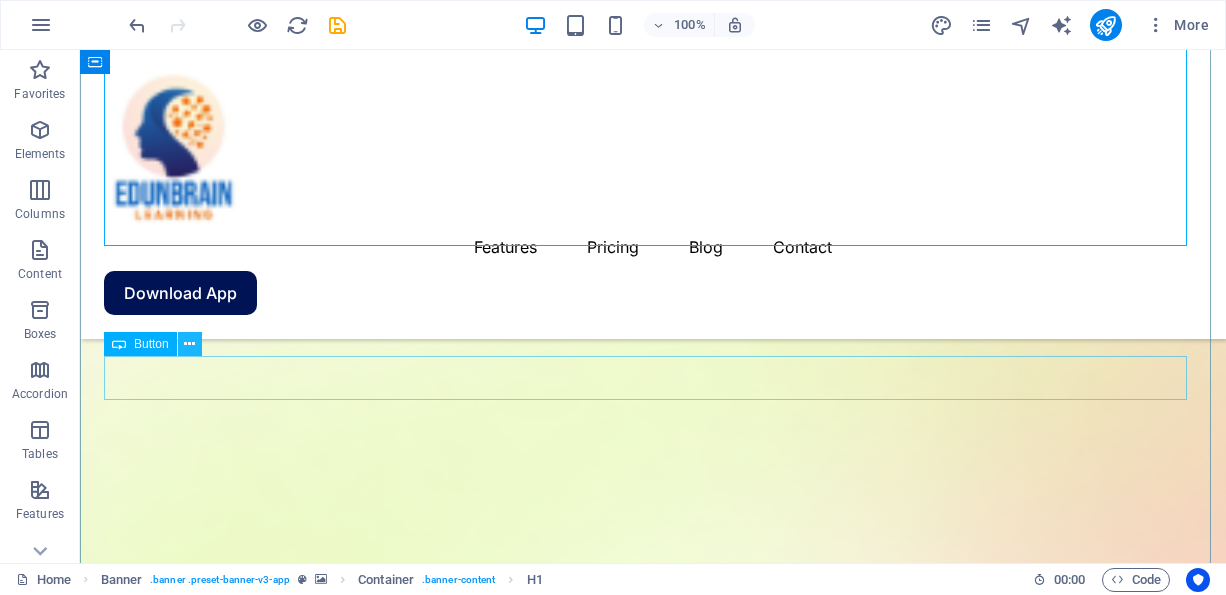 click at bounding box center (189, 344) 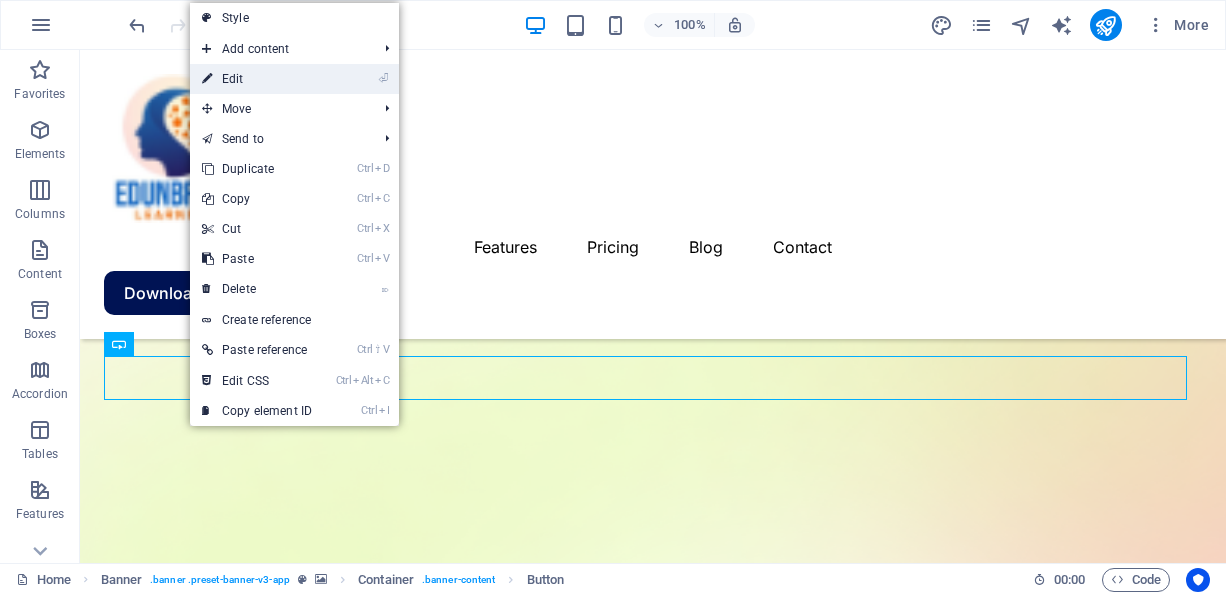 click on "⏎  Edit" at bounding box center [257, 79] 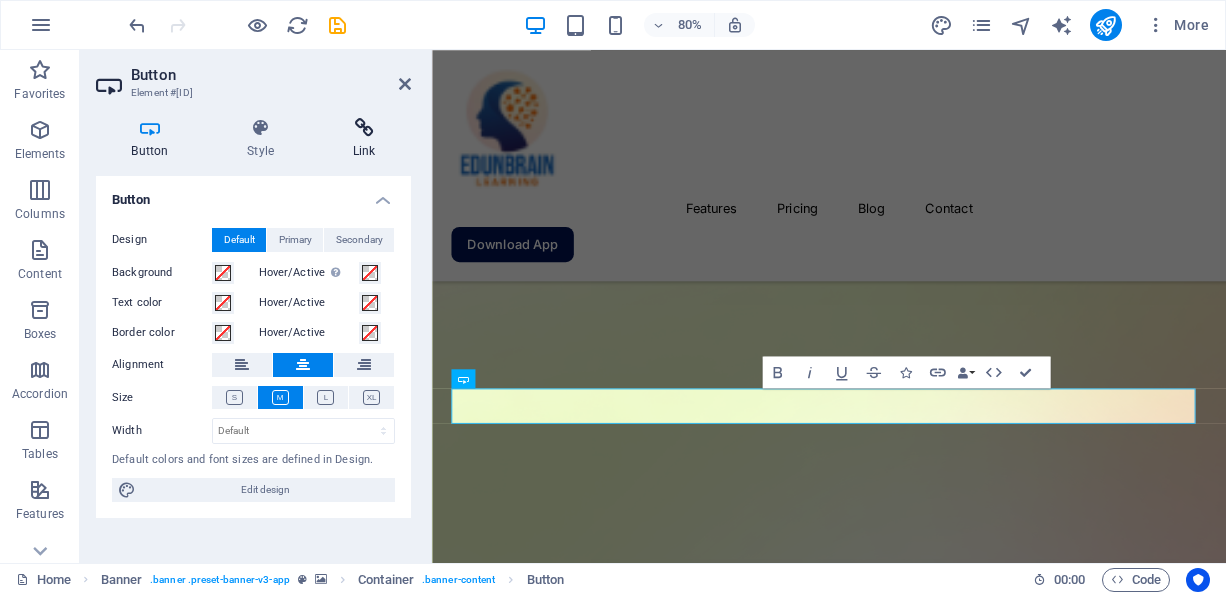 click at bounding box center (364, 128) 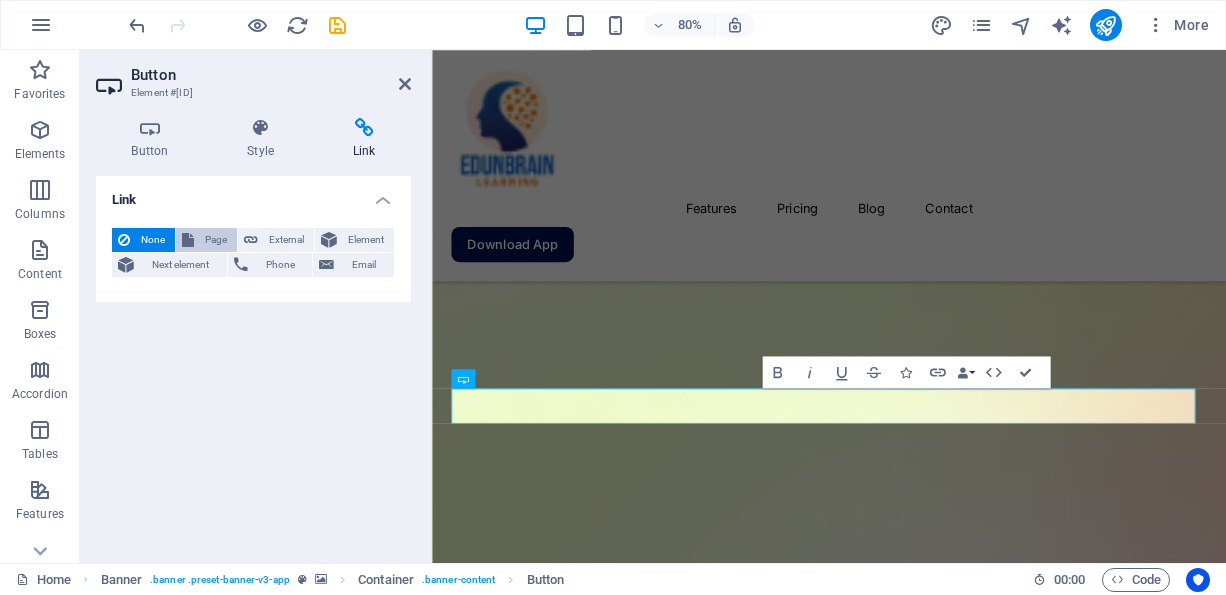 click on "Page" at bounding box center (215, 240) 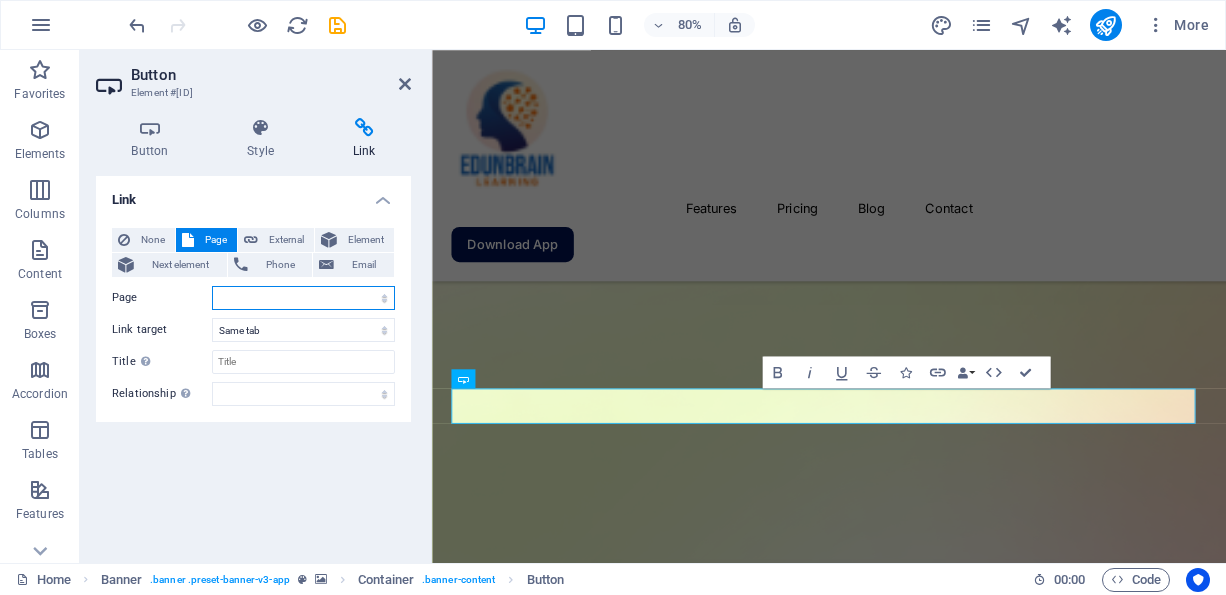 click on "Home Features Pricing Blog Contact Privacy Legal Notice" at bounding box center (303, 298) 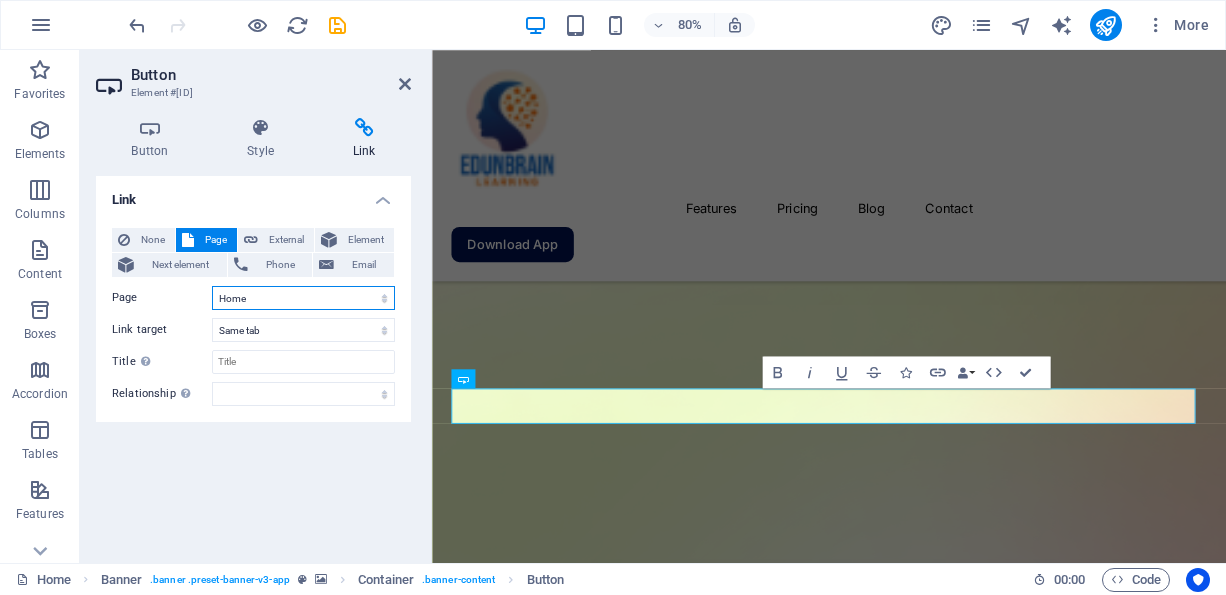 click on "Home Features Pricing Blog Contact Privacy Legal Notice" at bounding box center (303, 298) 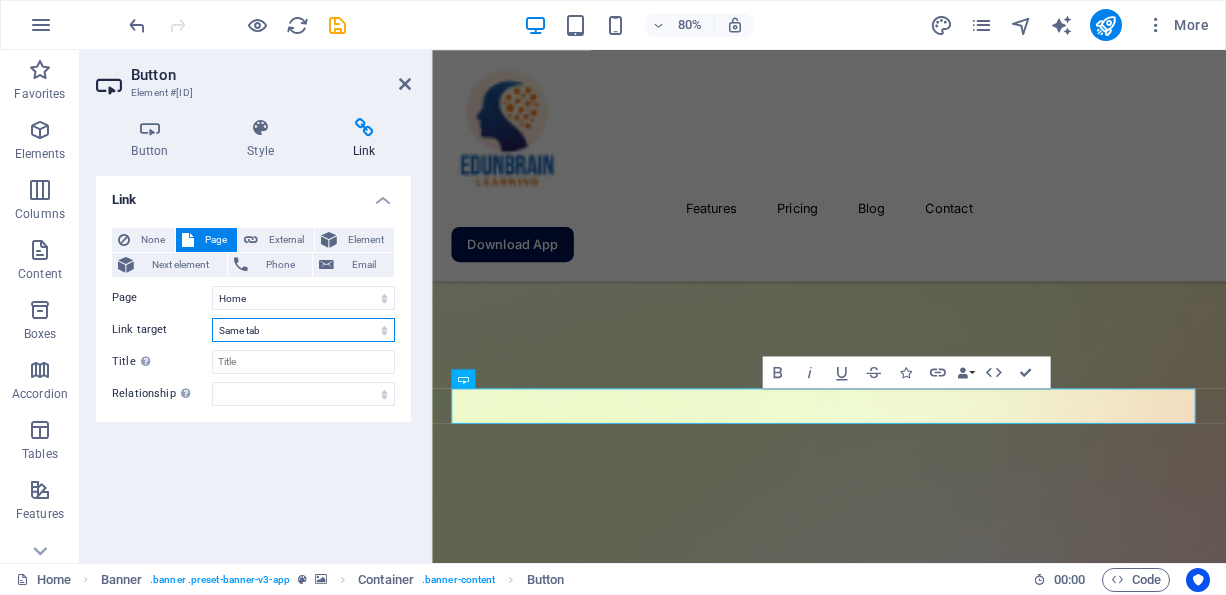 click on "New tab Same tab Overlay" at bounding box center [303, 330] 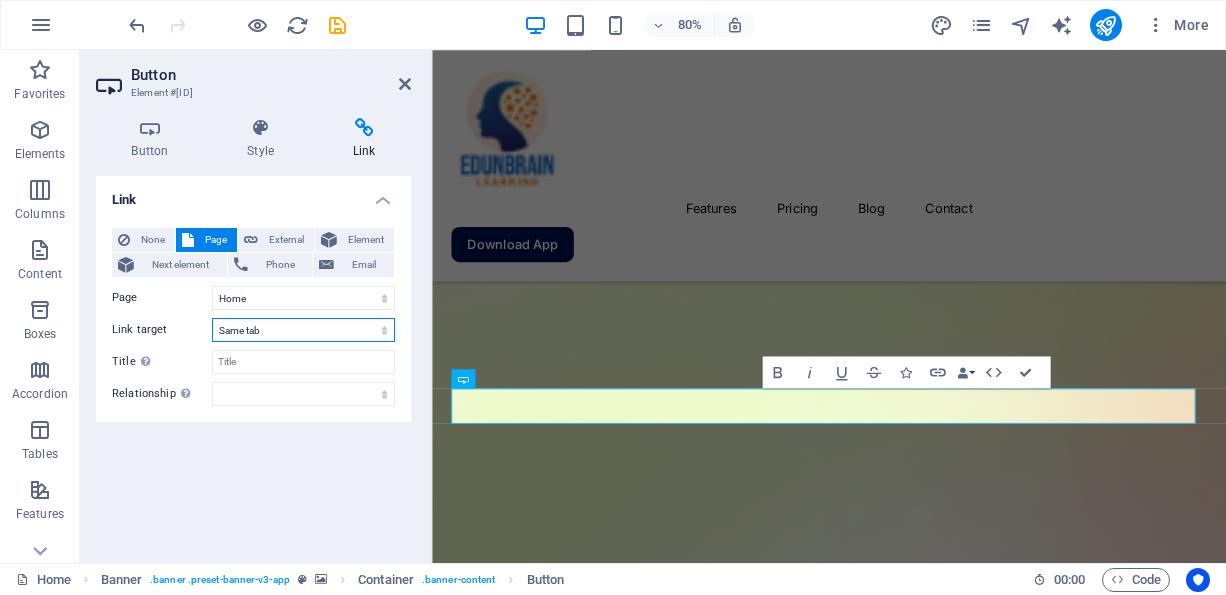 click on "New tab Same tab Overlay" at bounding box center [303, 330] 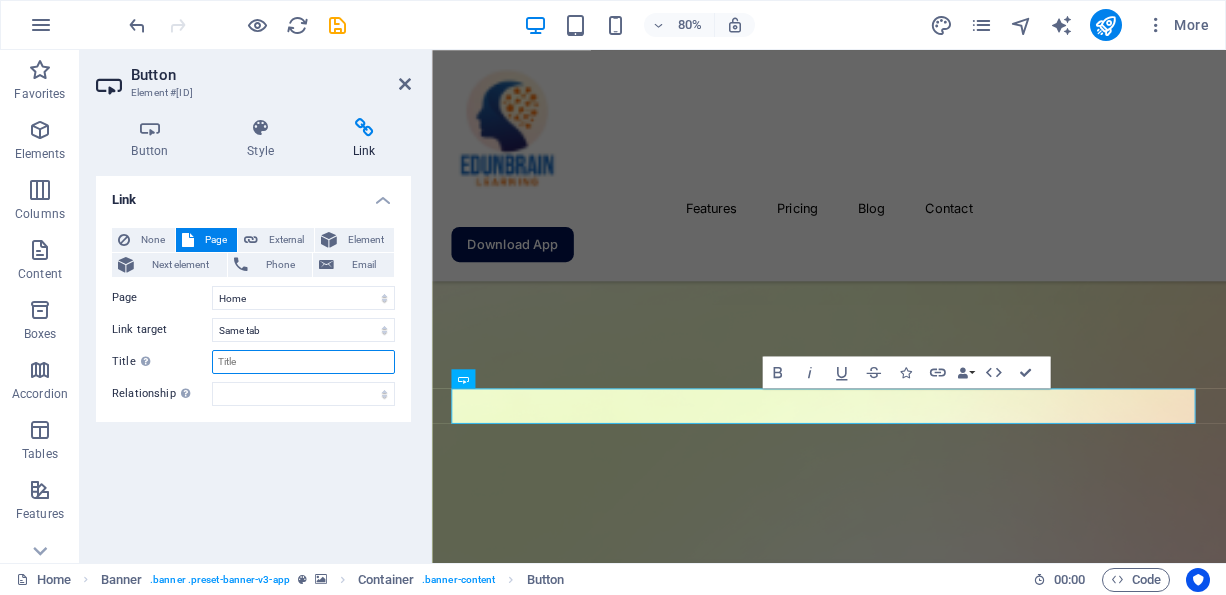click on "Title Additional link description, should not be the same as the link text. The title is most often shown as a tooltip text when the mouse moves over the element. Leave empty if uncertain." at bounding box center (303, 362) 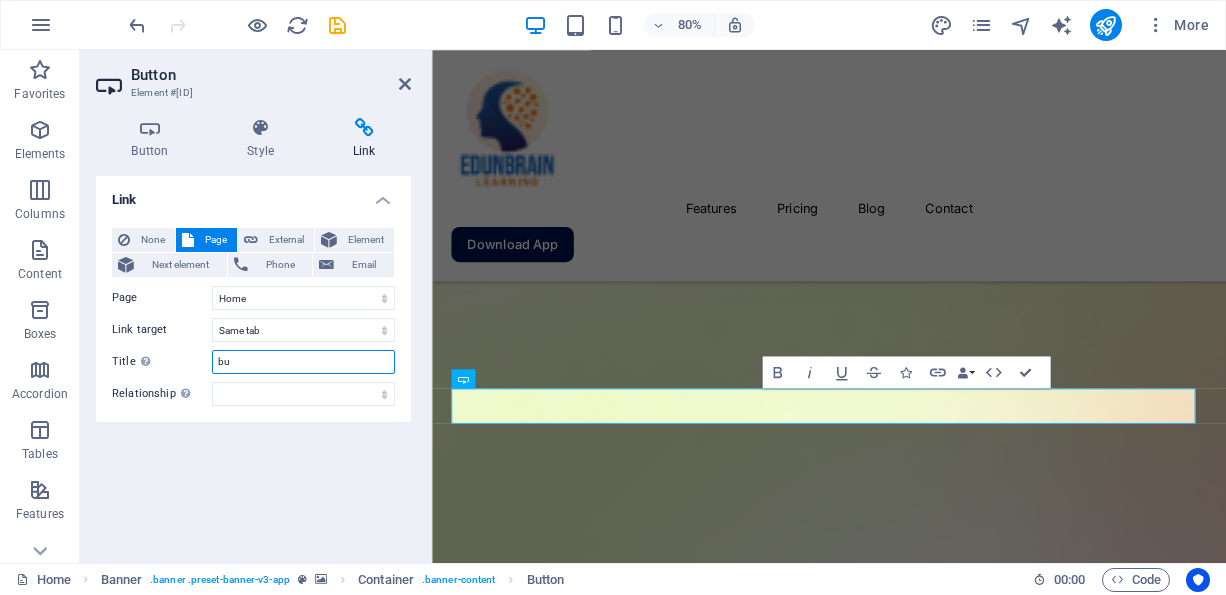 type on "b" 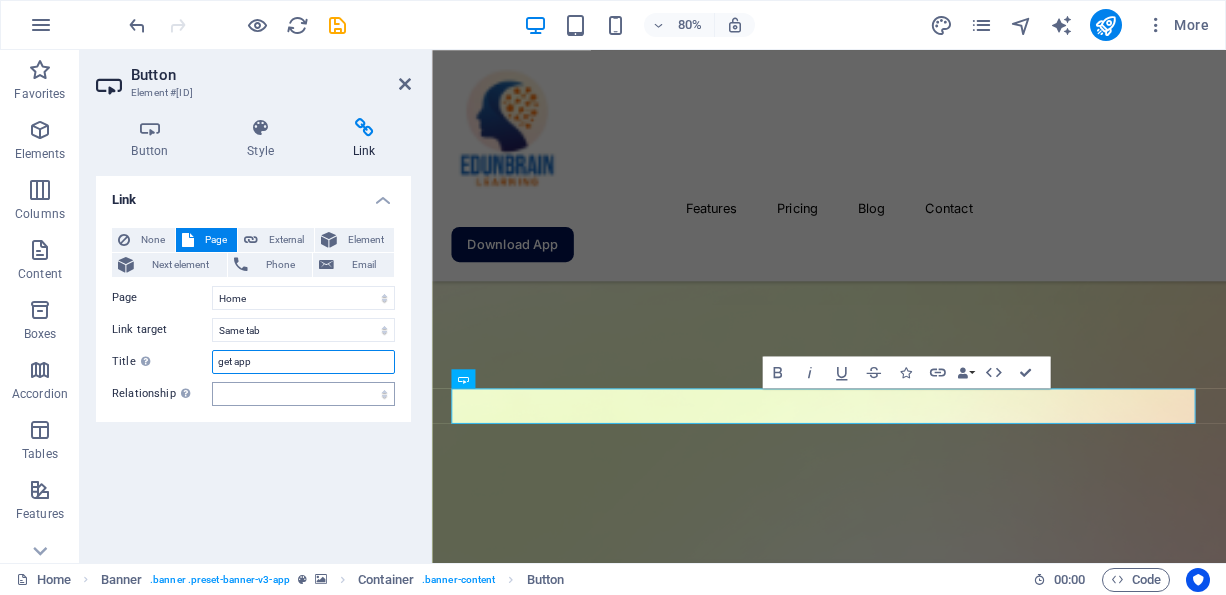 type on "get app" 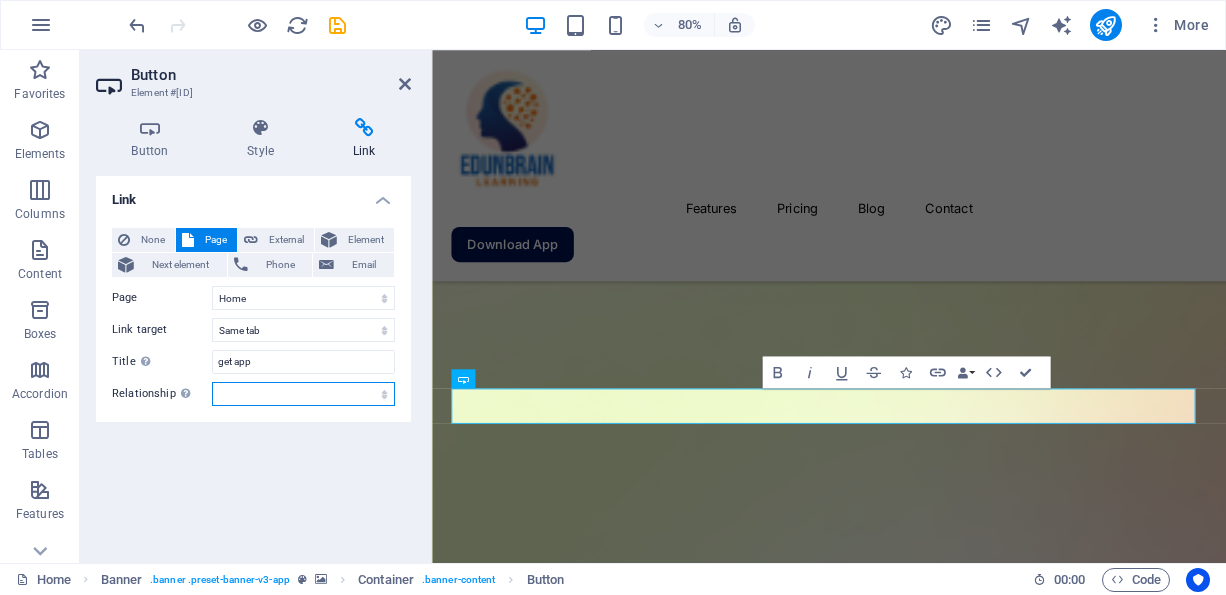 click on "alternate author bookmark external help license next nofollow noreferrer noopener prev search tag" at bounding box center [303, 394] 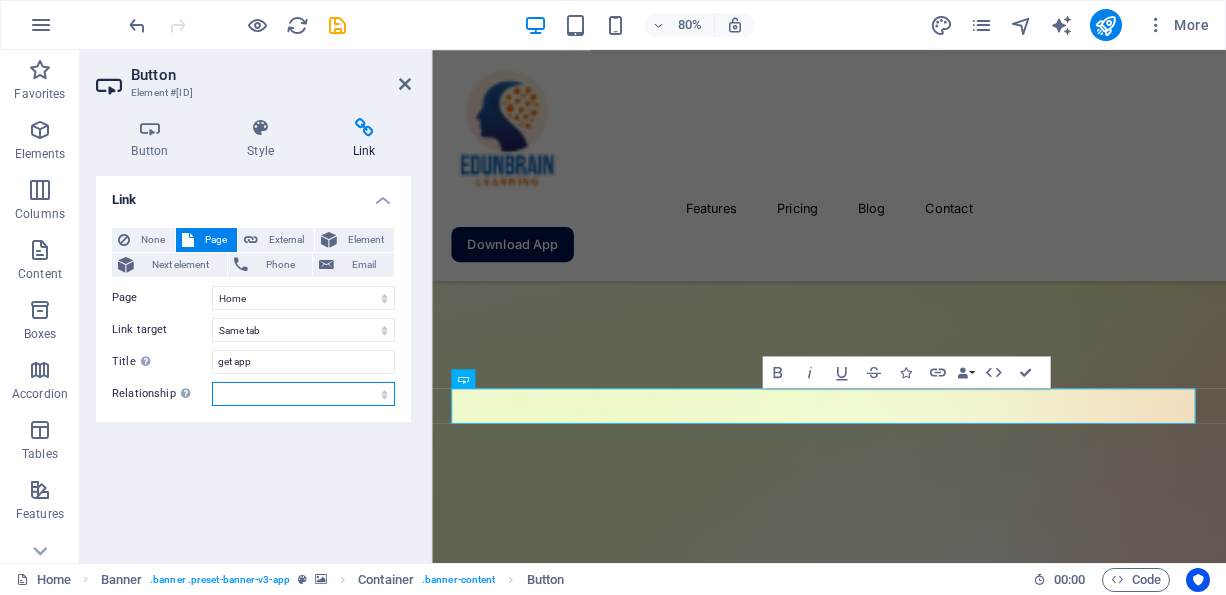 select on "author" 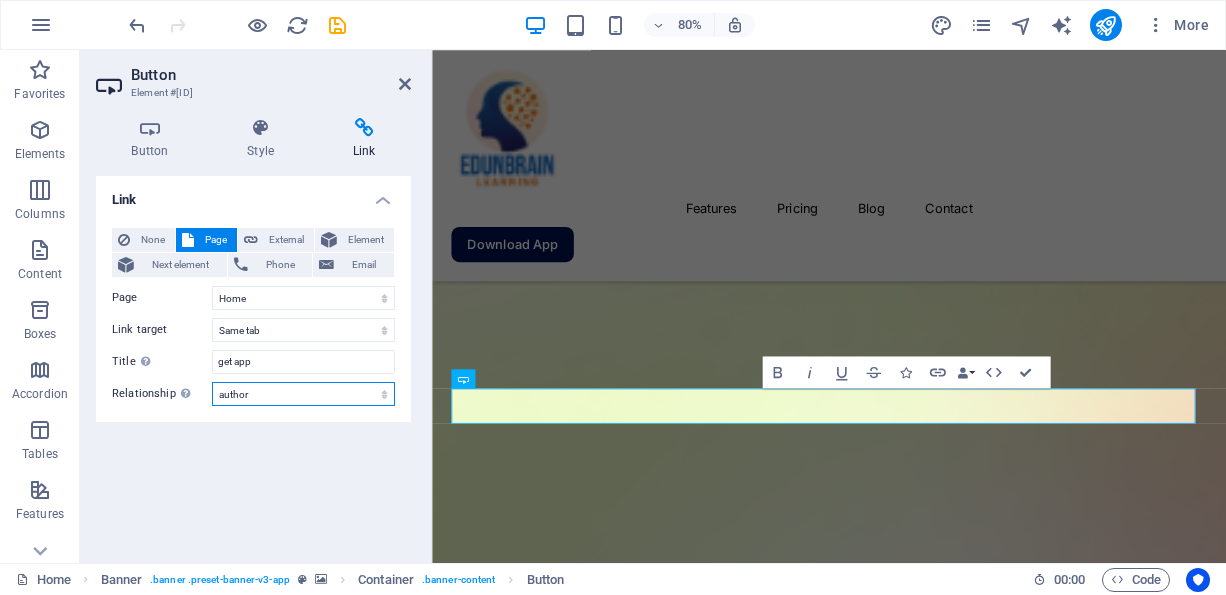 click on "alternate author bookmark external help license next nofollow noreferrer noopener prev search tag" at bounding box center [303, 394] 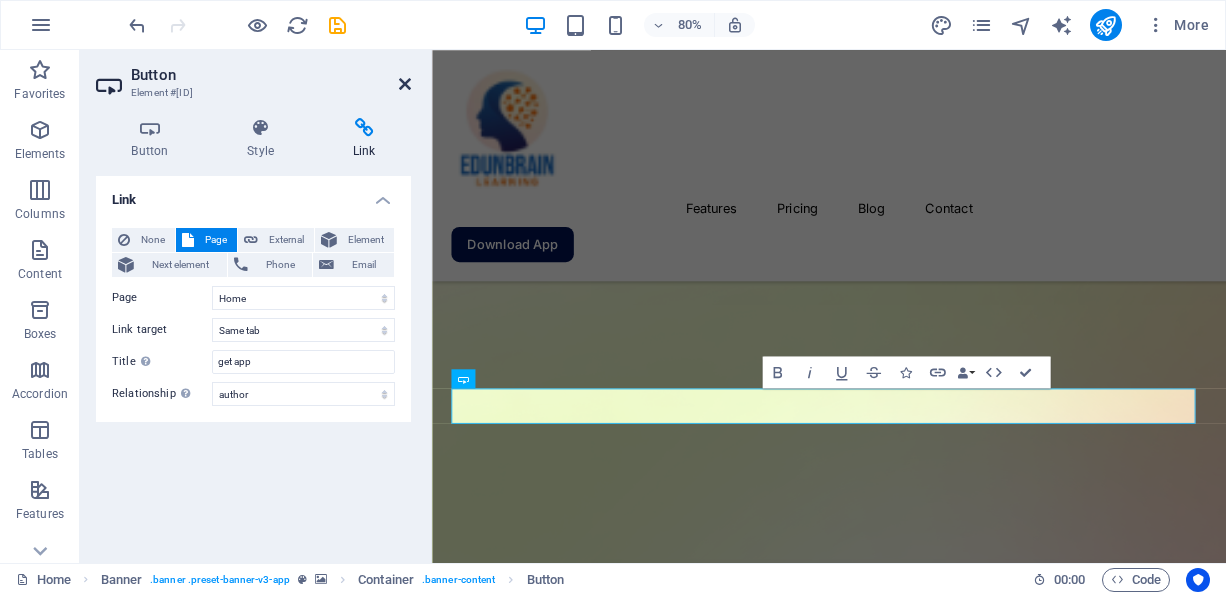 click at bounding box center [405, 84] 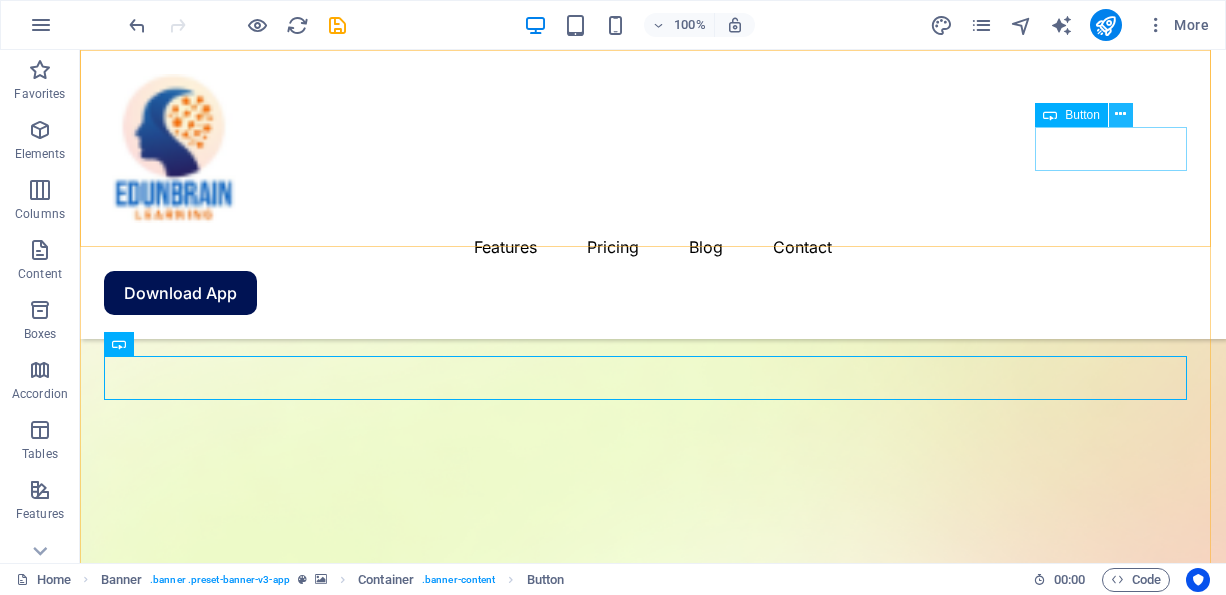 click at bounding box center [1120, 114] 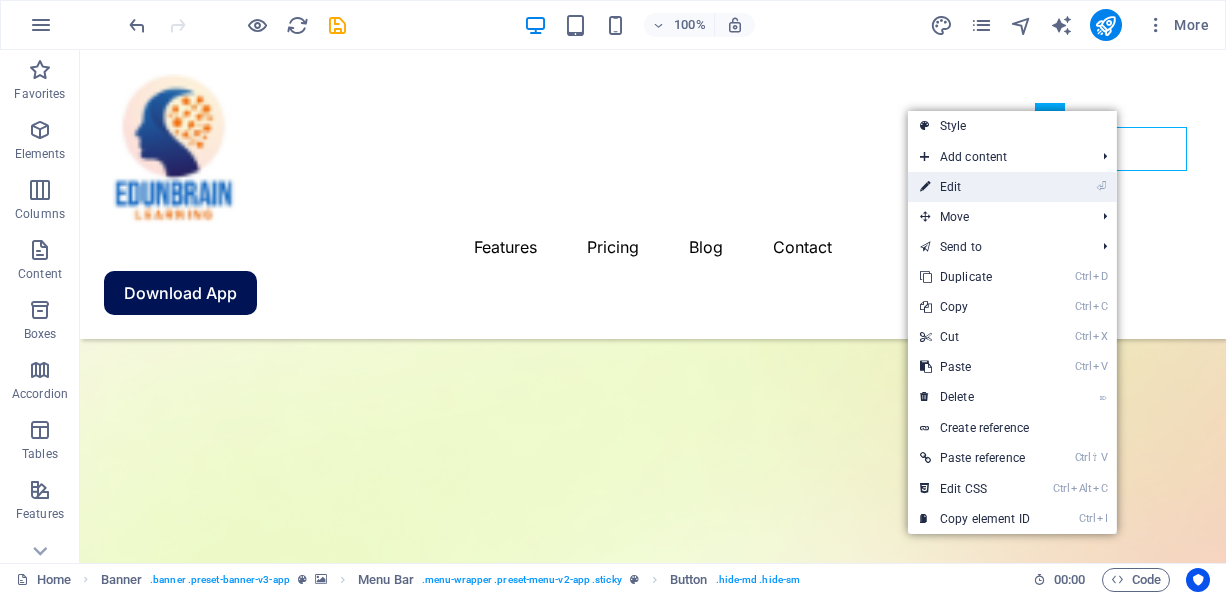 click on "⏎  Edit" at bounding box center [975, 187] 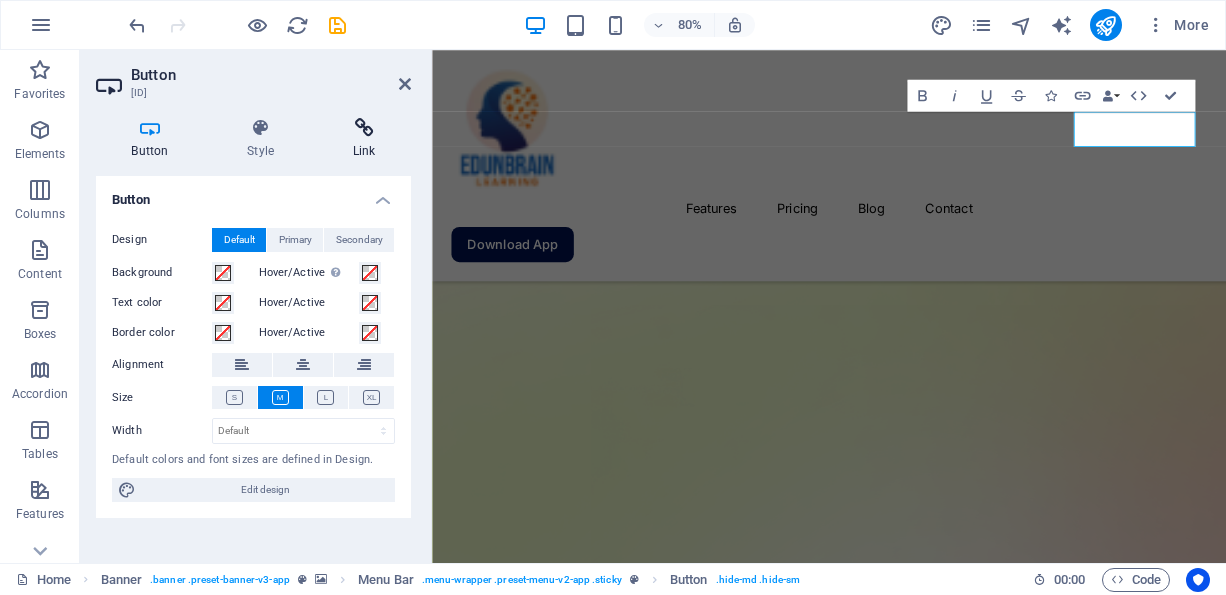 click on "Link" at bounding box center (364, 139) 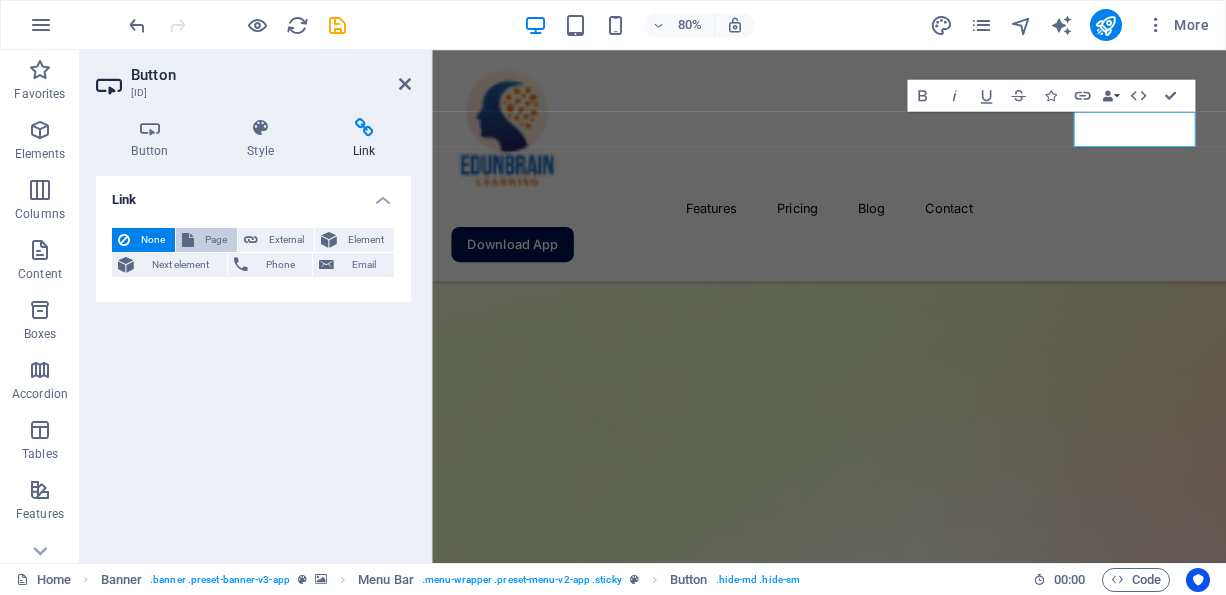 click on "Page" at bounding box center (215, 240) 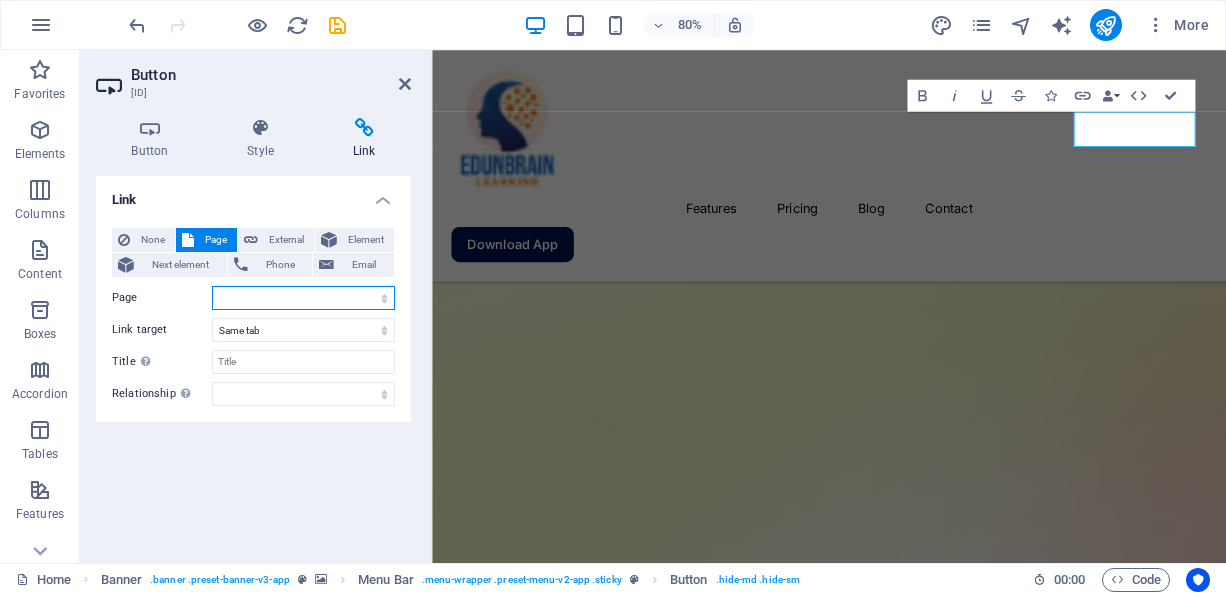 click on "Home Features Pricing Blog Contact Privacy Legal Notice" at bounding box center (303, 298) 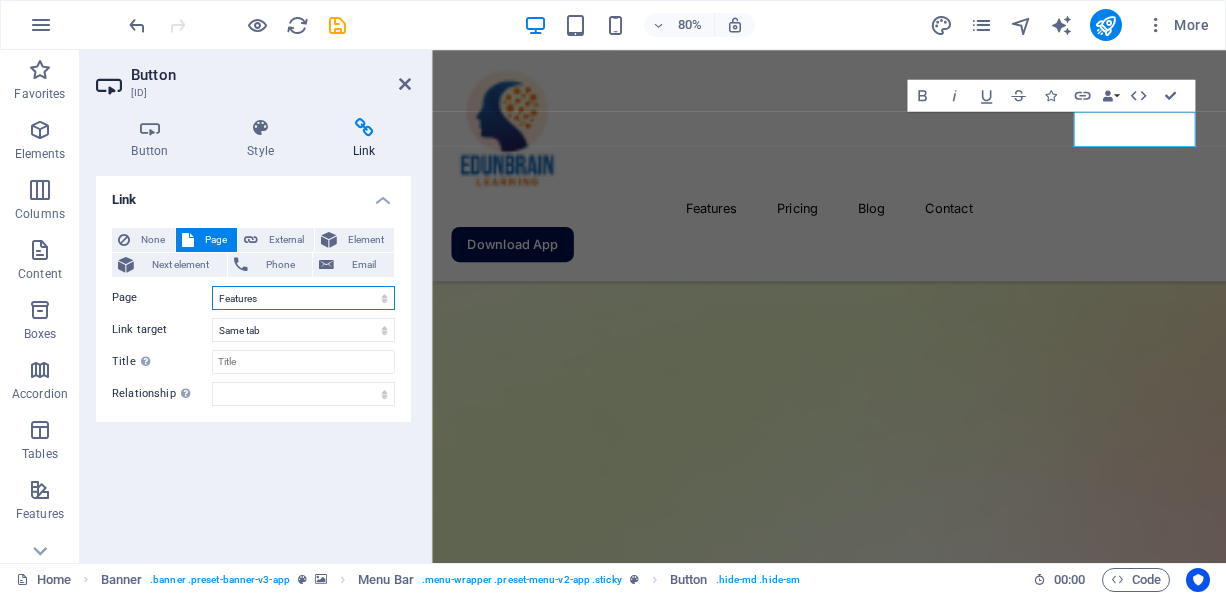 click on "Home Features Pricing Blog Contact Privacy Legal Notice" at bounding box center (303, 298) 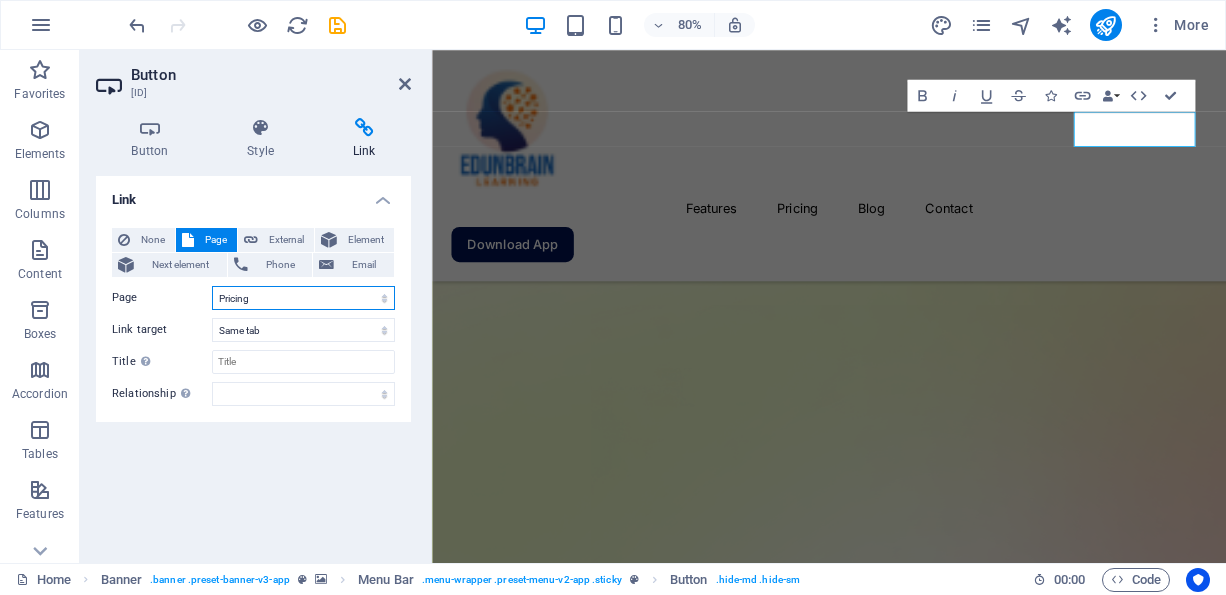 click on "Home Features Pricing Blog Contact Privacy Legal Notice" at bounding box center (303, 298) 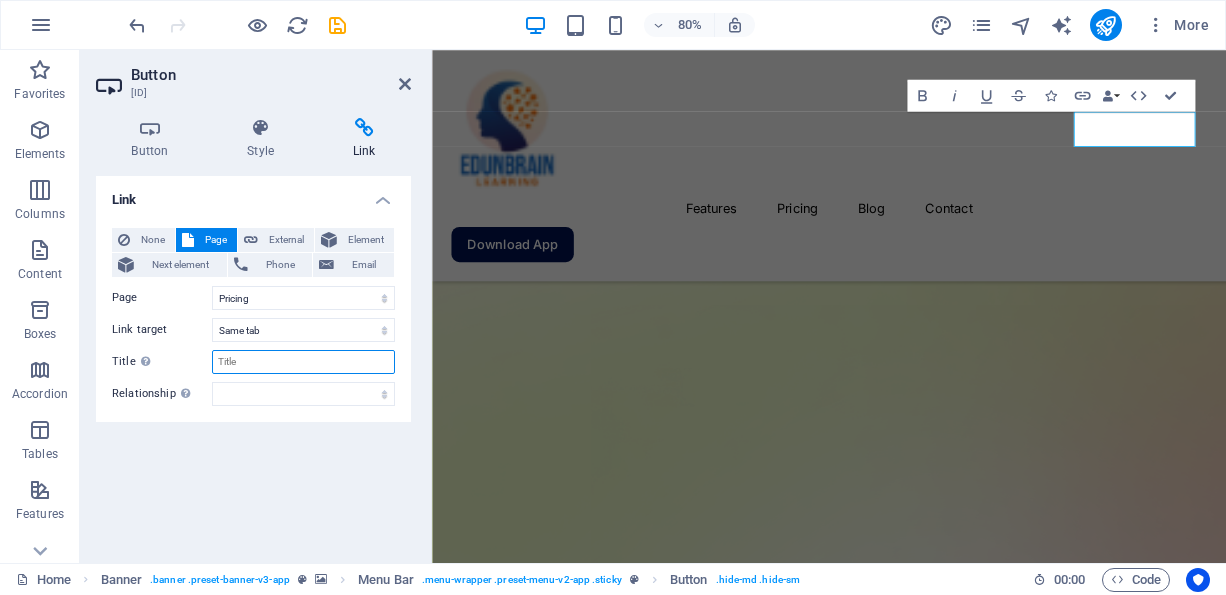 click on "Title Additional link description, should not be the same as the link text. The title is most often shown as a tooltip text when the mouse moves over the element. Leave empty if uncertain." at bounding box center [303, 362] 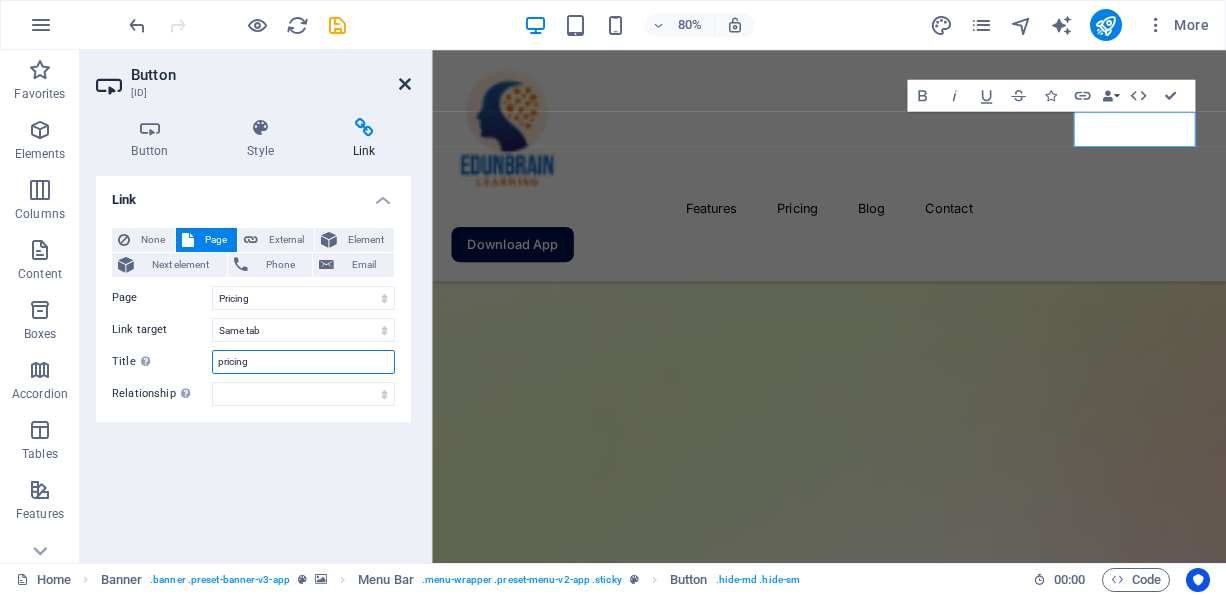 type on "pricing" 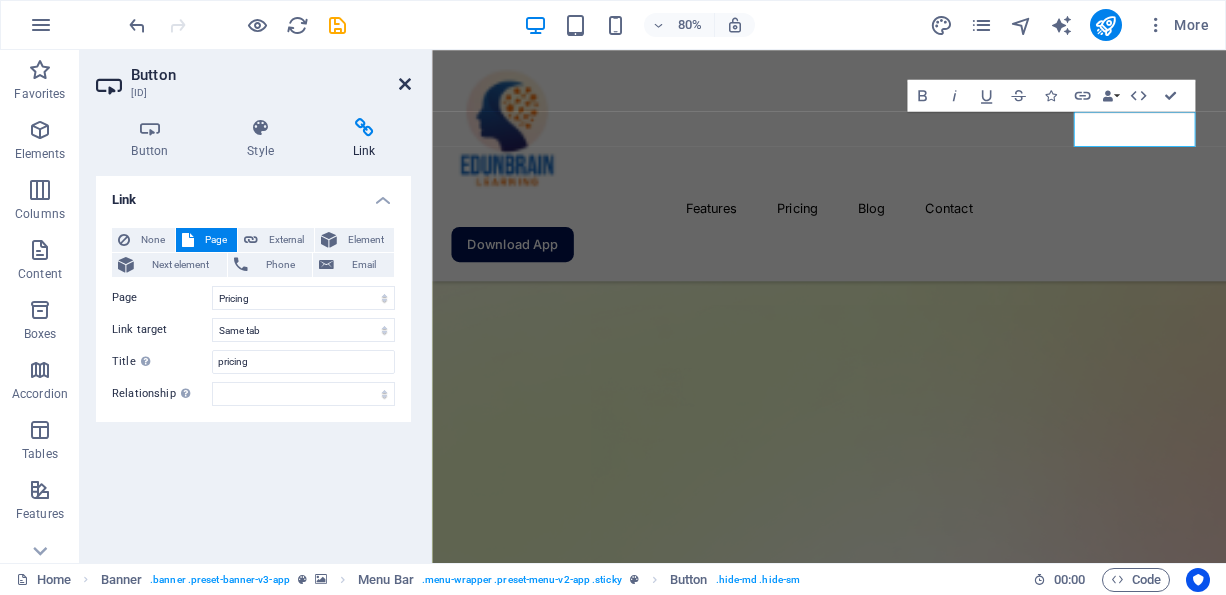 click at bounding box center (405, 84) 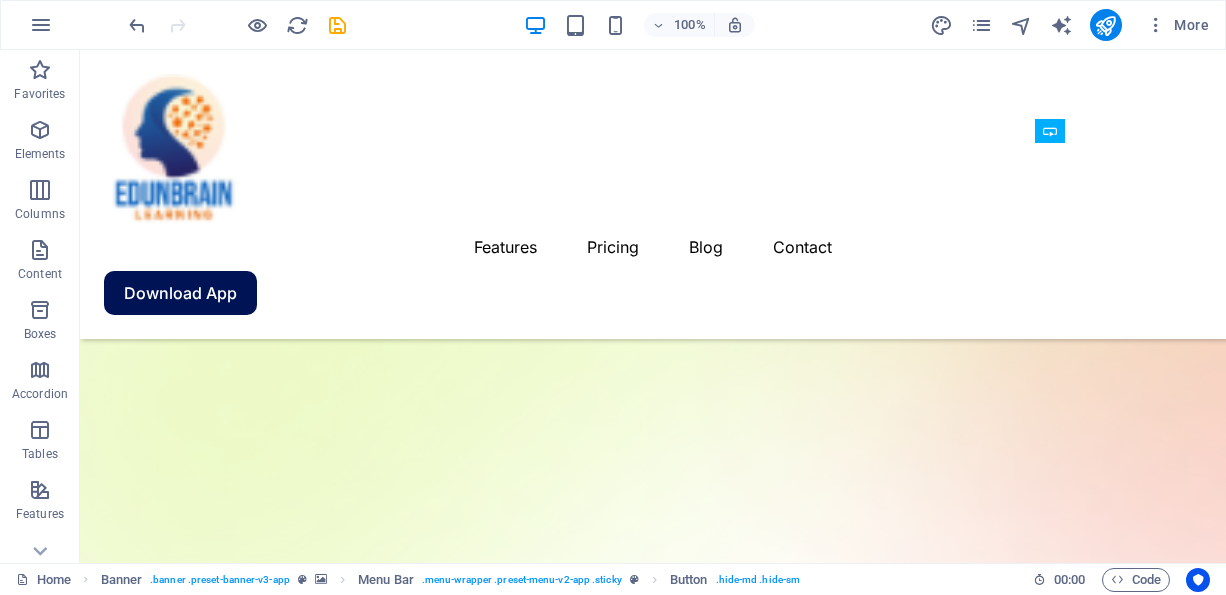 scroll, scrollTop: 556, scrollLeft: 0, axis: vertical 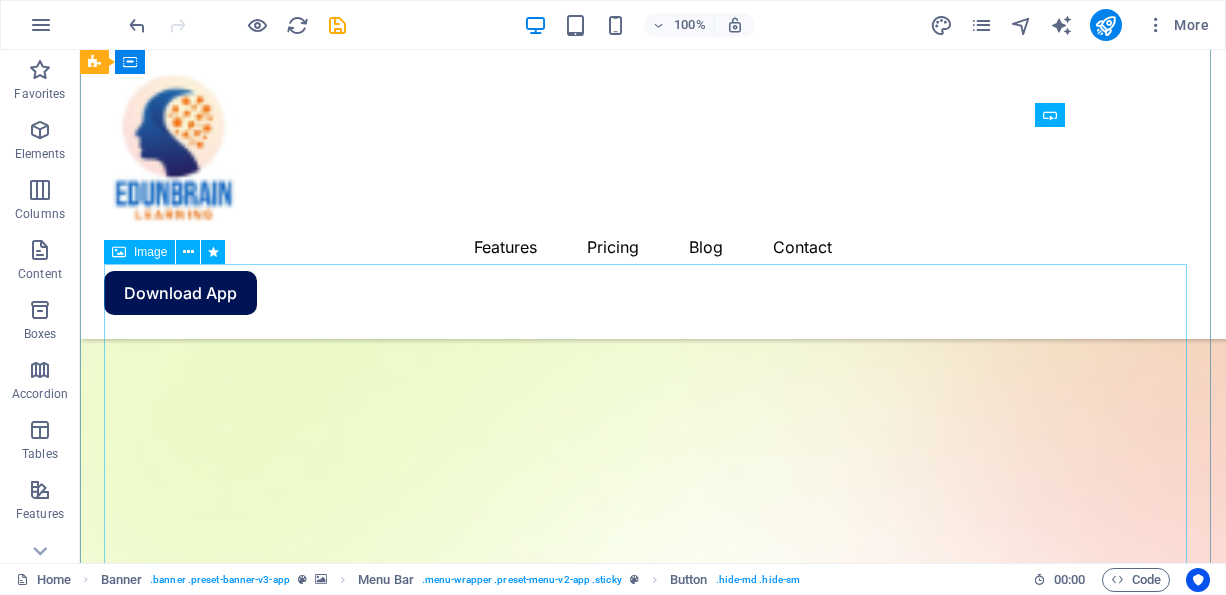 click at bounding box center [653, 2249] 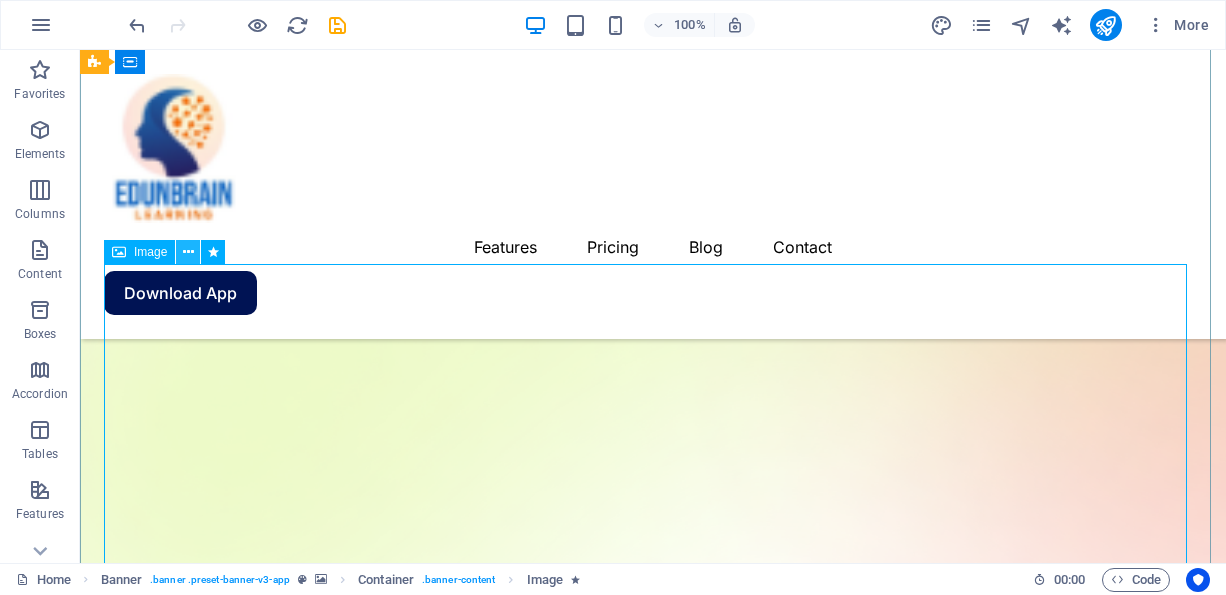 click at bounding box center (188, 252) 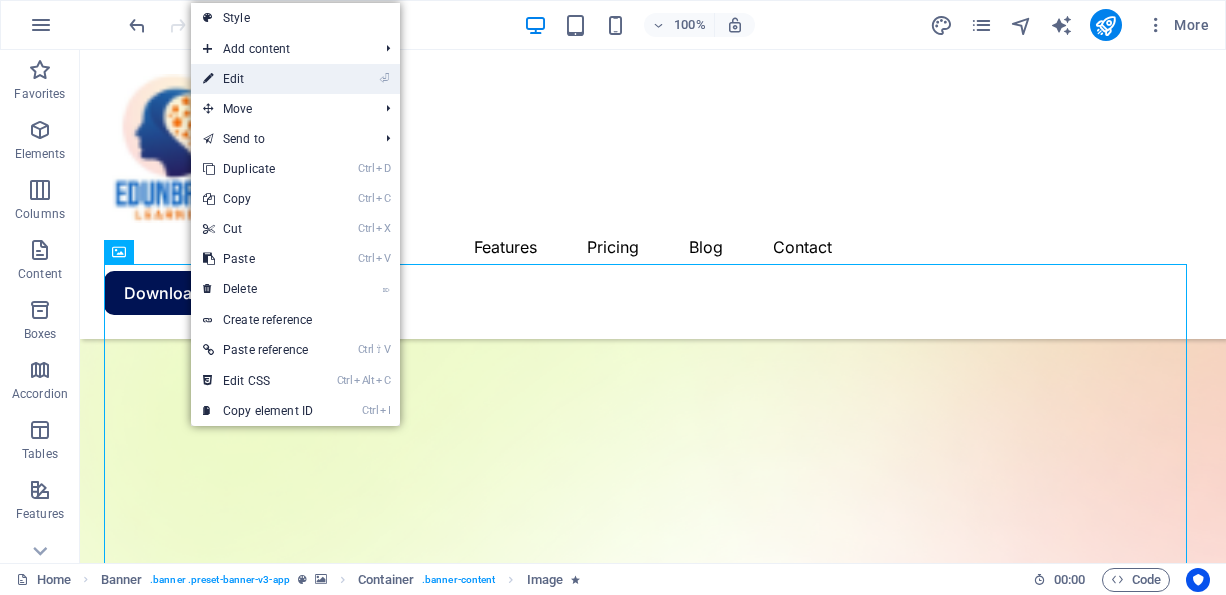 click on "⏎  Edit" at bounding box center (258, 79) 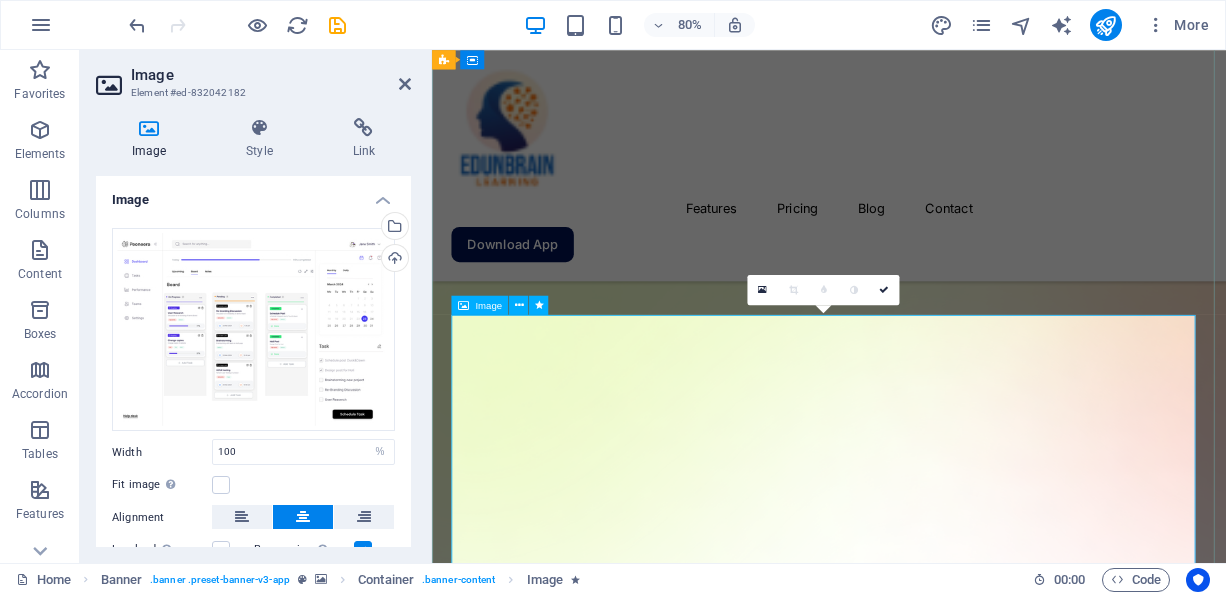 click at bounding box center (928, 2222) 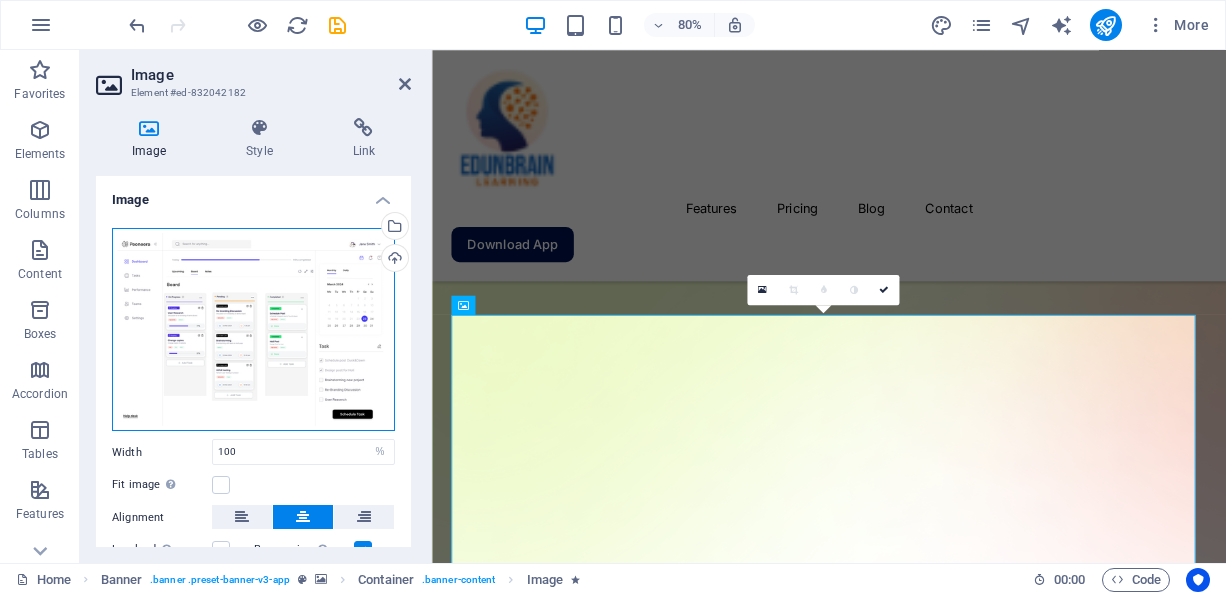 click on "Drag files here, click to choose files or select files from Files or our free stock photos & videos" at bounding box center [253, 330] 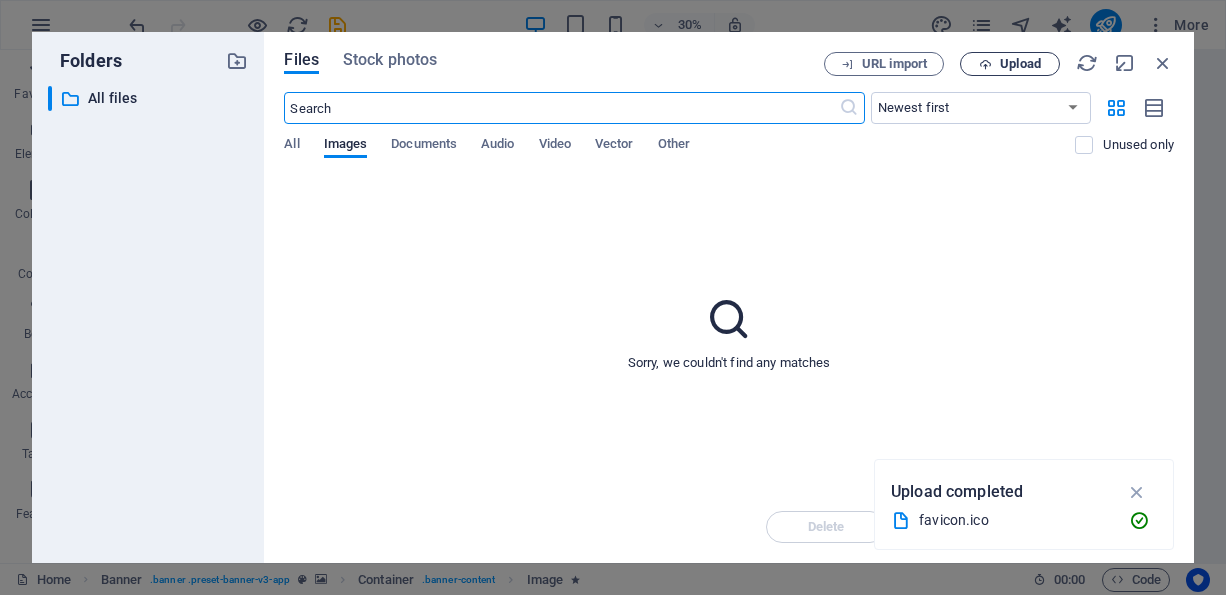 click on "Upload" at bounding box center [1020, 64] 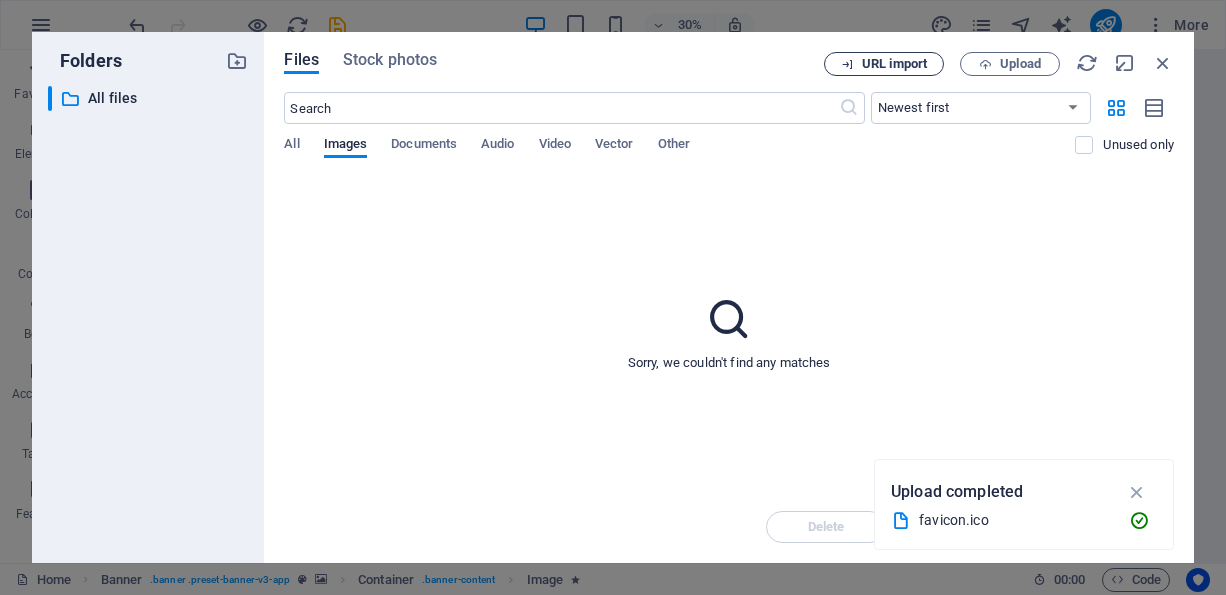 click on "URL import" at bounding box center [894, 64] 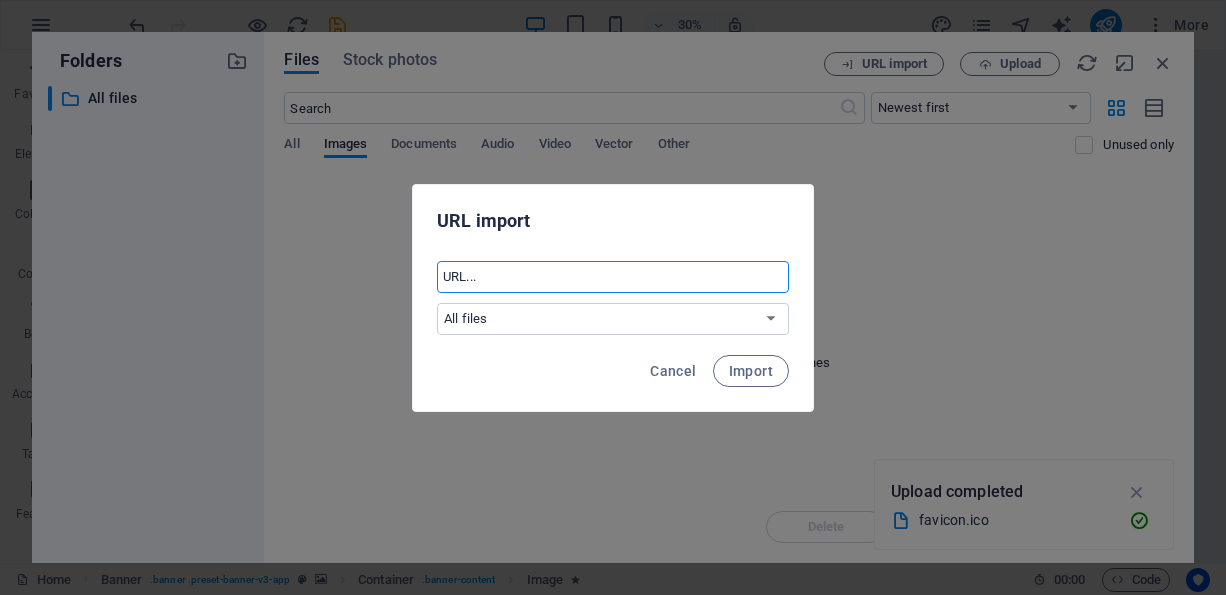 click at bounding box center [613, 277] 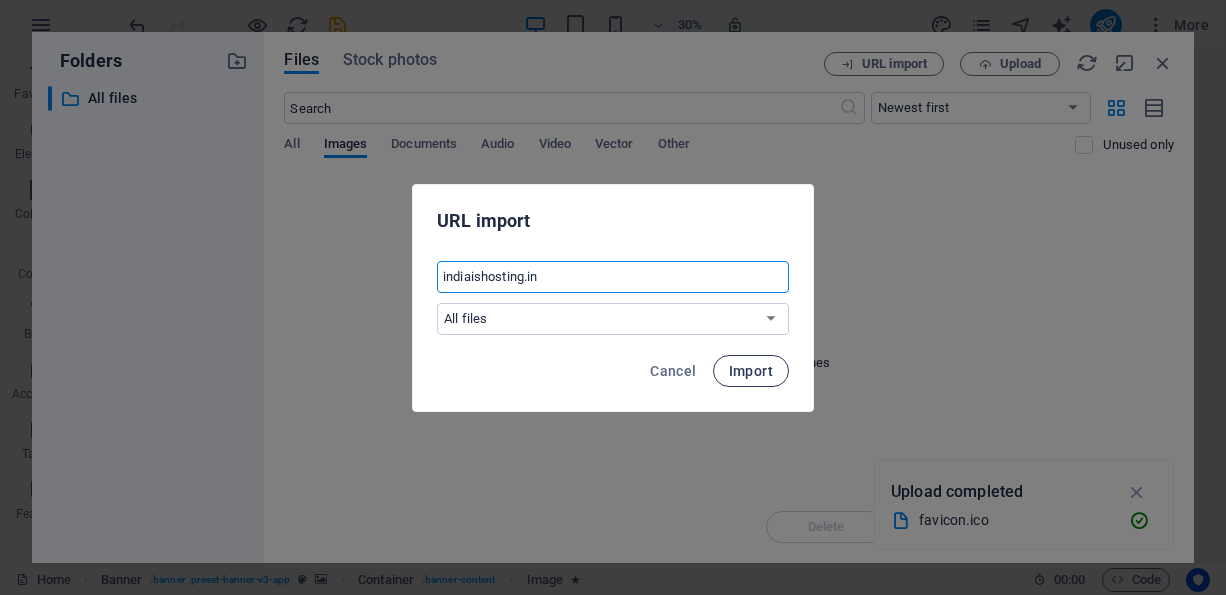 type on "indiaishosting.in" 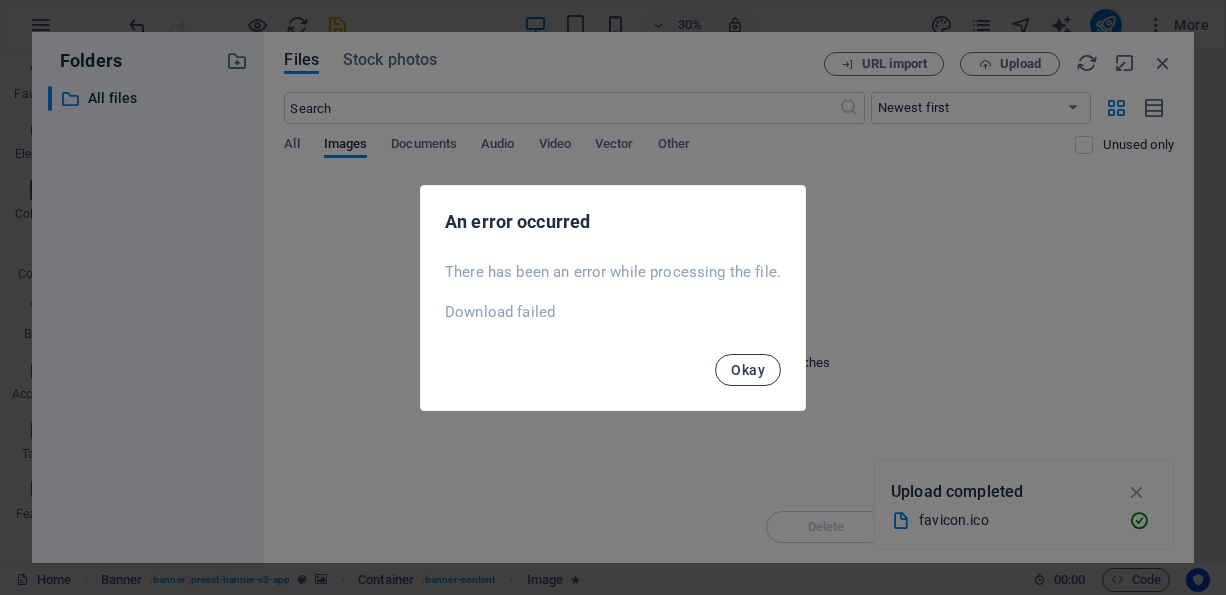 click on "Okay" at bounding box center [748, 370] 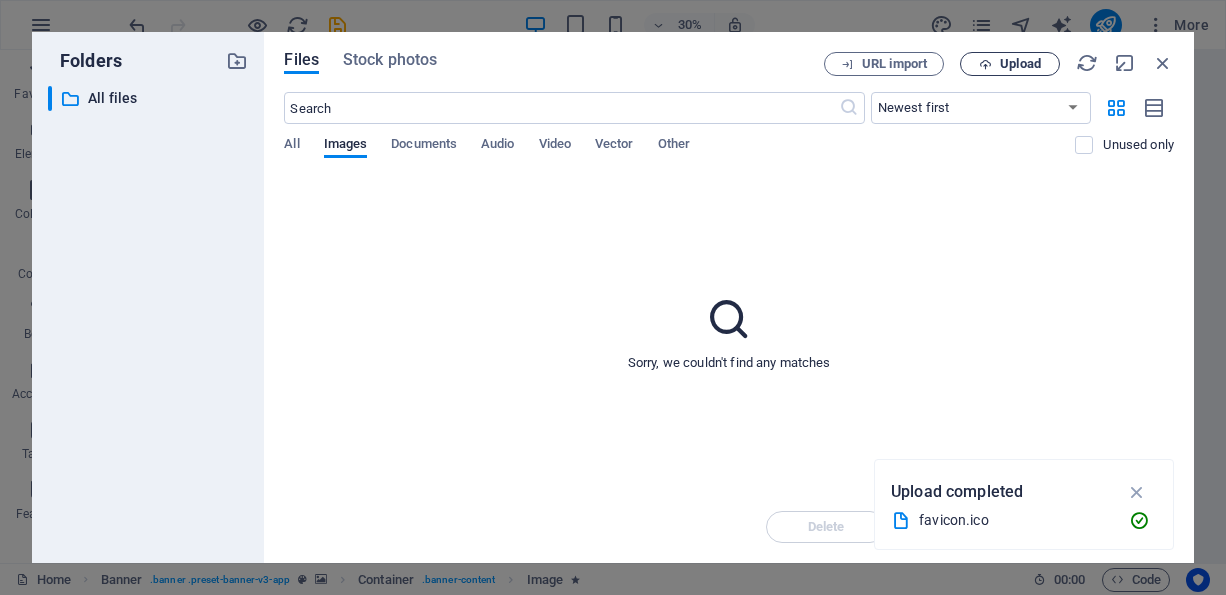 click on "Upload" at bounding box center (1020, 64) 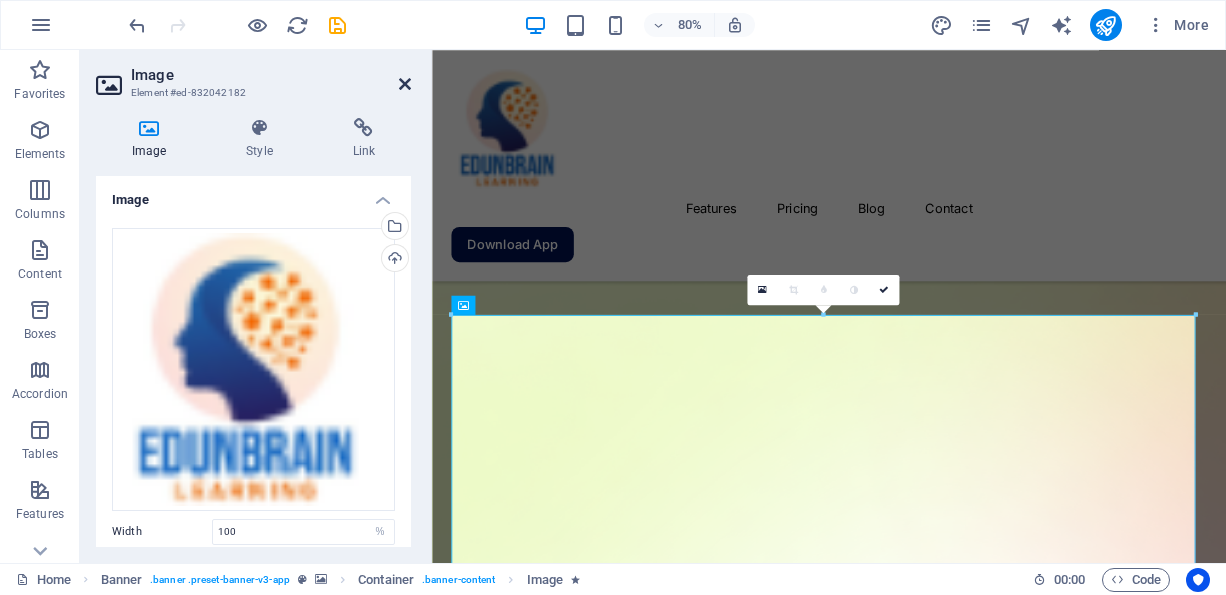 click at bounding box center (405, 84) 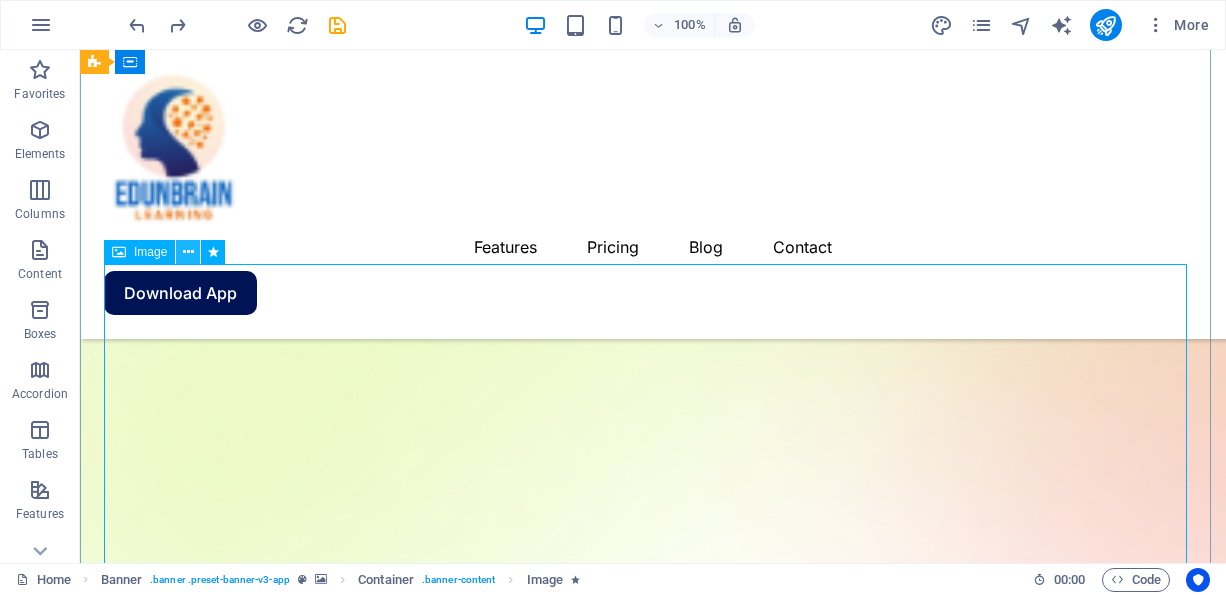 click at bounding box center [188, 252] 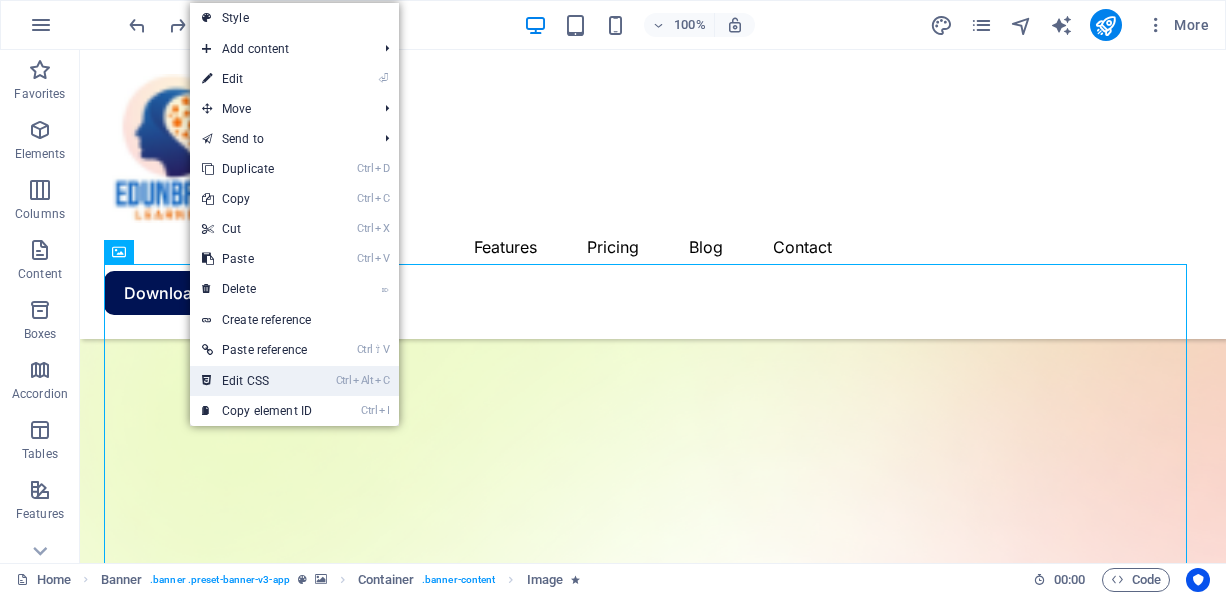 click on "Ctrl Alt C  Edit CSS" at bounding box center (257, 381) 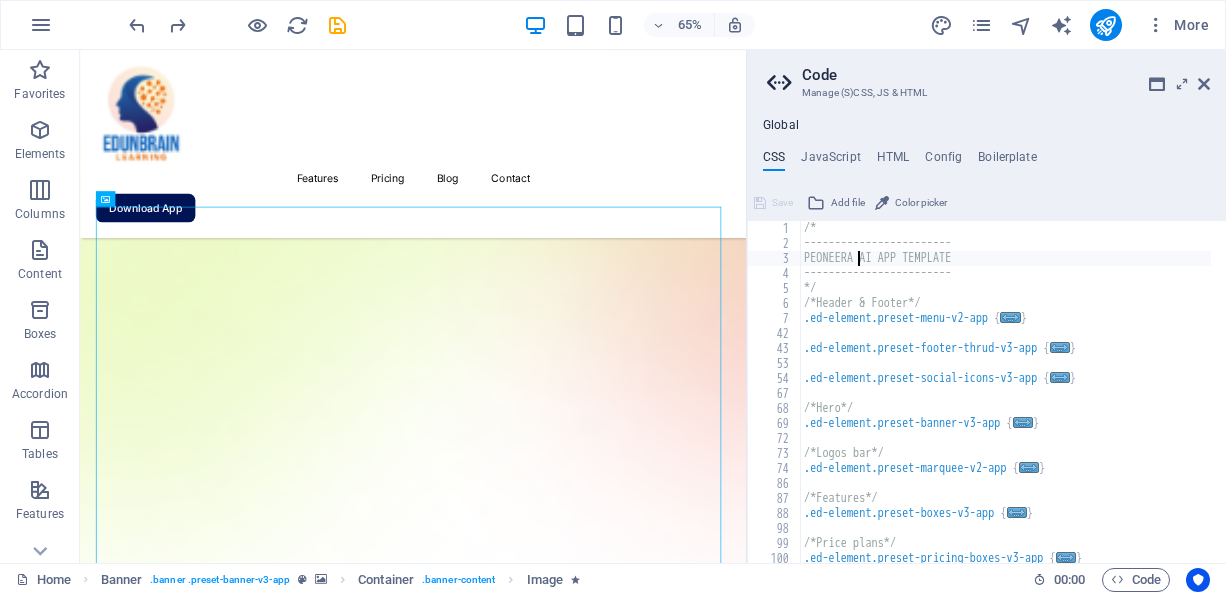 click on "/* ------------------------ PEONEERA AI APP TEMPLATE ------------------------ */ /*Header & Footer*/ .ed-element.preset-menu-v2-app   { ... } .ed-element.preset-footer-thrud-v3-app   { ... } .ed-element.preset-social-icons-v3-app   { ... } /*Hero*/ .ed-element.preset-banner-v3-app   { ... } /*Logos bar*/ .ed-element.preset-marquee-v2-app   { ... } /*Features*/ .ed-element.preset-boxes-v3-app   { ... } /*Price plans*/ .ed-element.preset-pricing-boxes-v3-app   { ... }" at bounding box center (1005, 407) 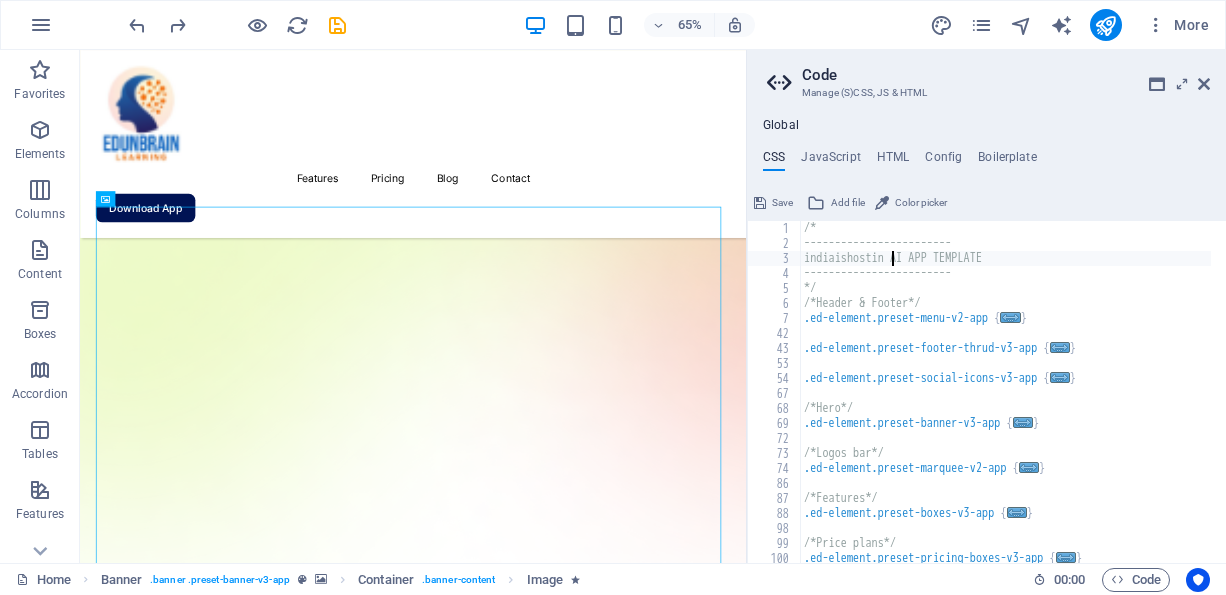 scroll, scrollTop: 0, scrollLeft: 7, axis: horizontal 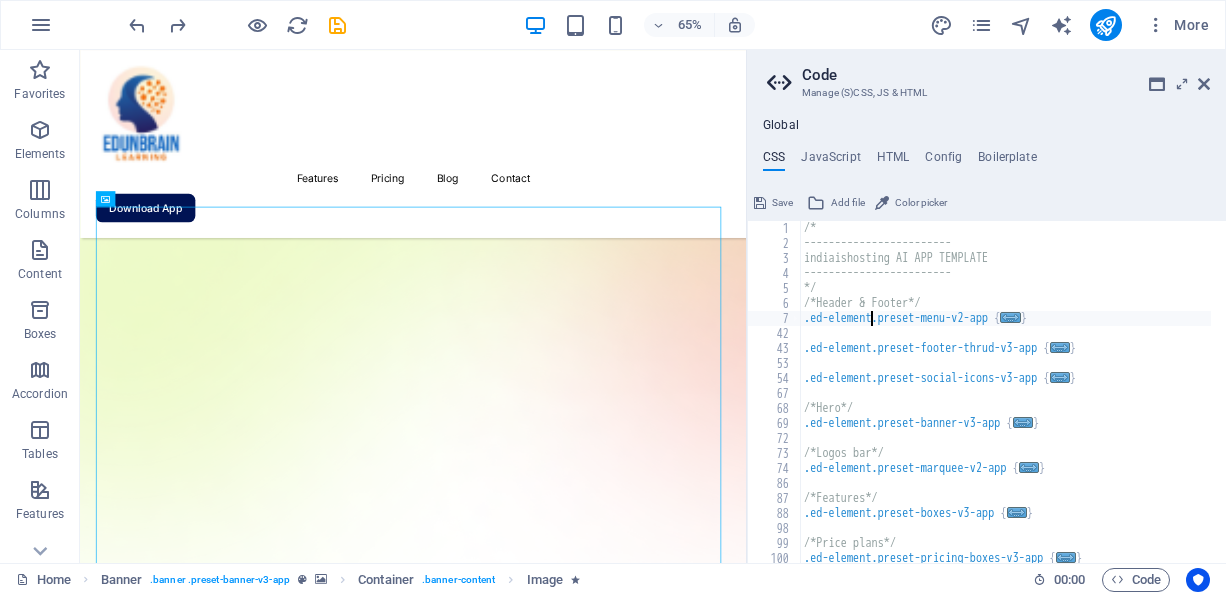 click on "/* ------------------------ indiaishosting AI APP TEMPLATE ------------------------ */ /*Header & Footer*/ .ed-element.preset-menu-v2-app   { ... } .ed-element.preset-footer-thrud-v3-app   { ... } .ed-element.preset-social-icons-v3-app   { ... } /*Hero*/ .ed-element.preset-banner-v3-app   { ... } /*Logos bar*/ .ed-element.preset-marquee-v2-app   { ... } /*Features*/ .ed-element.preset-boxes-v3-app   { ... } /*Price plans*/ .ed-element.preset-pricing-boxes-v3-app   { ... }" at bounding box center (1005, 407) 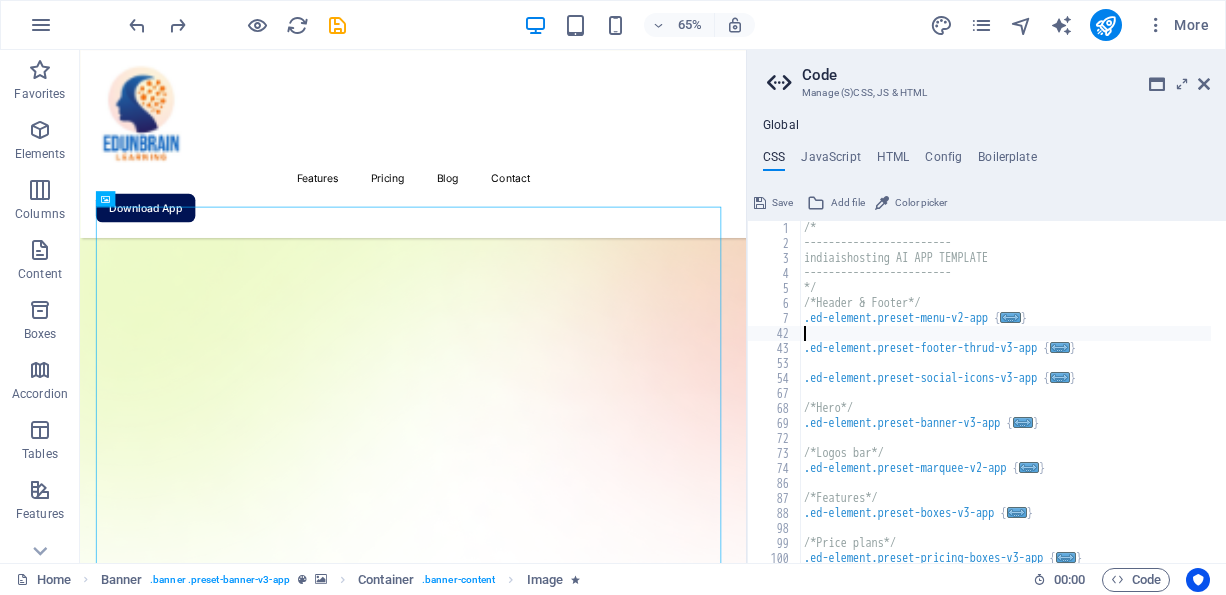 type on ".ed-element.preset-footer-thrud-v3-app {" 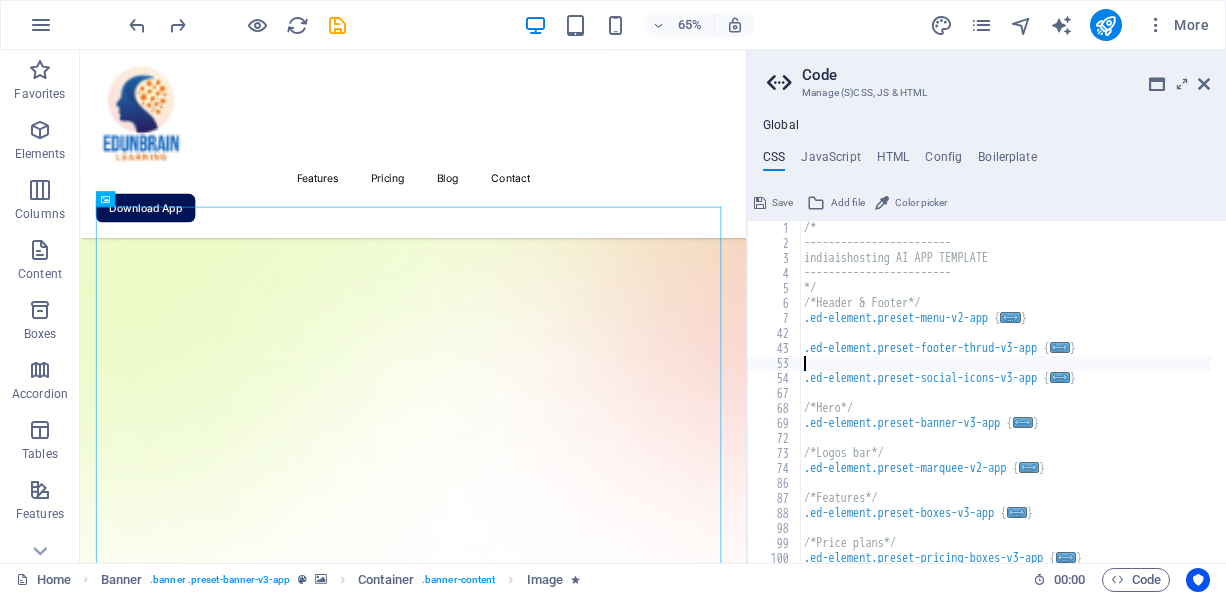 type on ".ed-element.preset-social-icons-v3-app {" 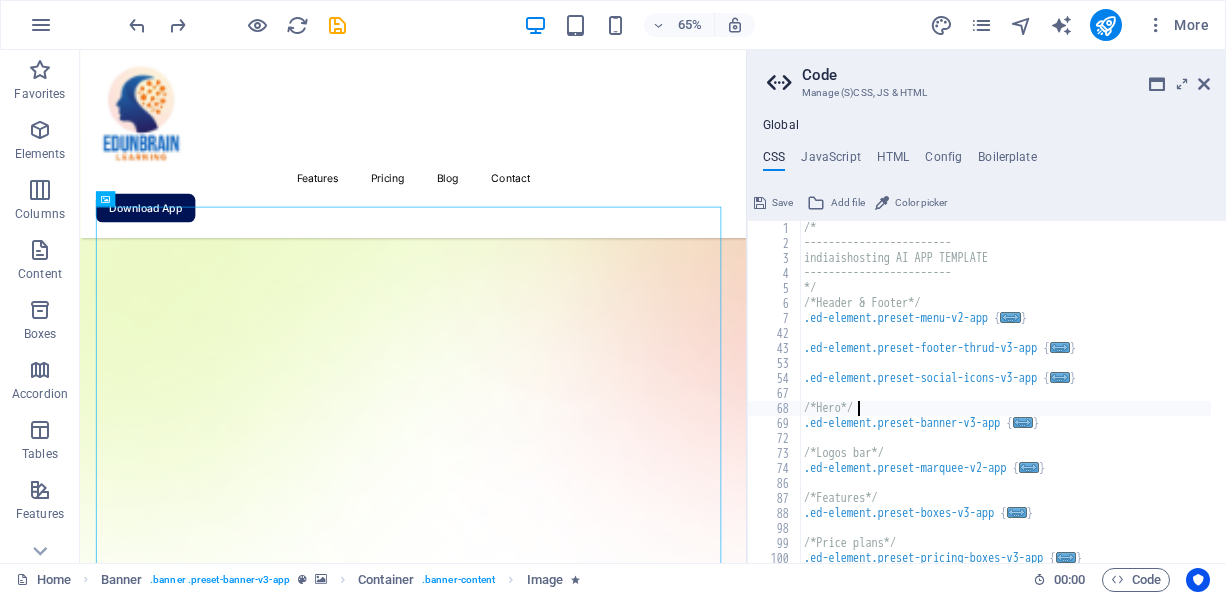 type on ".ed-element.preset-banner-v3-app {" 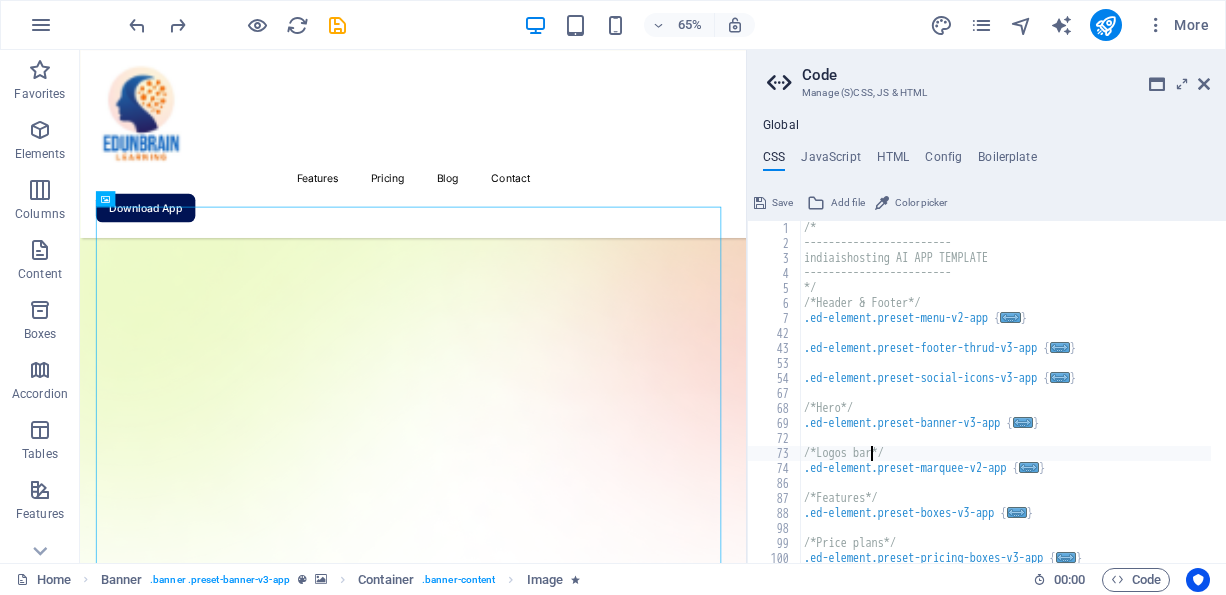 type on ".ed-element.preset-marquee-v2-app {" 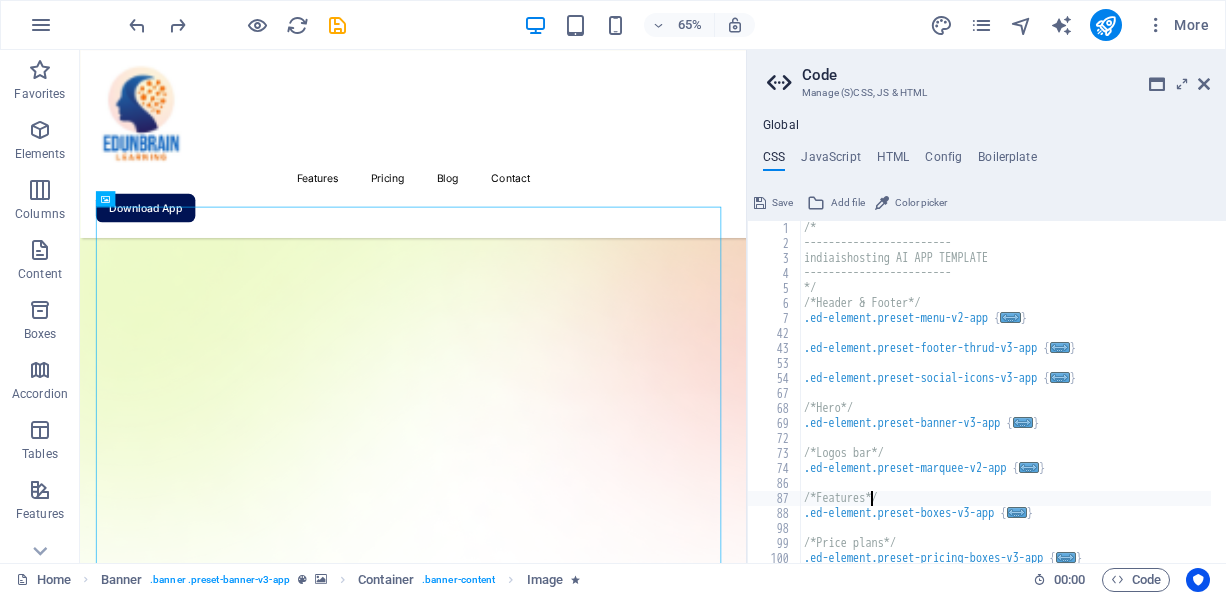 type on ".ed-element.preset-boxes-v3-app {" 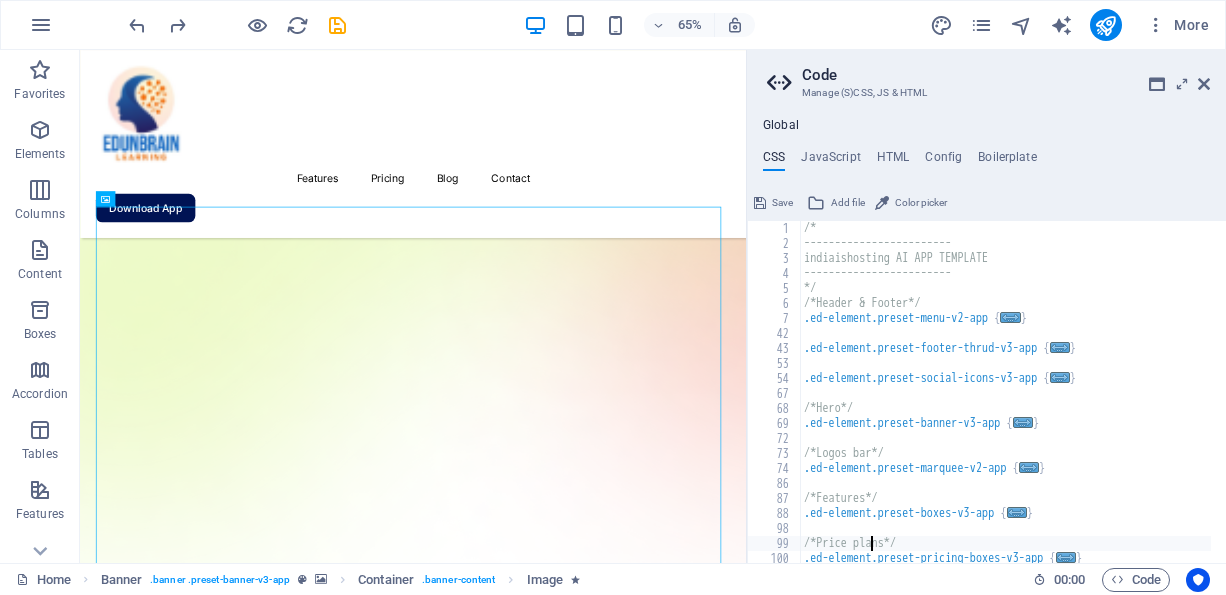 type on ".ed-element.preset-pricing-boxes-v3-app {" 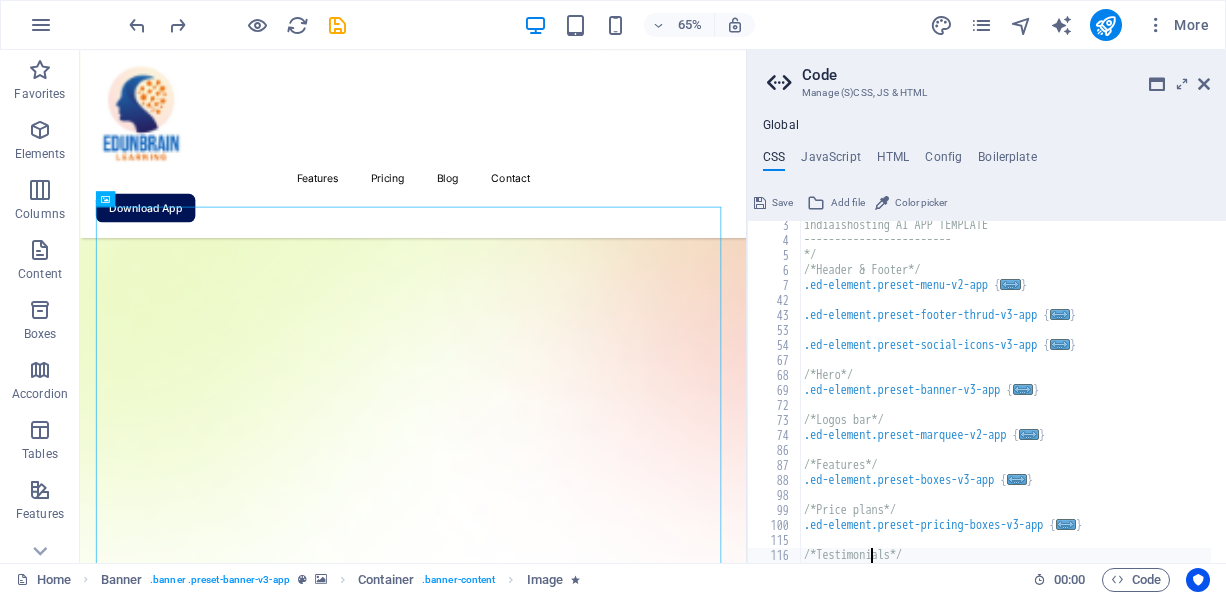 type on ".ed-element.preset-columns-three-v2-app {" 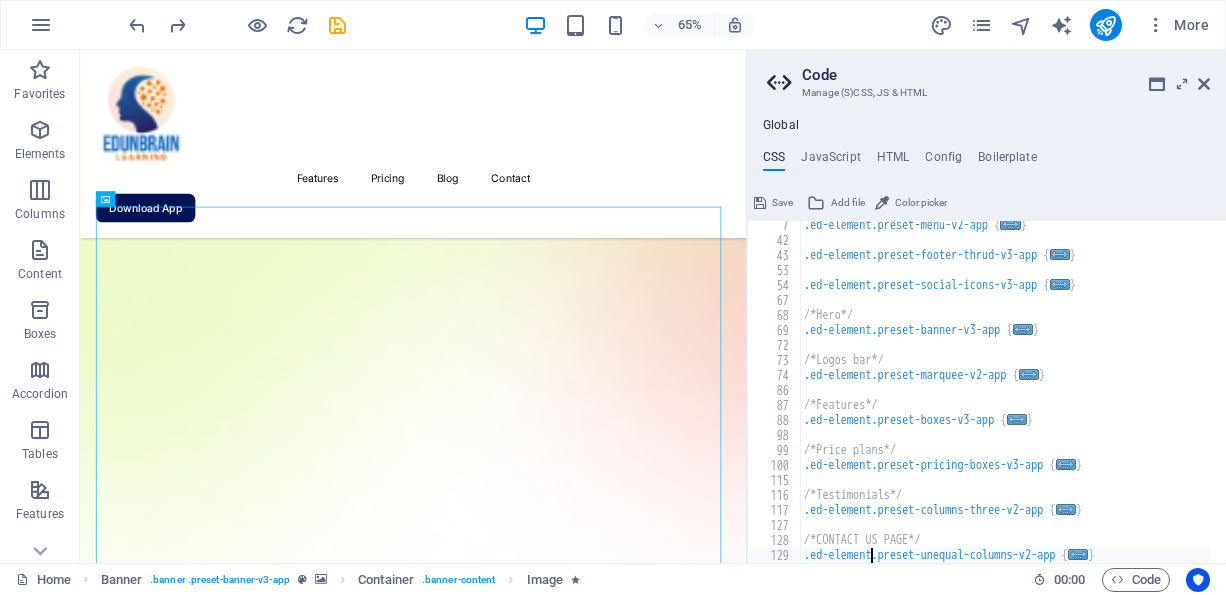scroll, scrollTop: 93, scrollLeft: 0, axis: vertical 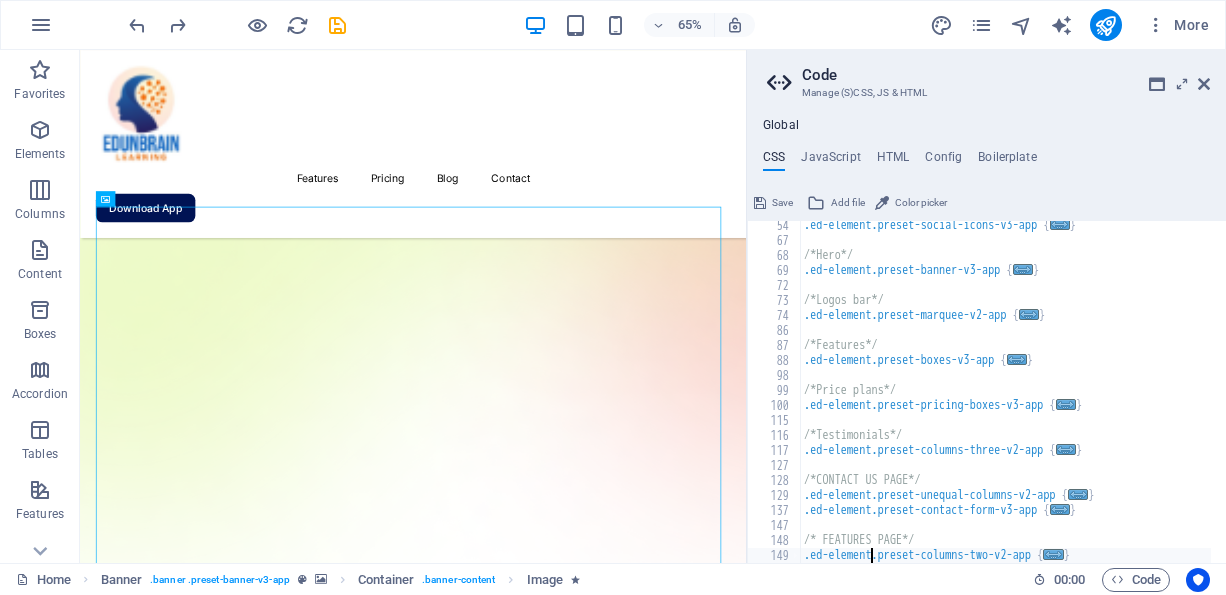 type on ".ed-element.preset-counter-v2-app {" 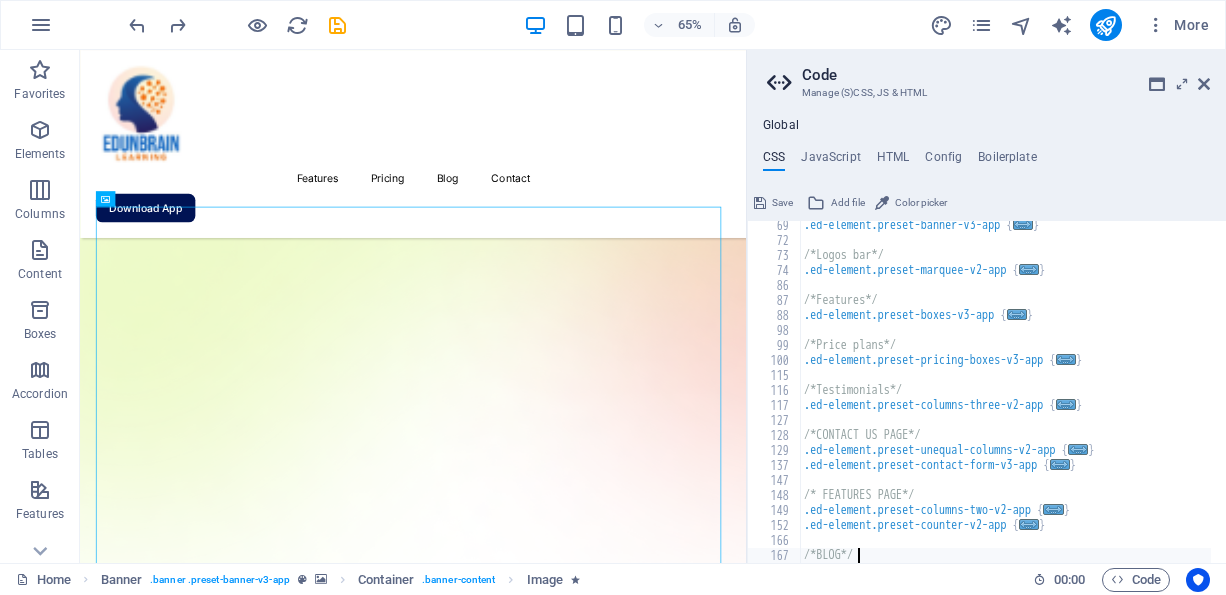 type on ".ed-element.preset-collection-container-app {" 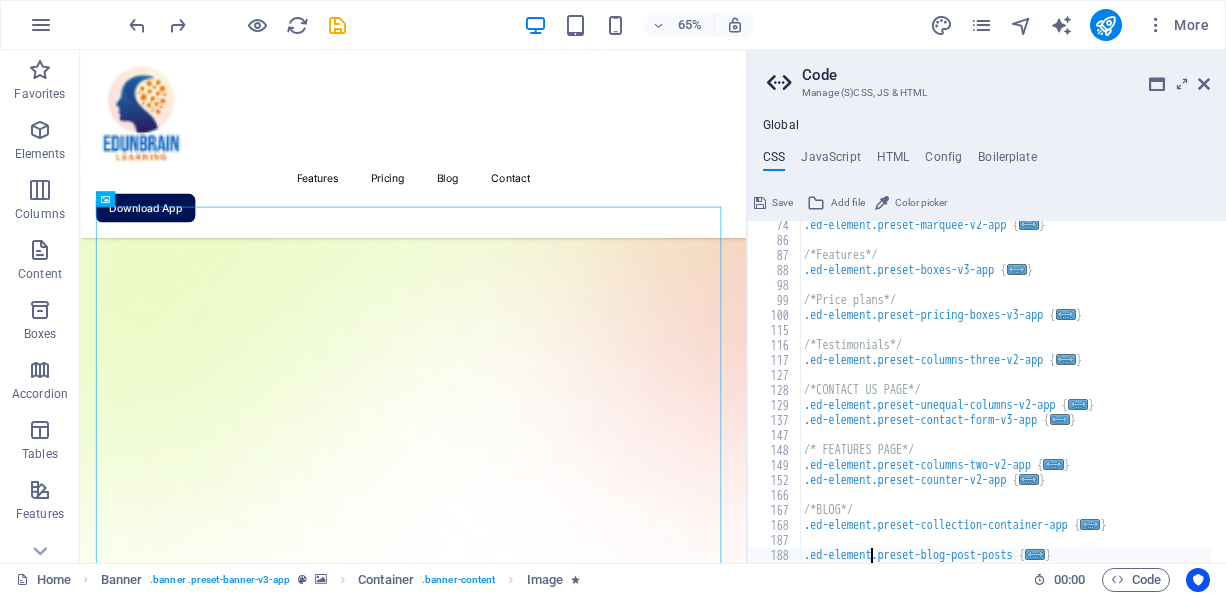 scroll, scrollTop: 243, scrollLeft: 0, axis: vertical 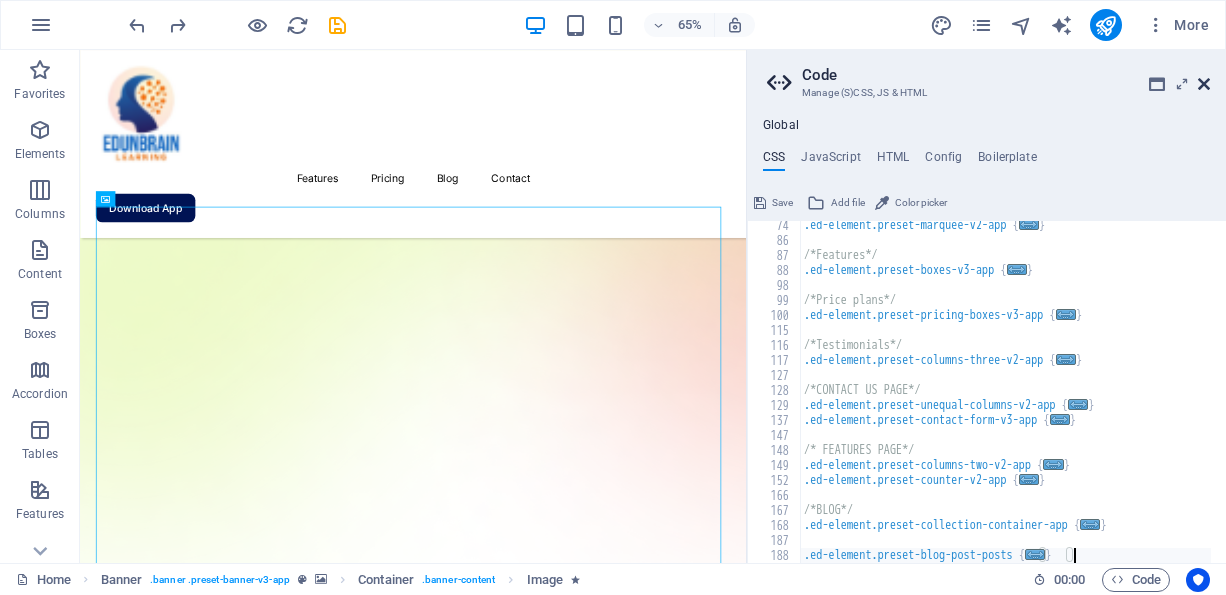 type on "}" 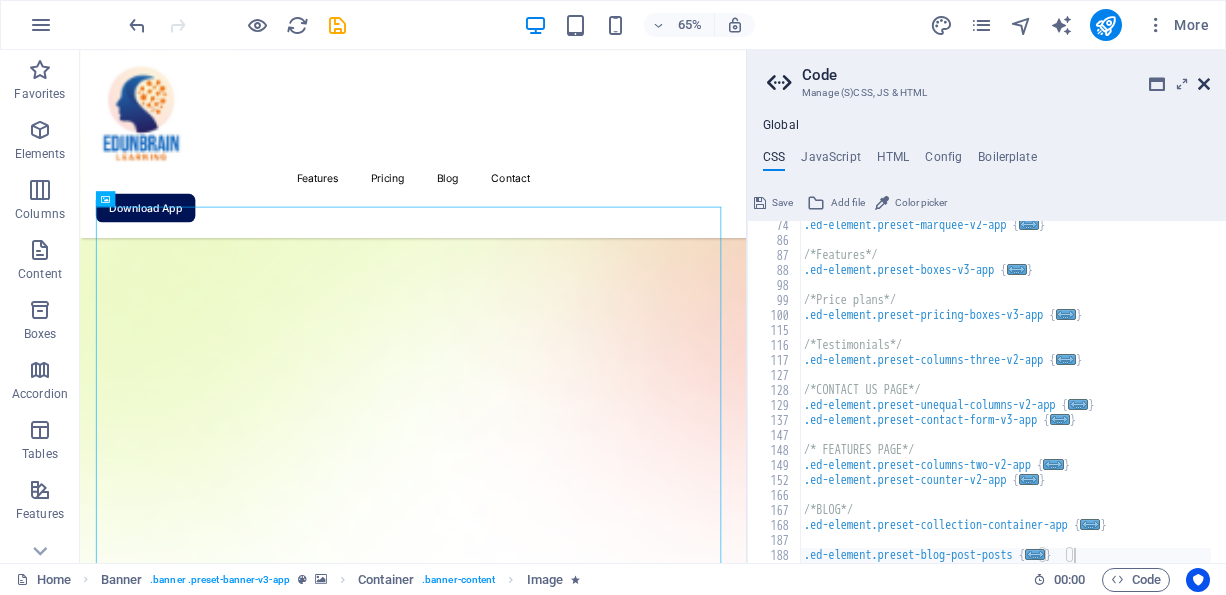 click at bounding box center (1204, 84) 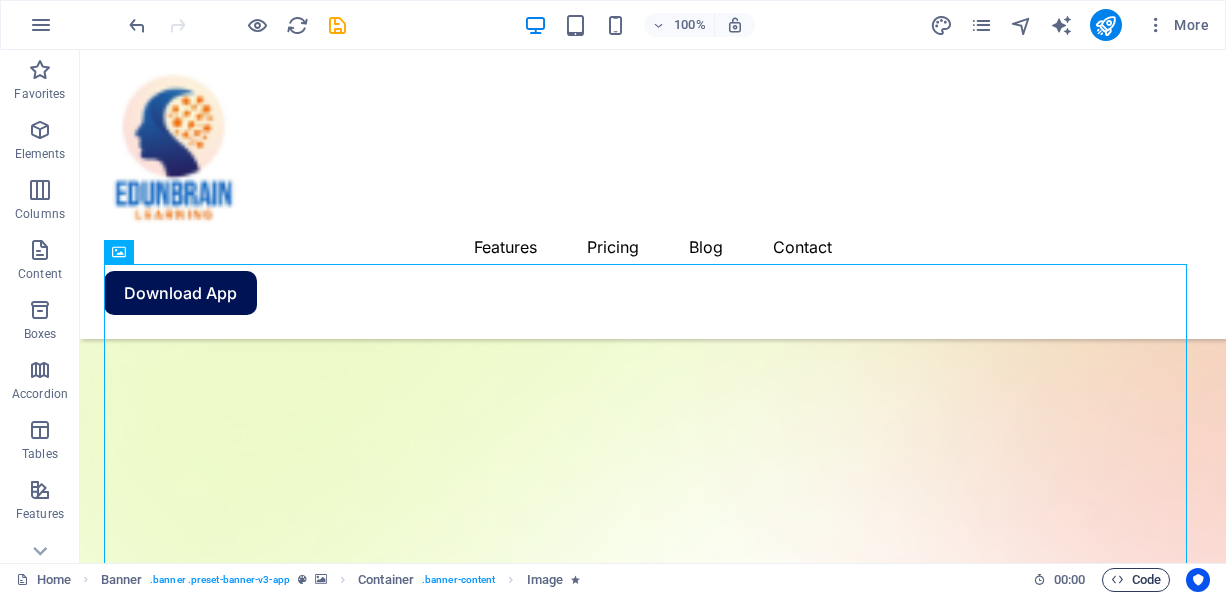 click on "Code" at bounding box center (1136, 580) 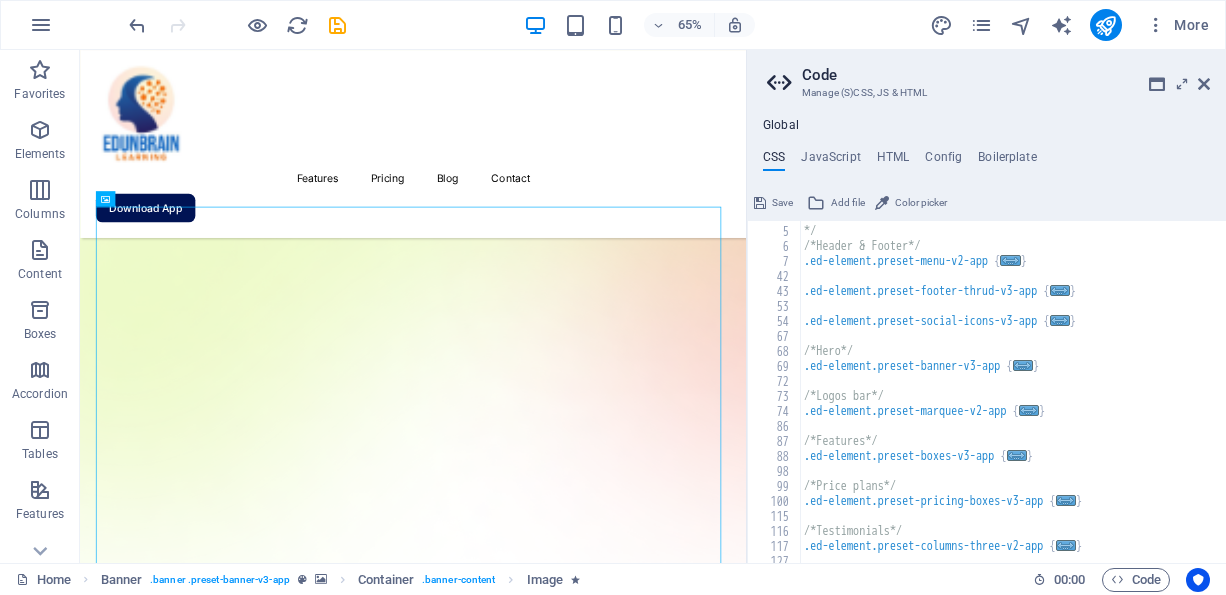 scroll, scrollTop: 0, scrollLeft: 0, axis: both 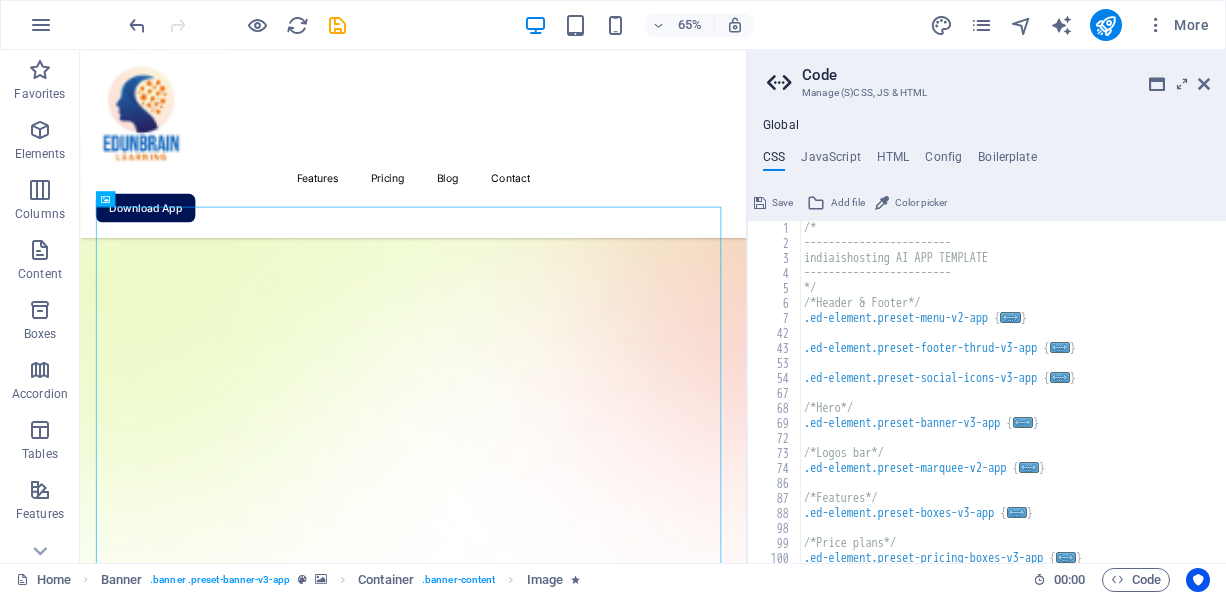 click on "Save" at bounding box center [773, 203] 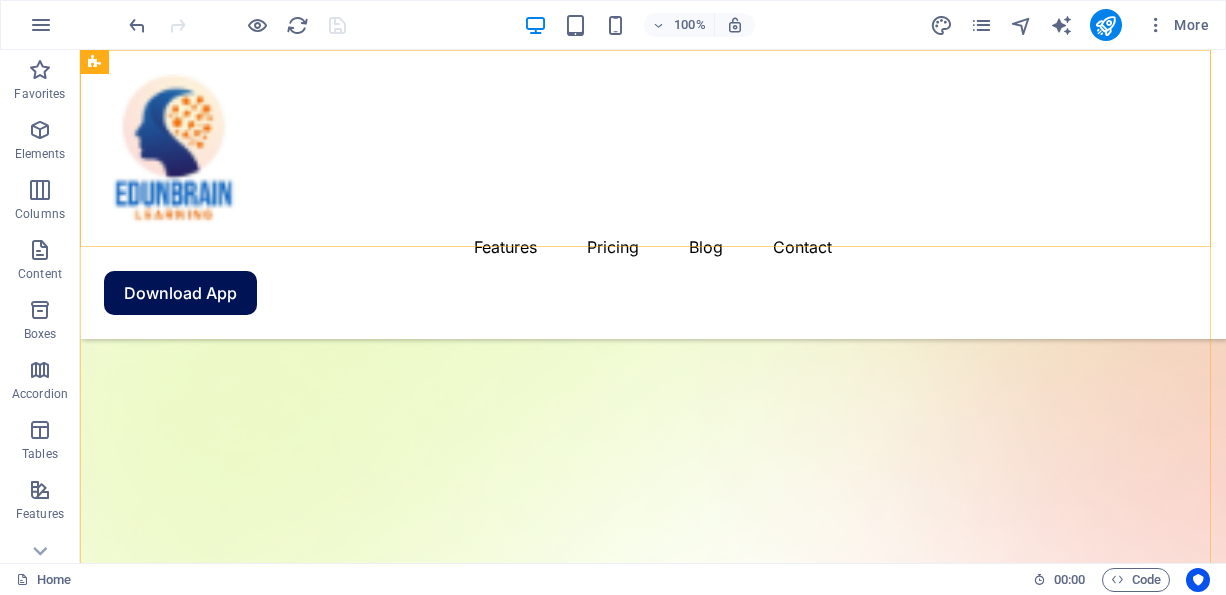 click on "Features Pricing Blog Contact Download App" at bounding box center (653, 194) 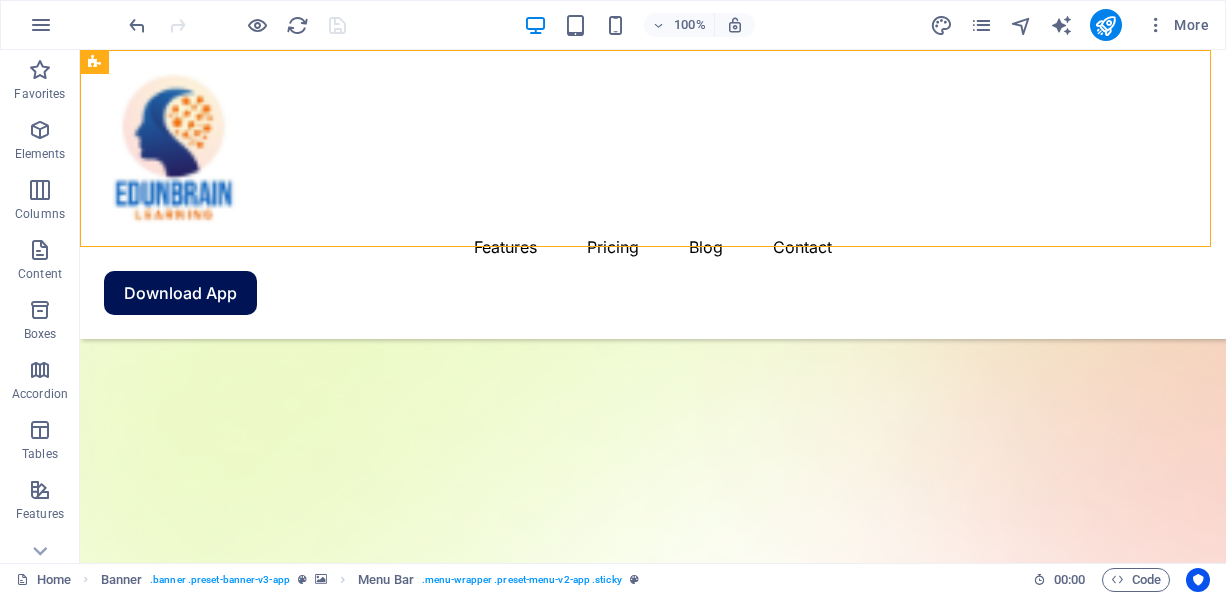 click on "Features Pricing Blog Contact Download App" at bounding box center [653, 194] 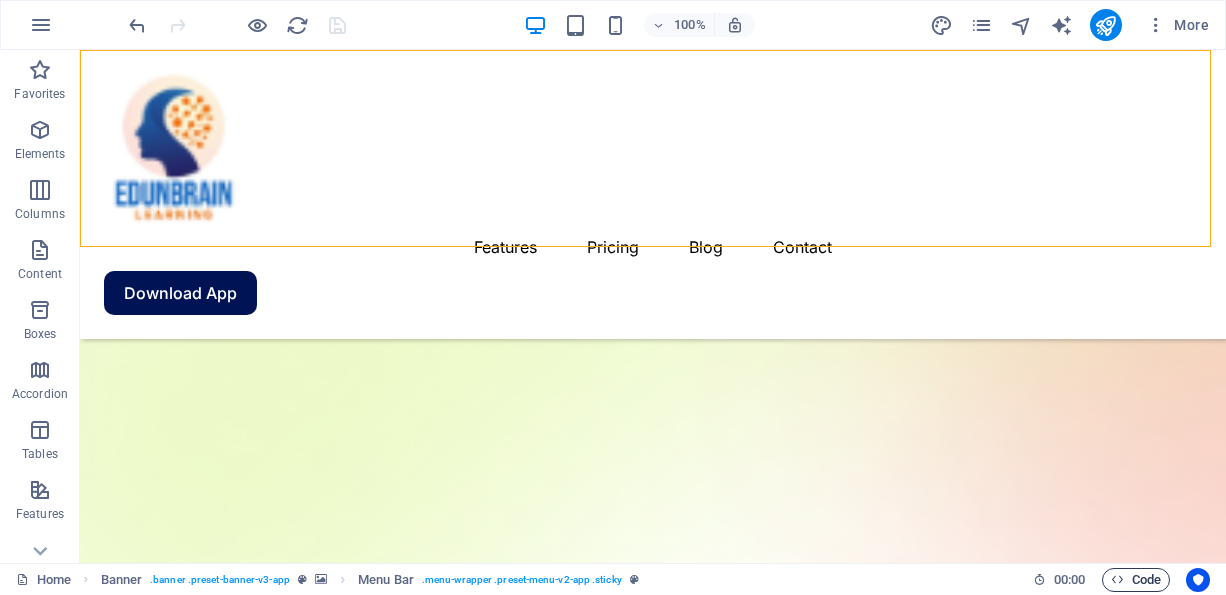 click on "Code" at bounding box center (1136, 580) 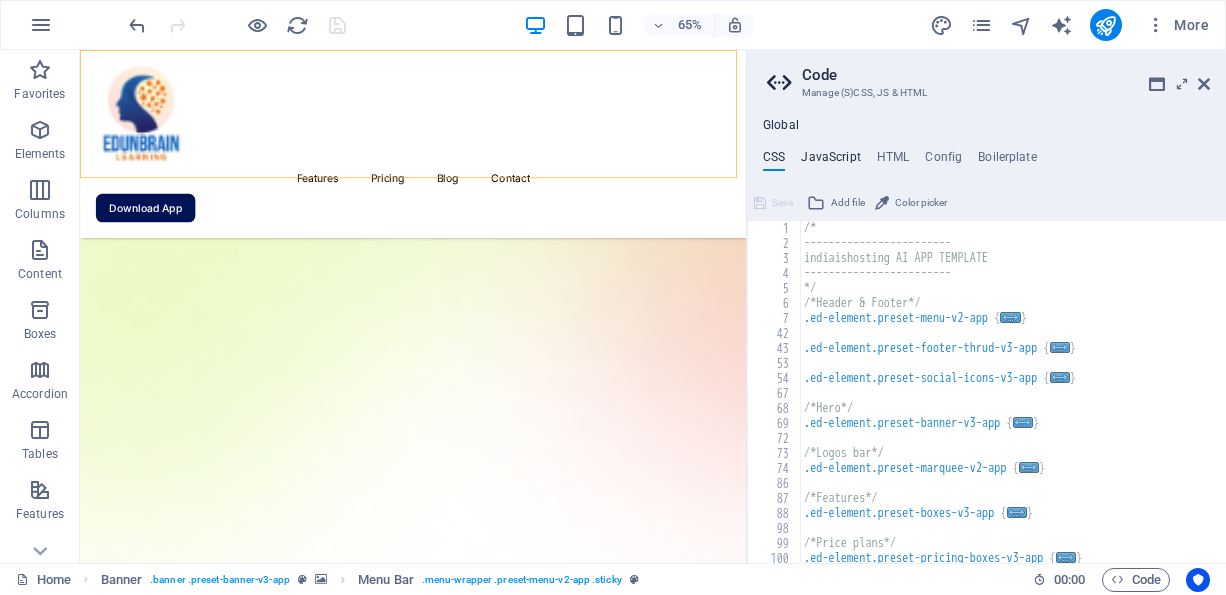 click on "JavaScript" at bounding box center [830, 161] 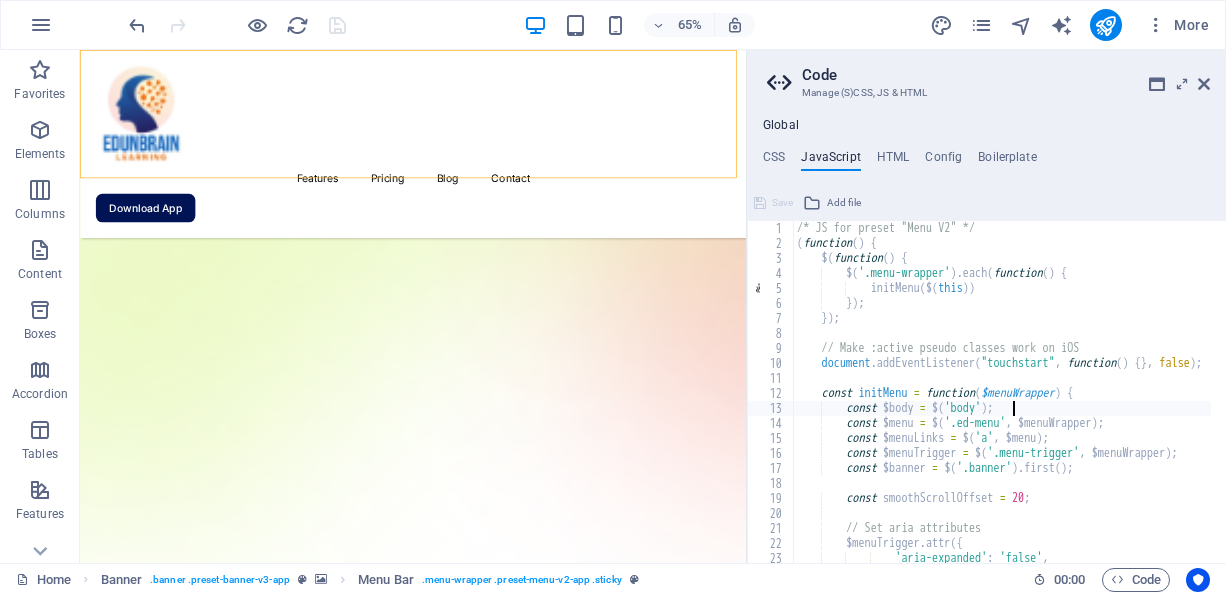 click on "/* JS for preset "Menu V2" */ ( function ( )   {      $ ( function ( )   {           $ ( '.menu-wrapper' ) . each ( function ( )   {                initMenu ( $ ( this ))           }) ;      }) ;      // Make :active pseudo classes work on iOS      document . addEventListener ( "touchstart" ,   function ( )   { } ,   false ) ;      const   initMenu   =   function ( $menuWrapper )   {           const   $body   =   $ ( 'body' ) ;           const   $menu   =   $ ( '.ed-menu' ,   $menuWrapper ) ;           const   $menuLinks   =   $ ( 'a' ,   $menu ) ;           const   $menuTrigger   =   $ ( '.menu-trigger' ,   $menuWrapper ) ;           const   $banner   =   $ ( '.banner' ) . first ( ) ;           const   smoothScrollOffset   =   20 ;                     // Set aria attributes           $menuTrigger . attr ({                     'aria-expanded' :   'false' ," at bounding box center (1252, 399) 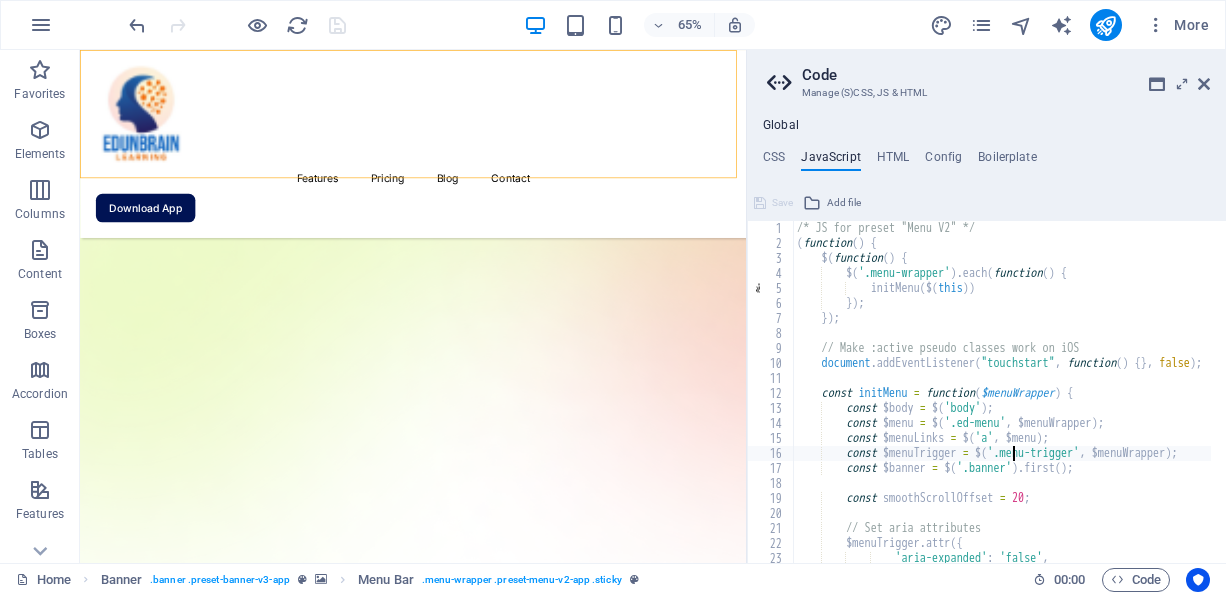 type on "const $banner = $('.banner').first()" 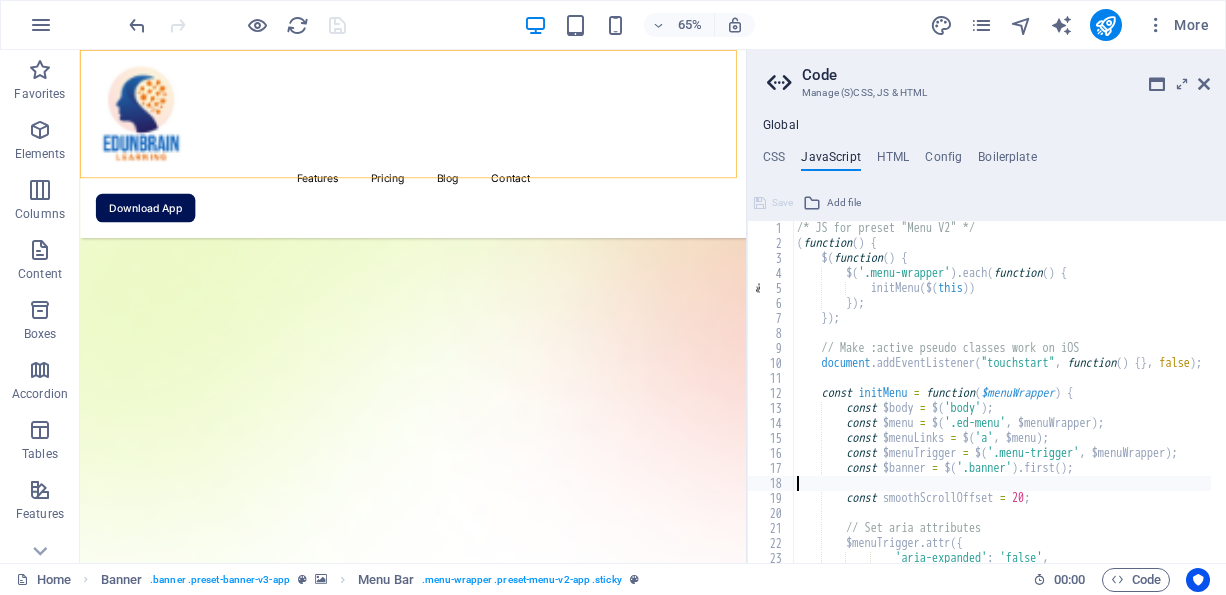 type on "const smoothScrollOffset = 20" 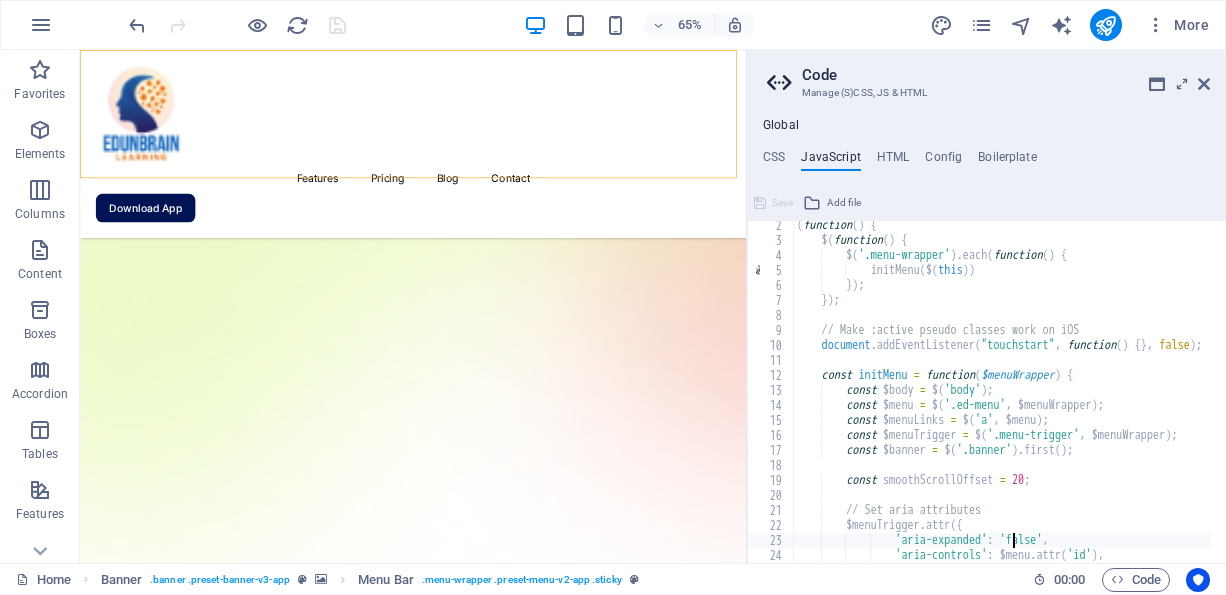 type on "});" 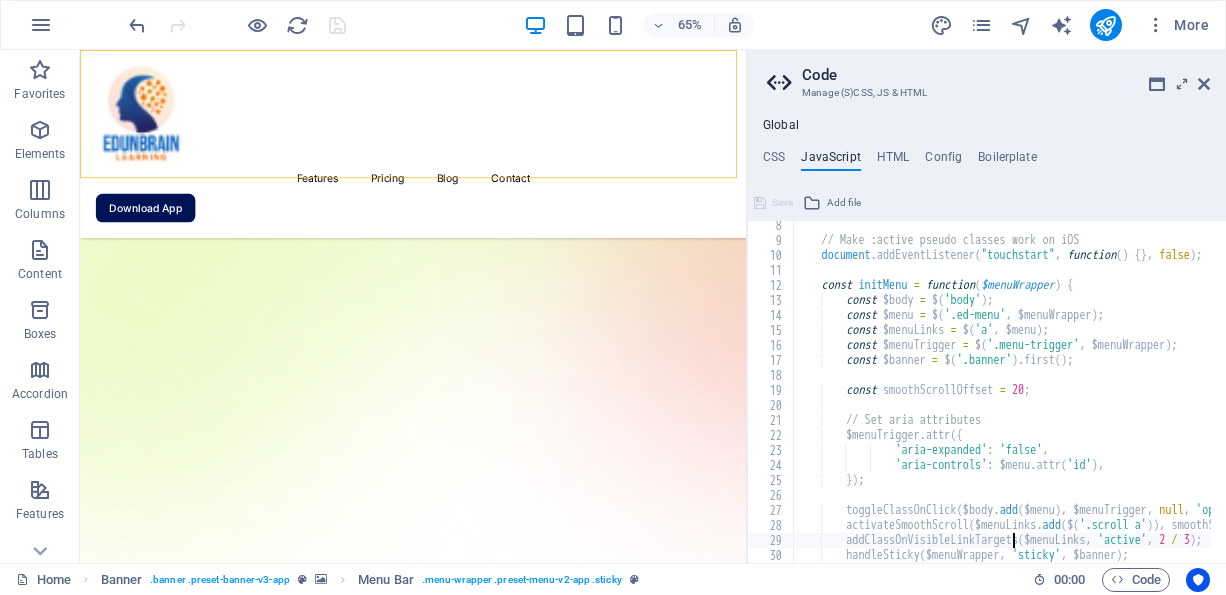 type on "};" 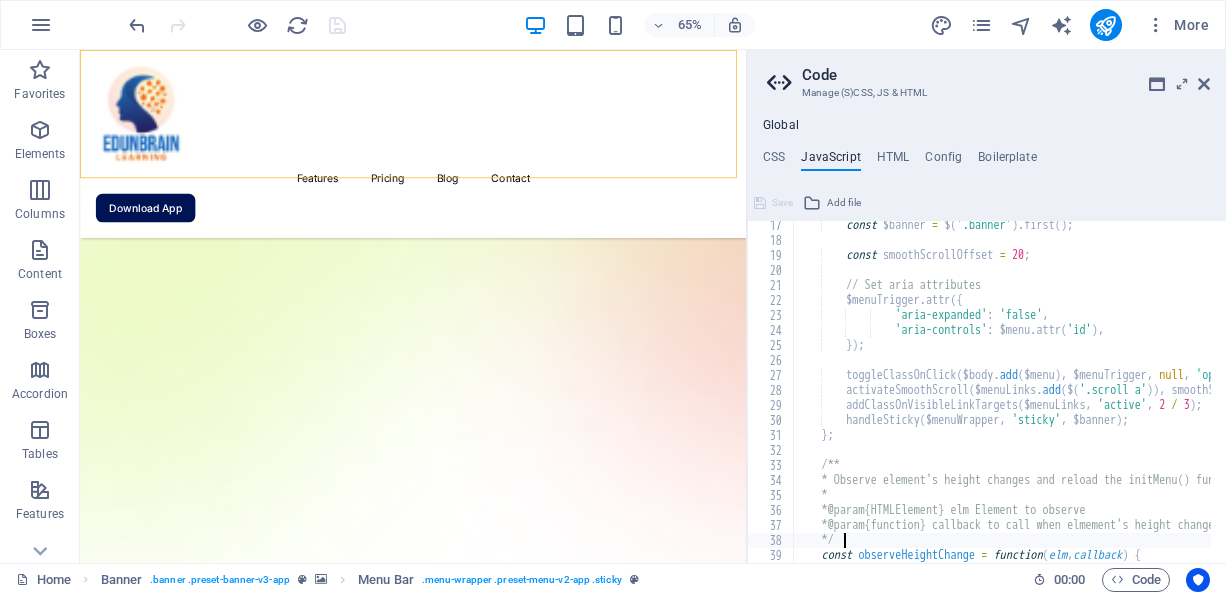 type on "if (!('ResizeObserver' in window) || elm == null) return" 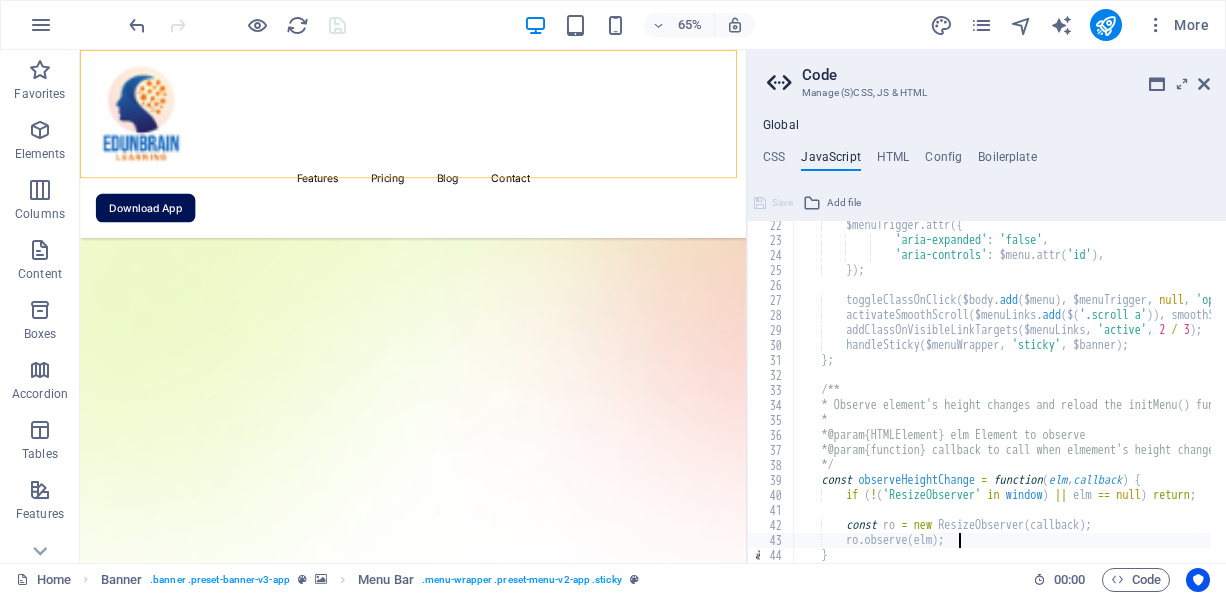 type on "}" 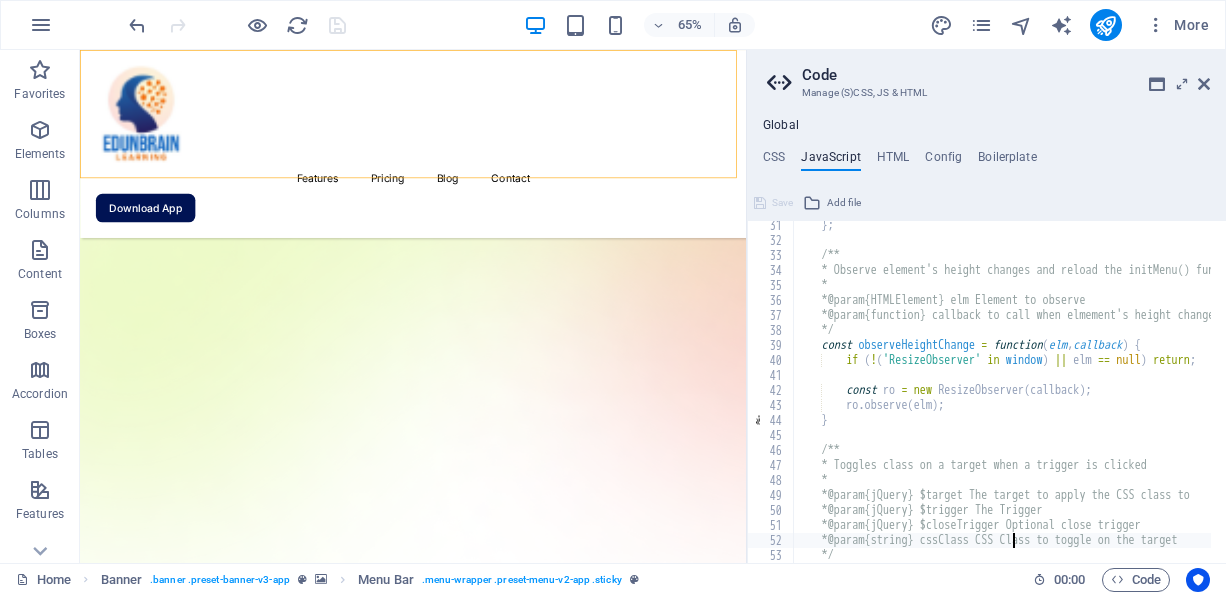 type on "const toggleClassOnClick = function($target, $trigger, $closeTrigger, cssClass) {" 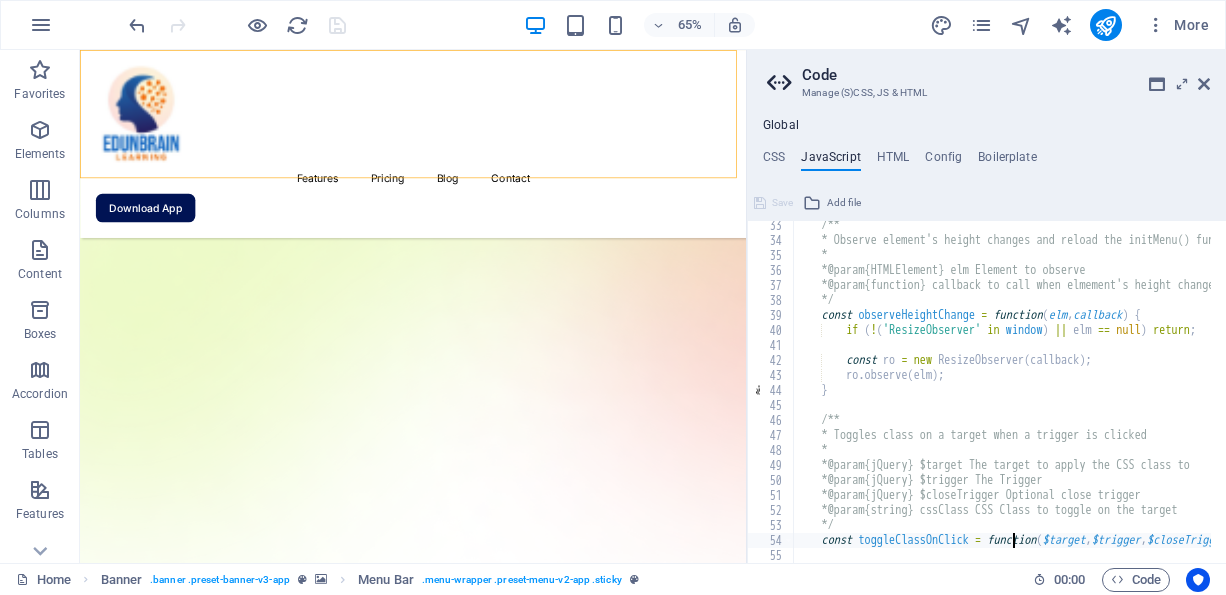 type on "$trigger.removeClass(cssClass).attr('aria-expanded', 'false')" 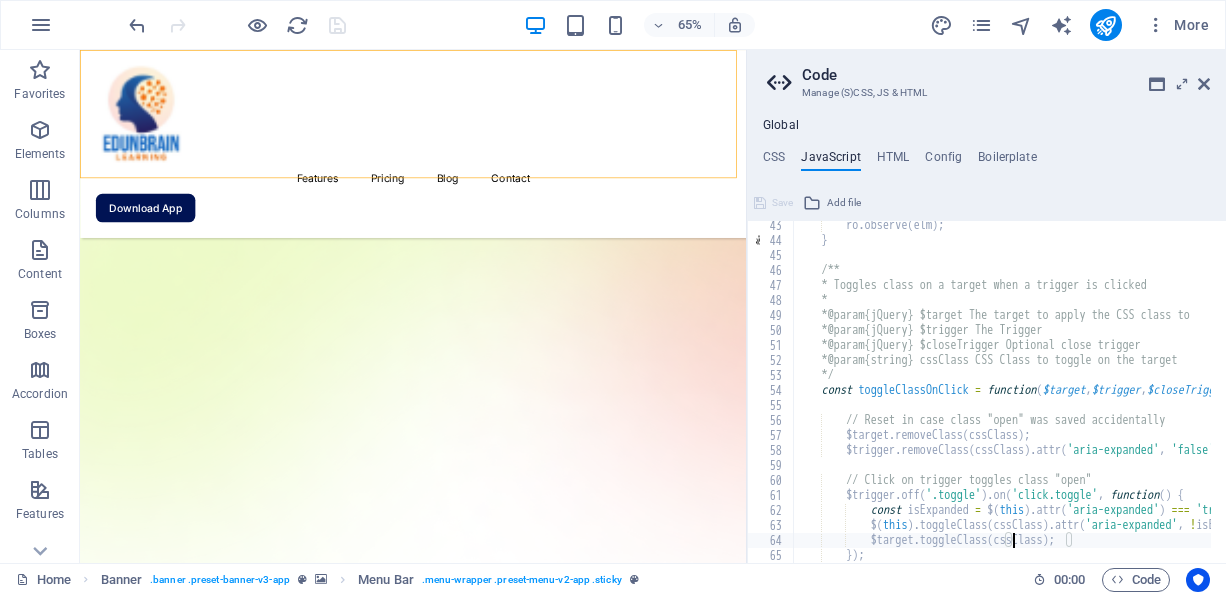 type on "});" 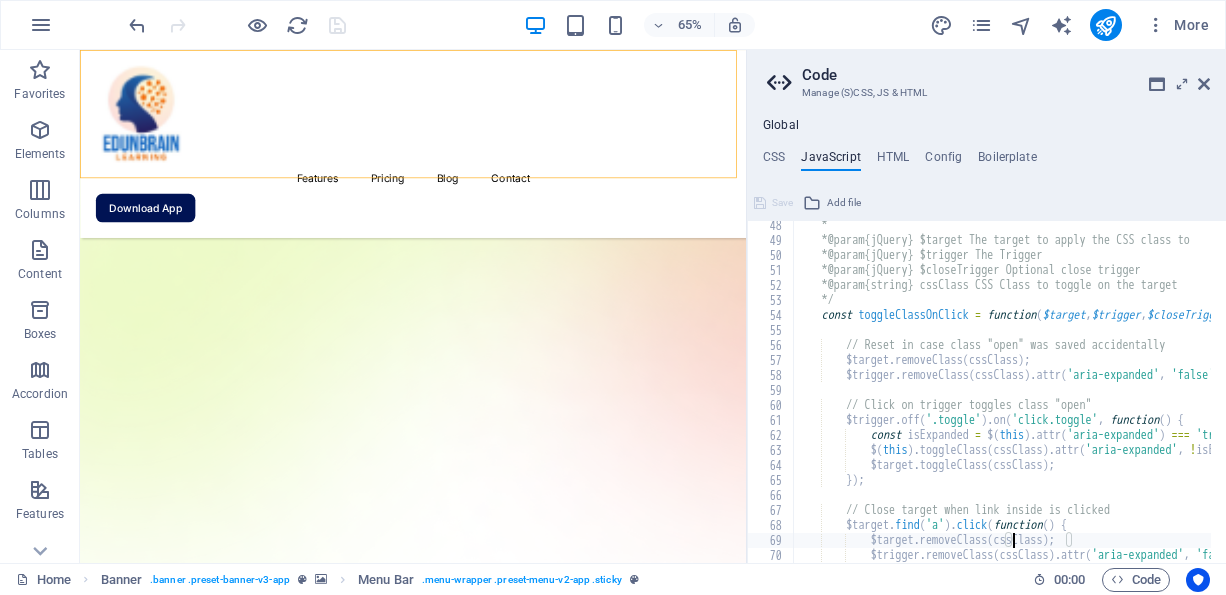type on "});" 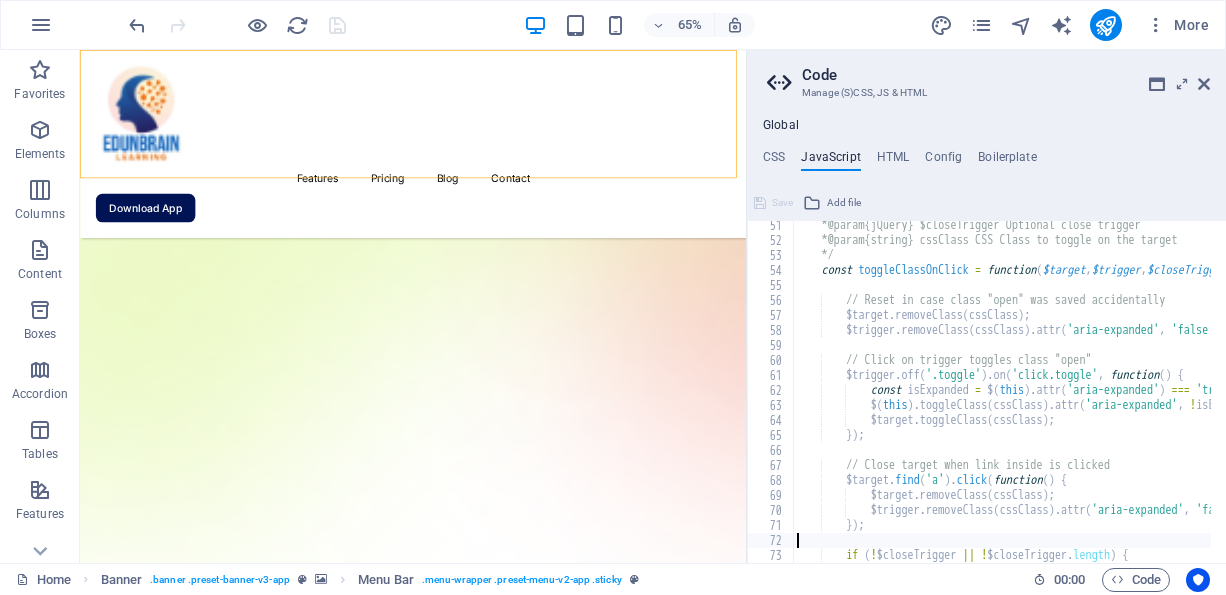 type on "}" 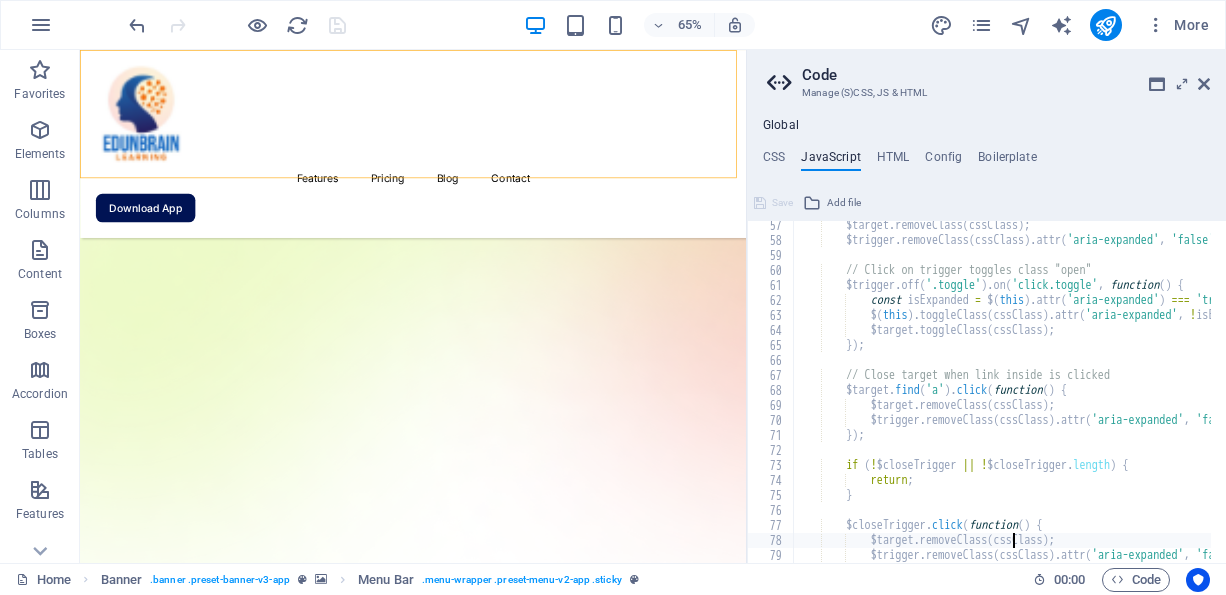 type on "};" 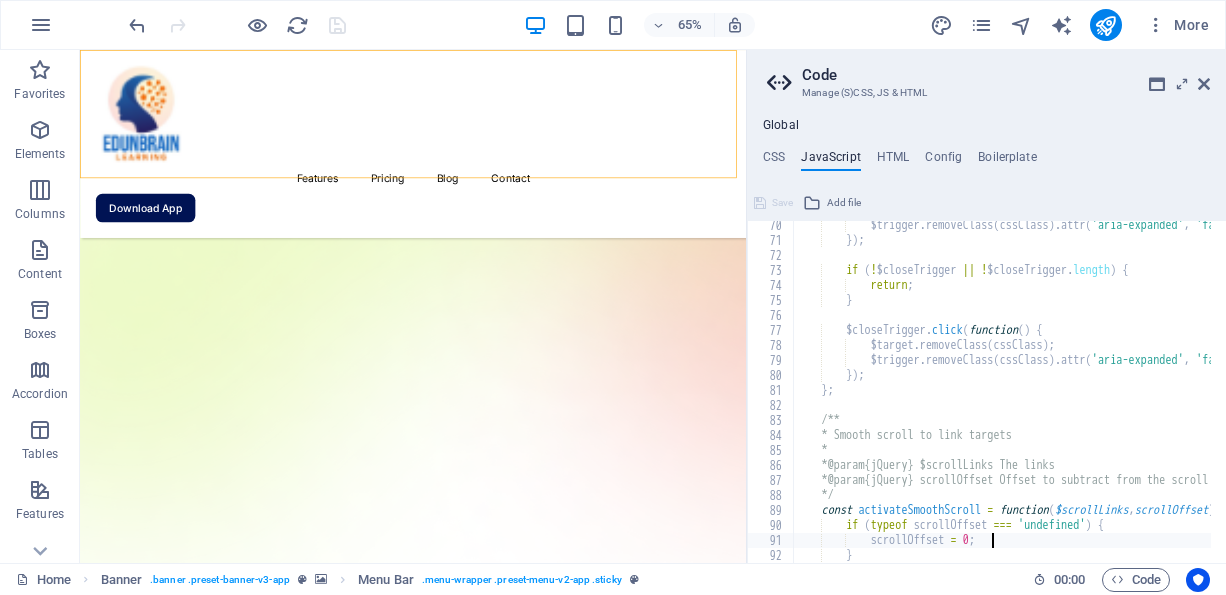 type on "}" 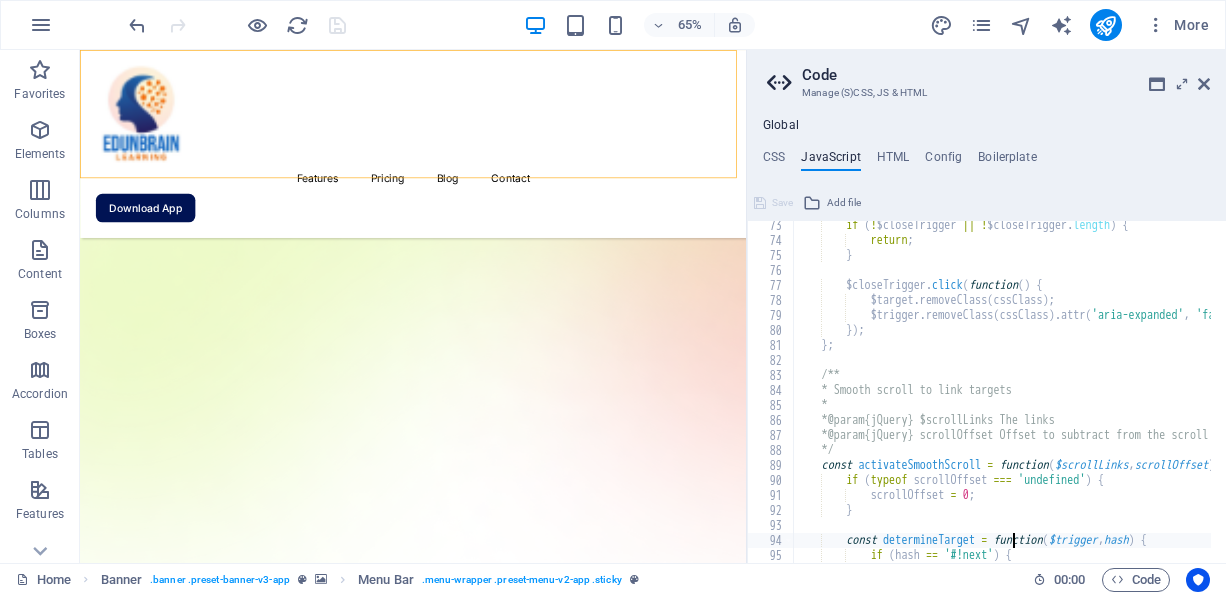 type on "}" 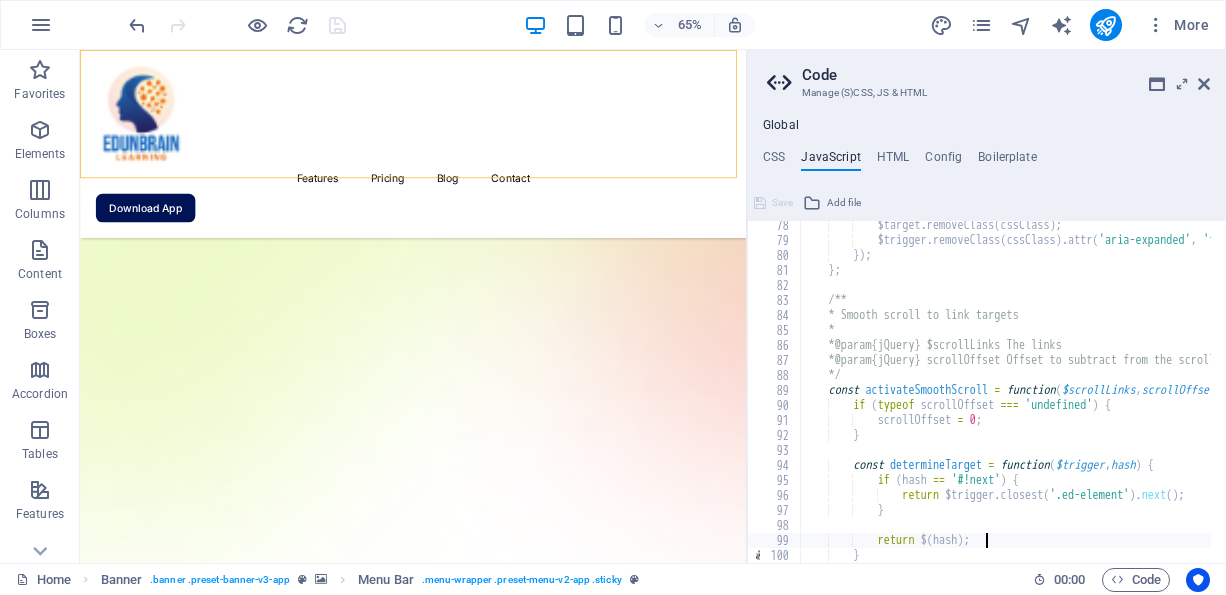 type on "}" 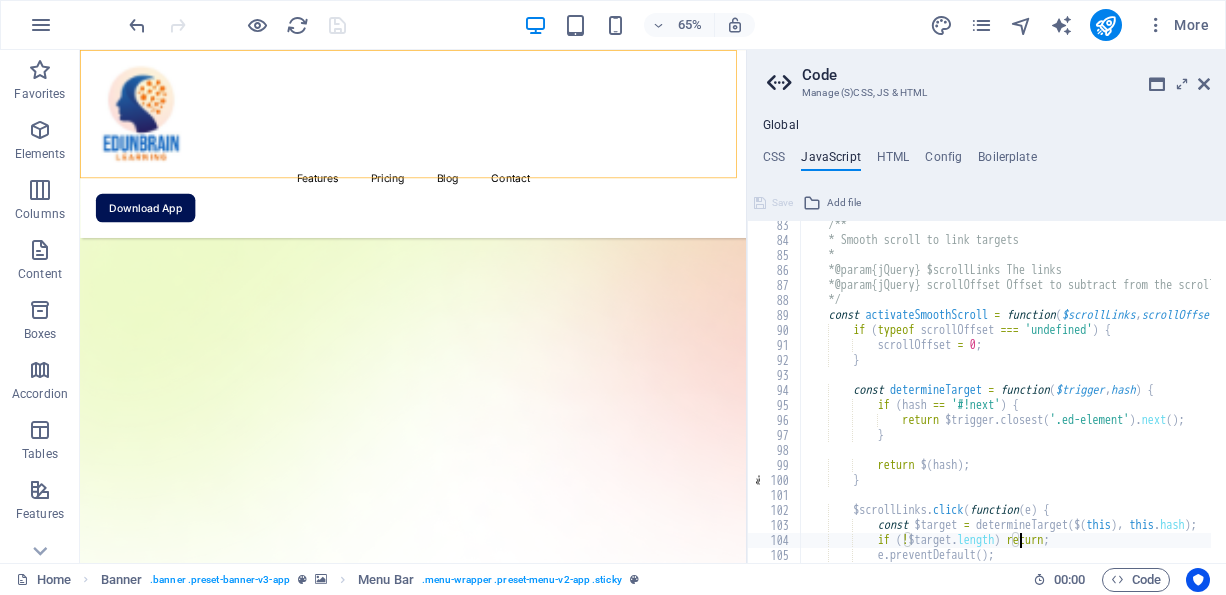 type on "e.preventDefault();" 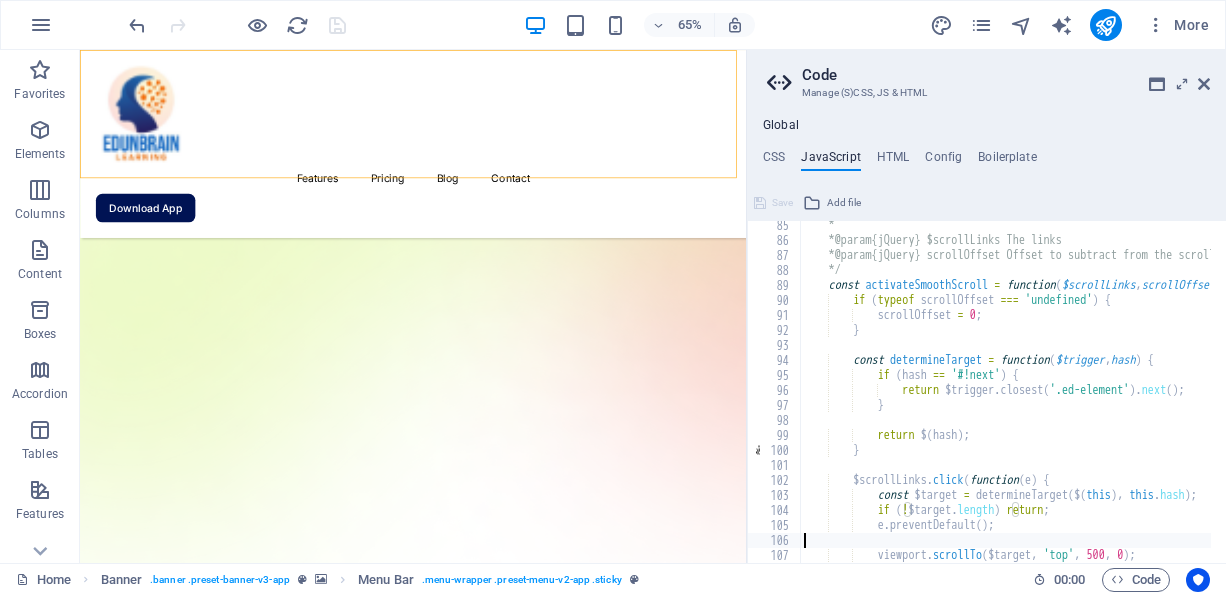 type on "viewport.scrollTo($target, 'top', 500, 0);" 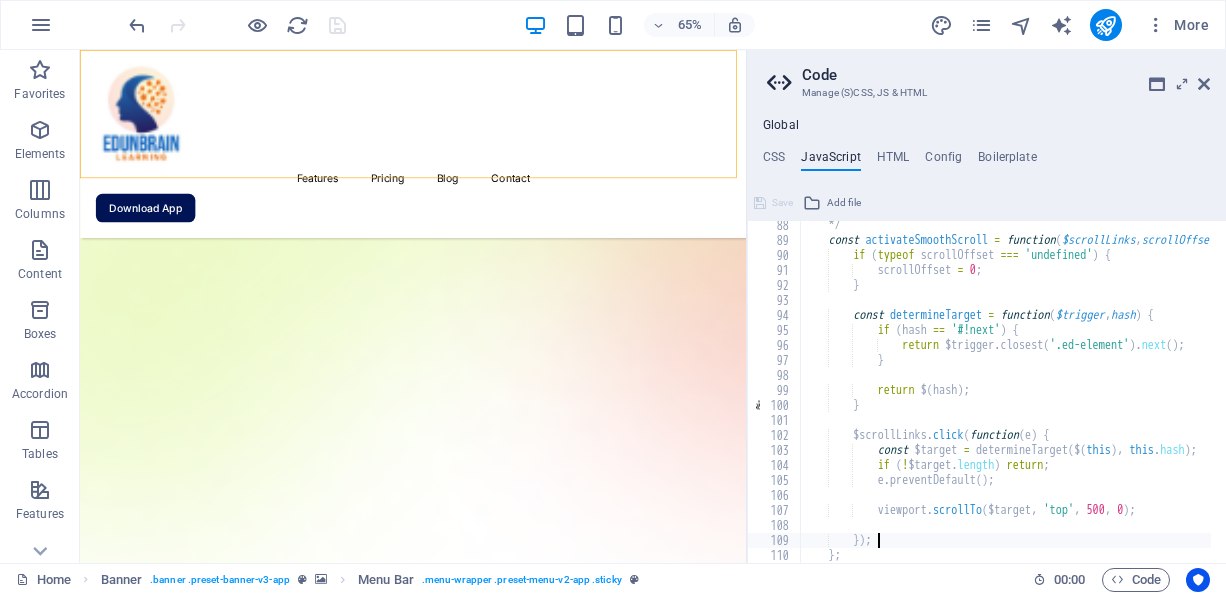 type on "};" 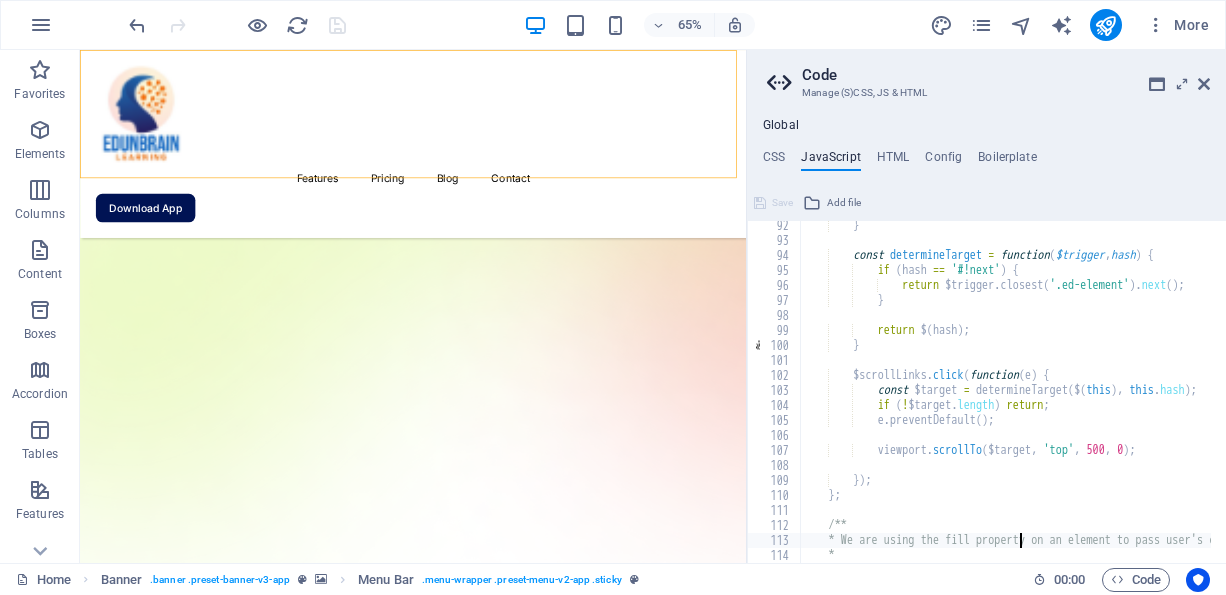 type on "const fillValue = getComputedStyle($element[0]).fill;" 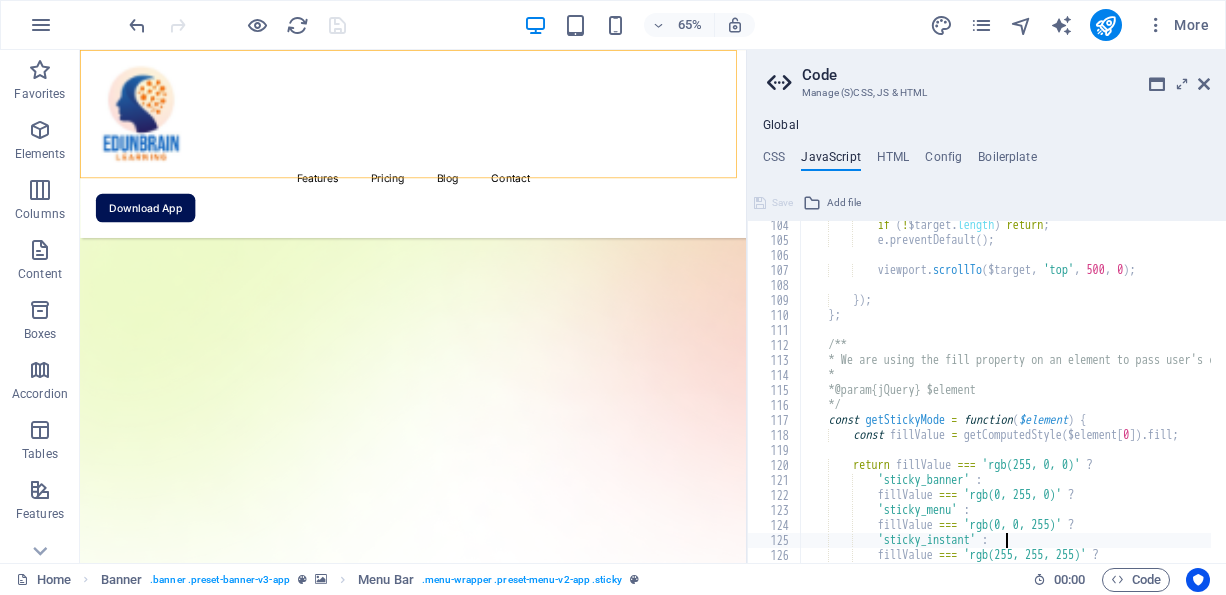 type on "};" 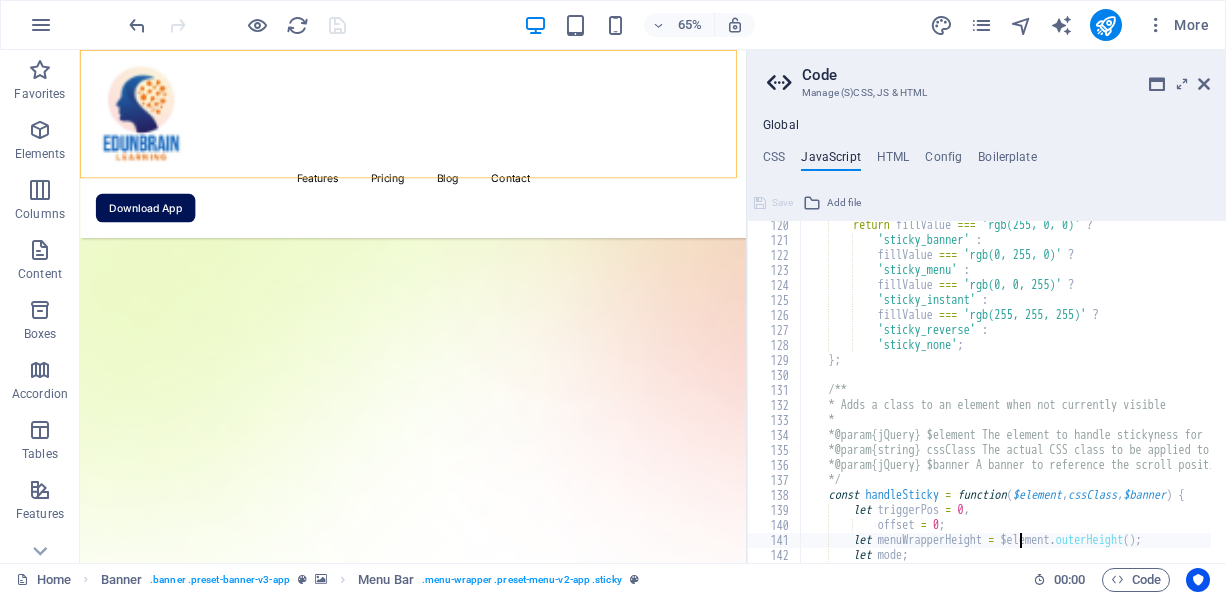 type on "$element.removeClass(cssClass);" 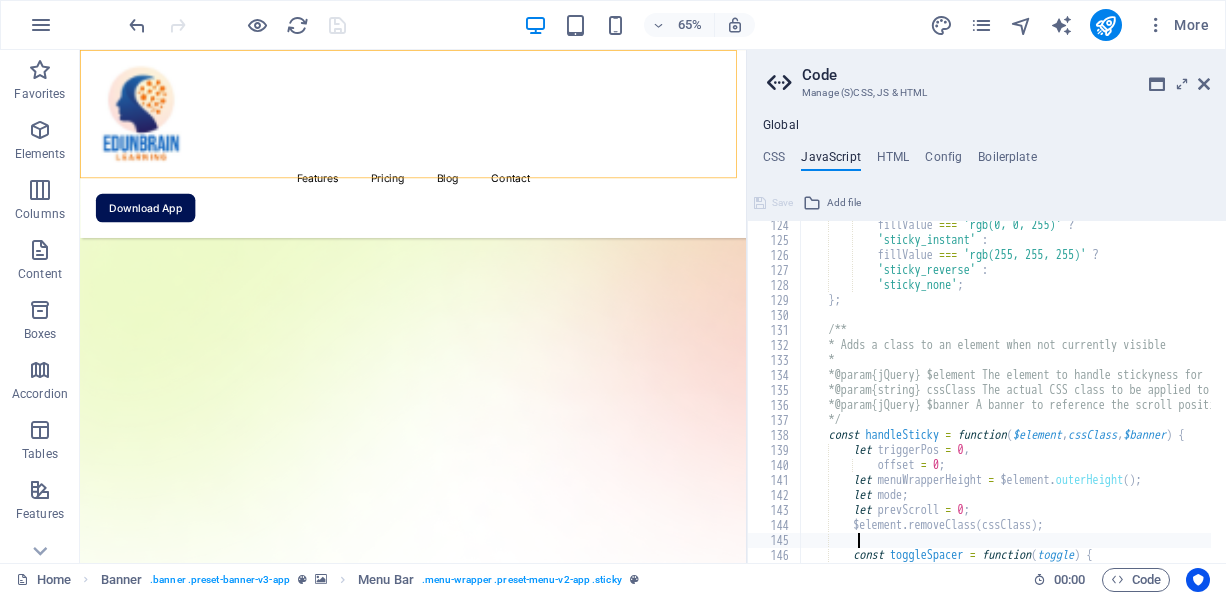 type on "};" 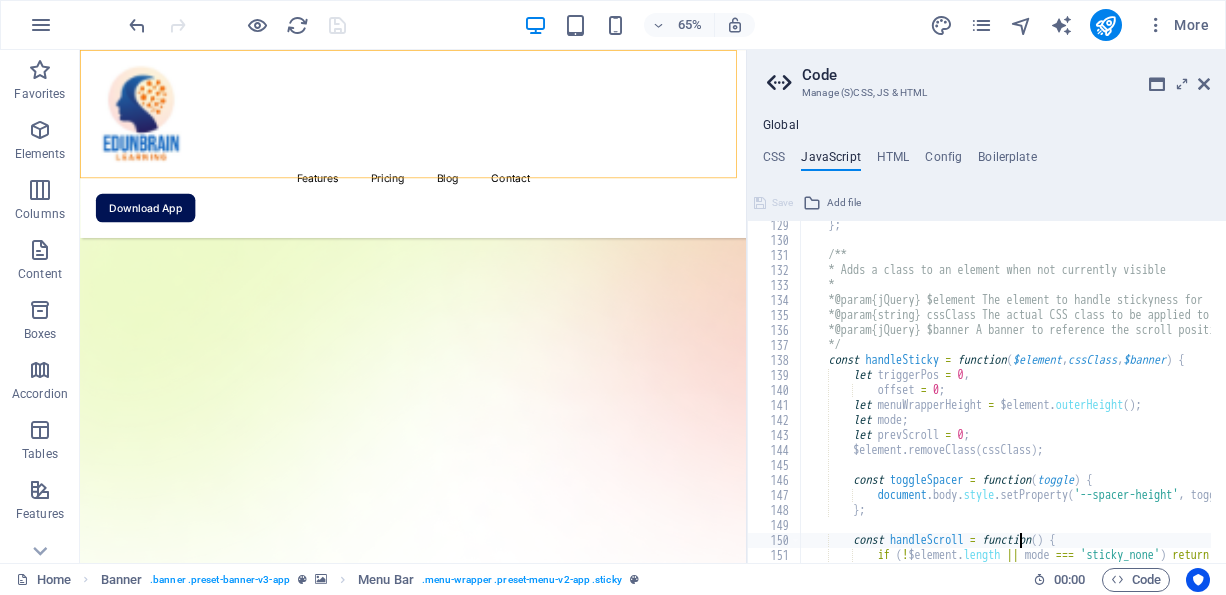 type on "//if (!$element.length || mode === 'sticky_none' || mode === 'sticky_instant') return;" 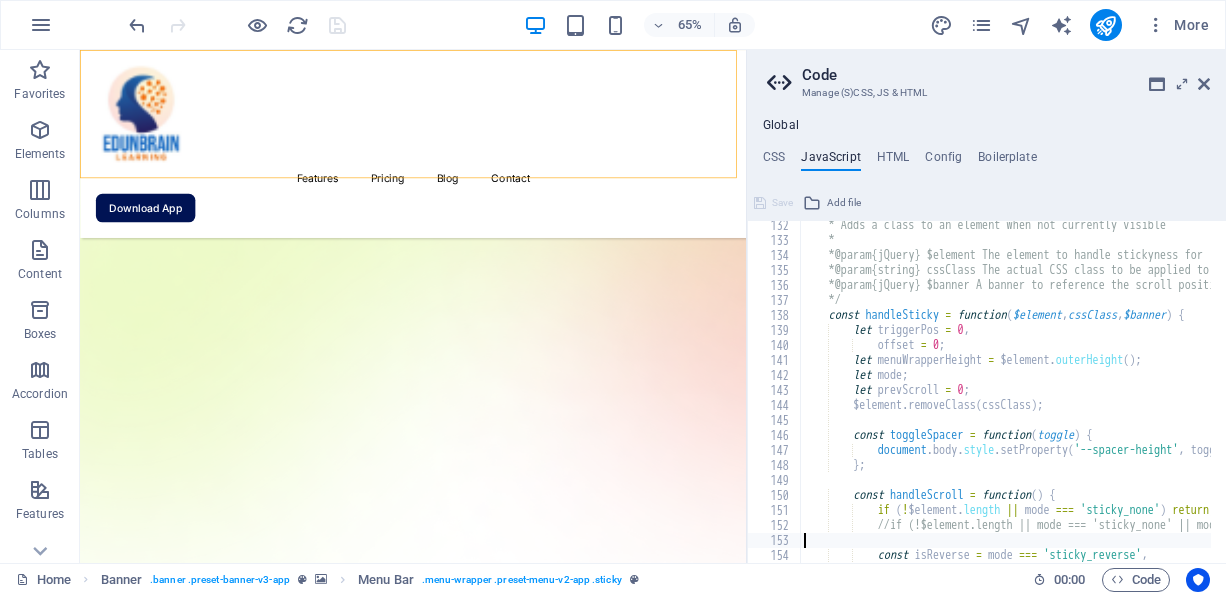 type on "curScroll = viewport.getScrollTop();" 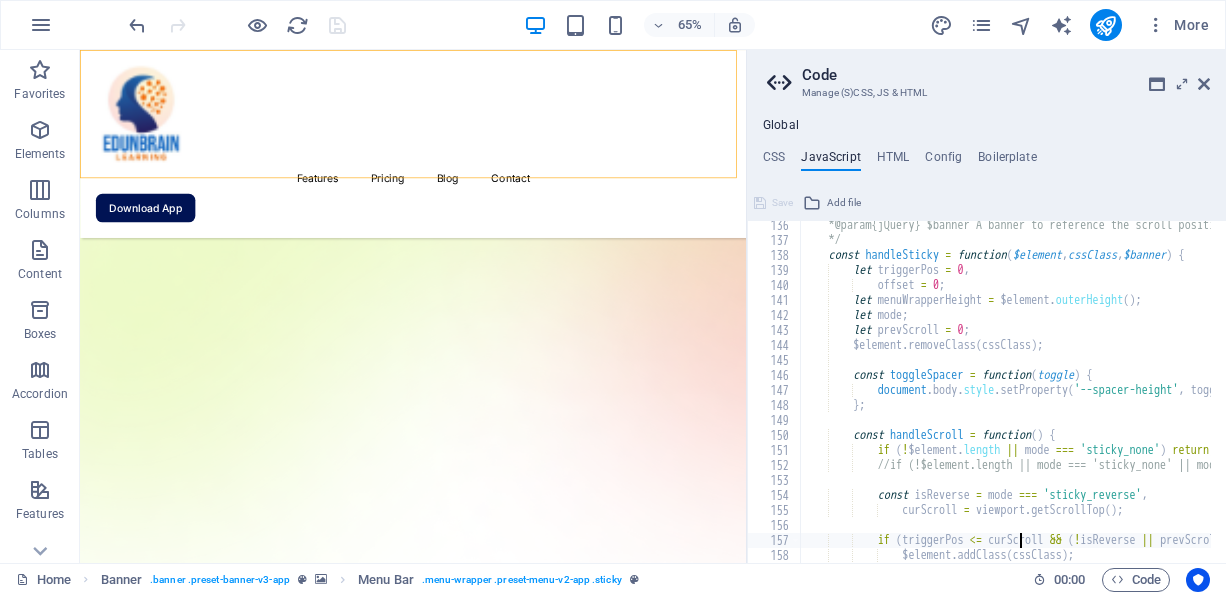 type on "}" 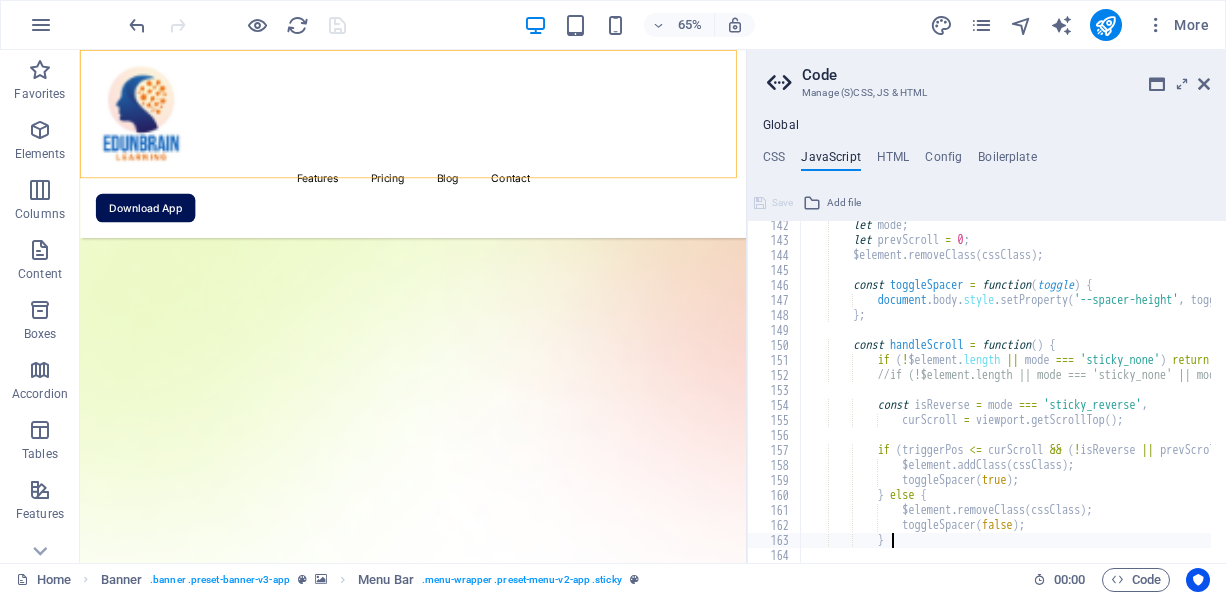 type on "};" 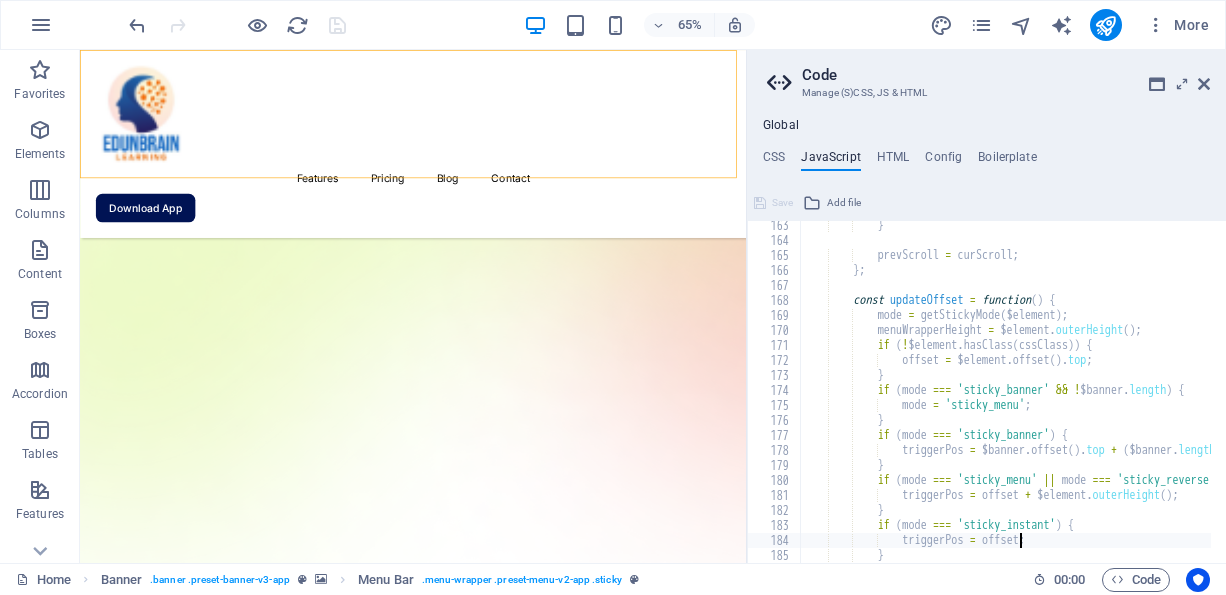 type on "}" 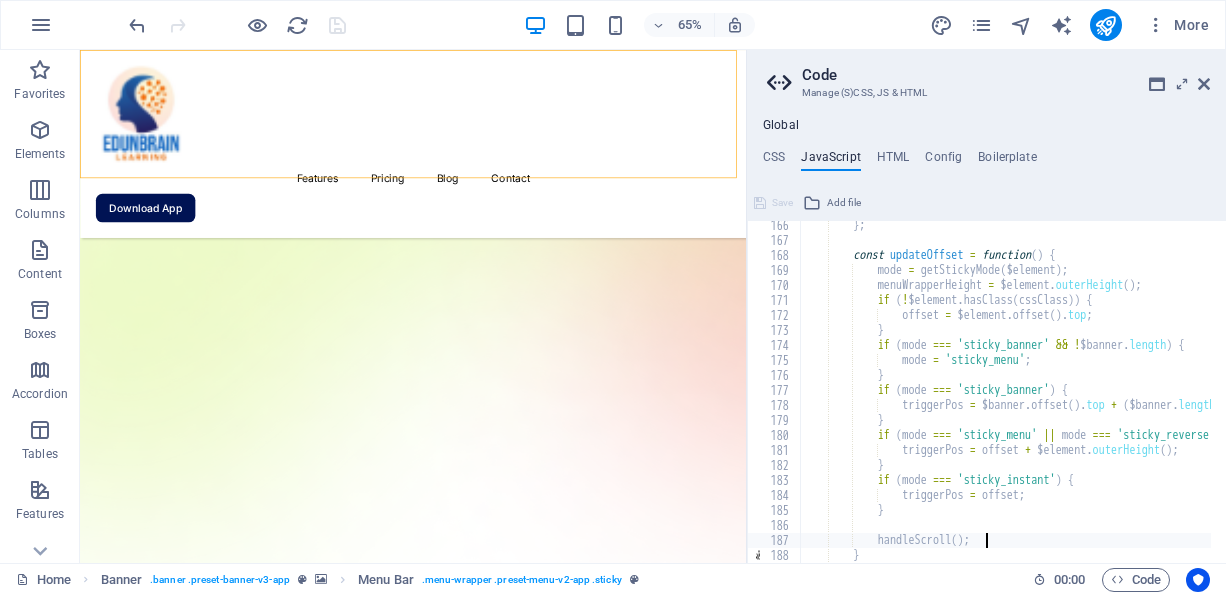 type on "}" 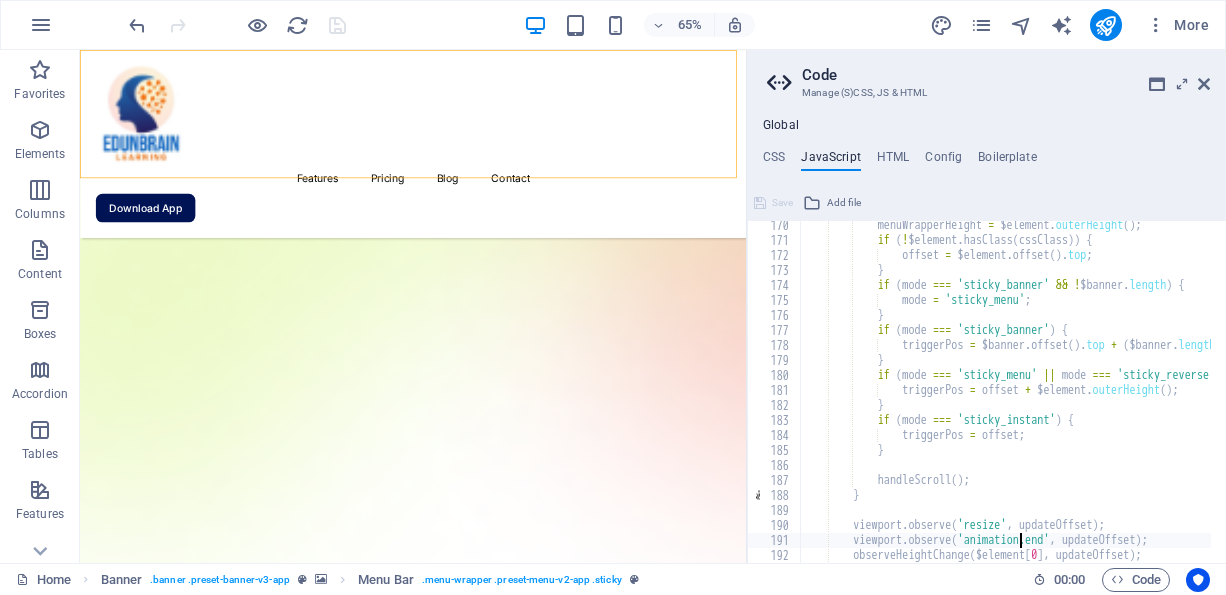 scroll, scrollTop: 2553, scrollLeft: 0, axis: vertical 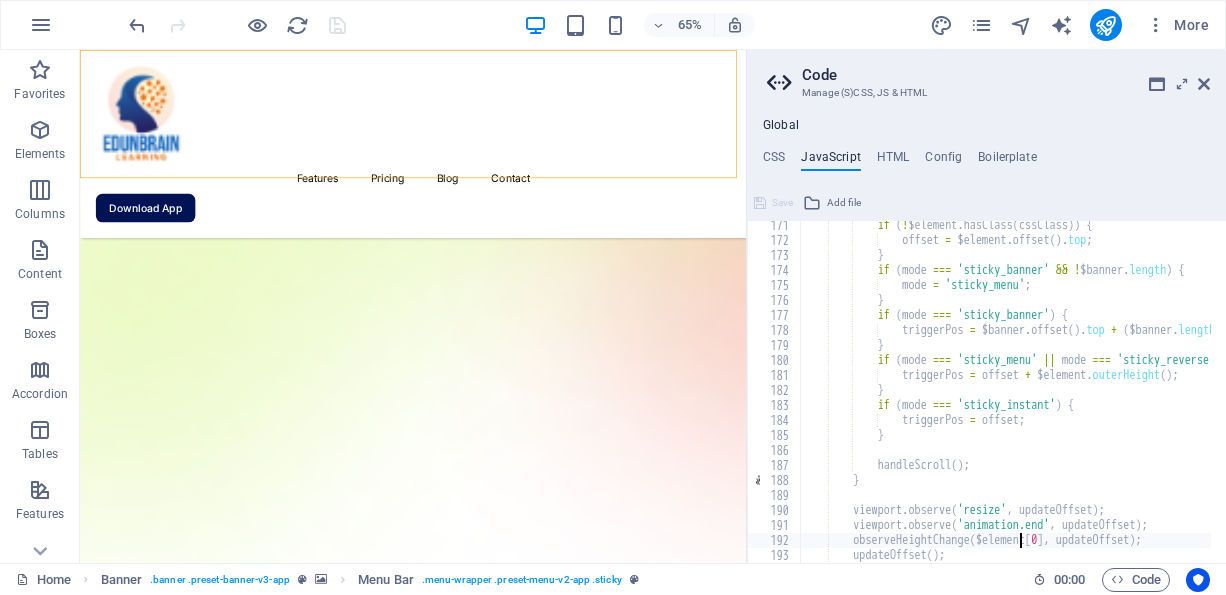 type on "updateOffset();" 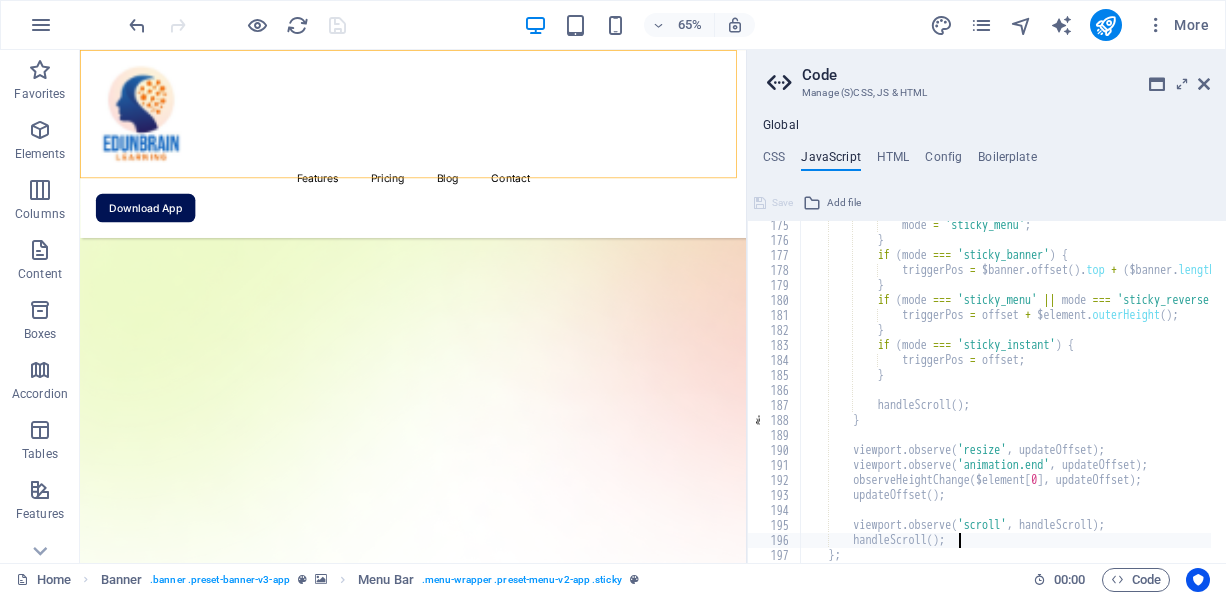 type on "};" 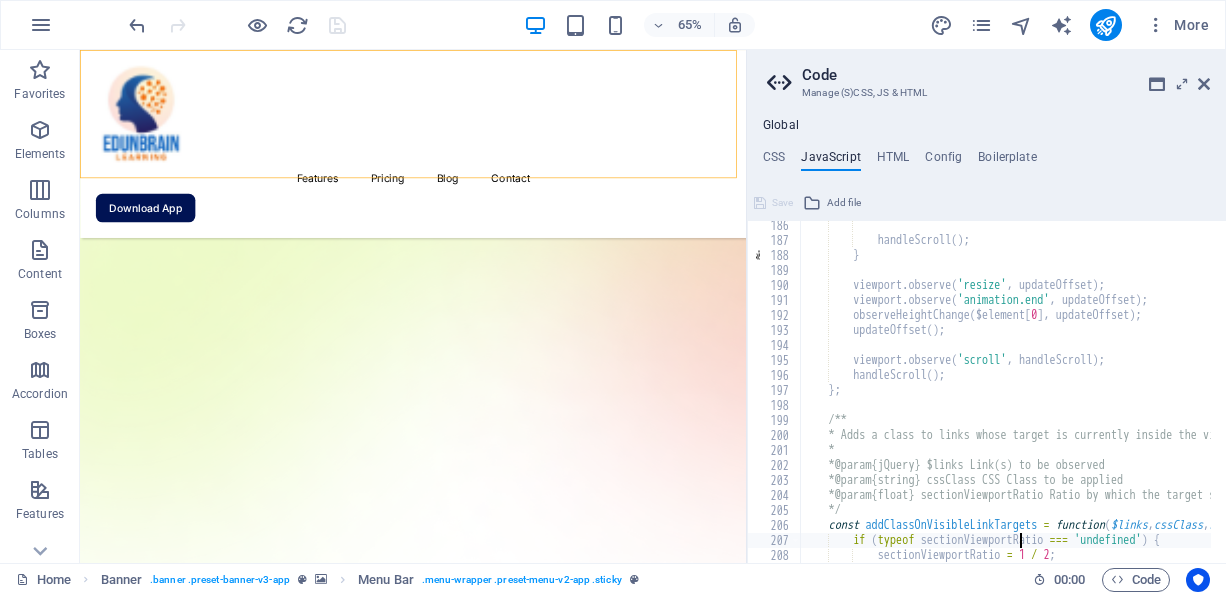 scroll, scrollTop: 2808, scrollLeft: 0, axis: vertical 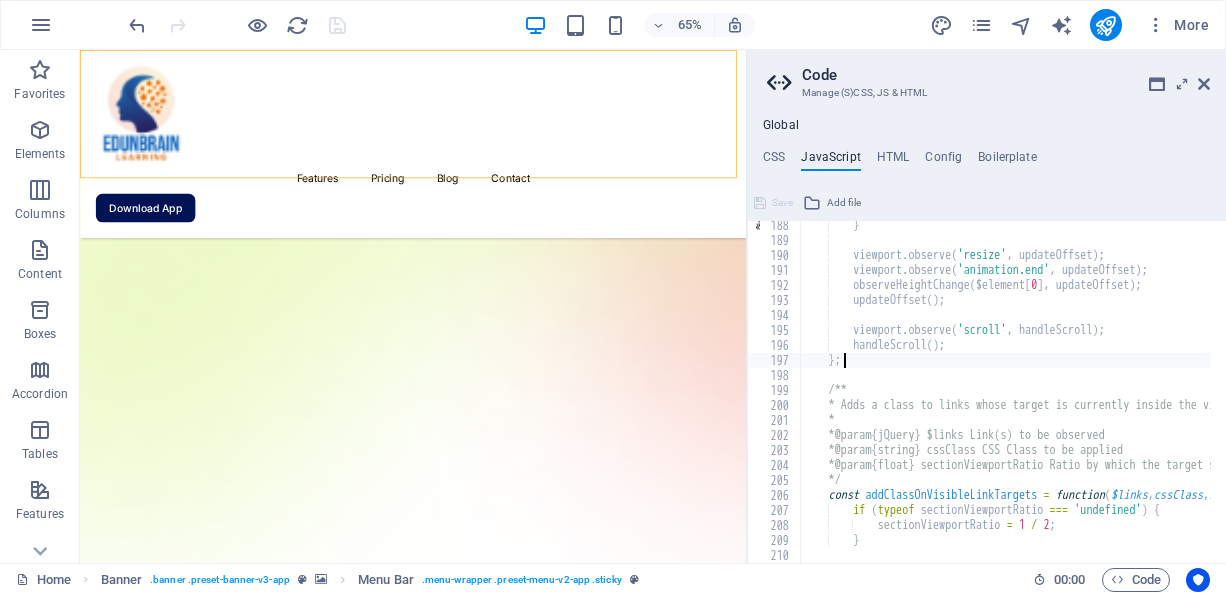click on "}                     viewport . observe ( 'resize' ,   updateOffset ) ;           viewport . observe ( 'animation.end' ,   updateOffset ) ;           observeHeightChange ( $element [ 0 ] ,   updateOffset ) ;           updateOffset ( ) ;                     viewport . observe ( 'scroll' ,   handleScroll ) ;           handleScroll ( ) ;      } ;      /**       * Adds a class to links whose target is currently inside the viewport       *        *  @param  {jQuery} $links Link(s) to be observed       *  @param  {string} cssClass CSS Class to be applied       *  @param  {float} sectionViewportRatio Ratio by which the target should be within the viewport       */      const   addClassOnVisibleLinkTargets   =   function ( $links ,  cssClass ,  sectionViewportRatio )   {           if   ( typeof   sectionViewportRatio   ===   'undefined' )   {                sectionViewportRatio   =   1   /   2 ;           }" at bounding box center [1259, 396] 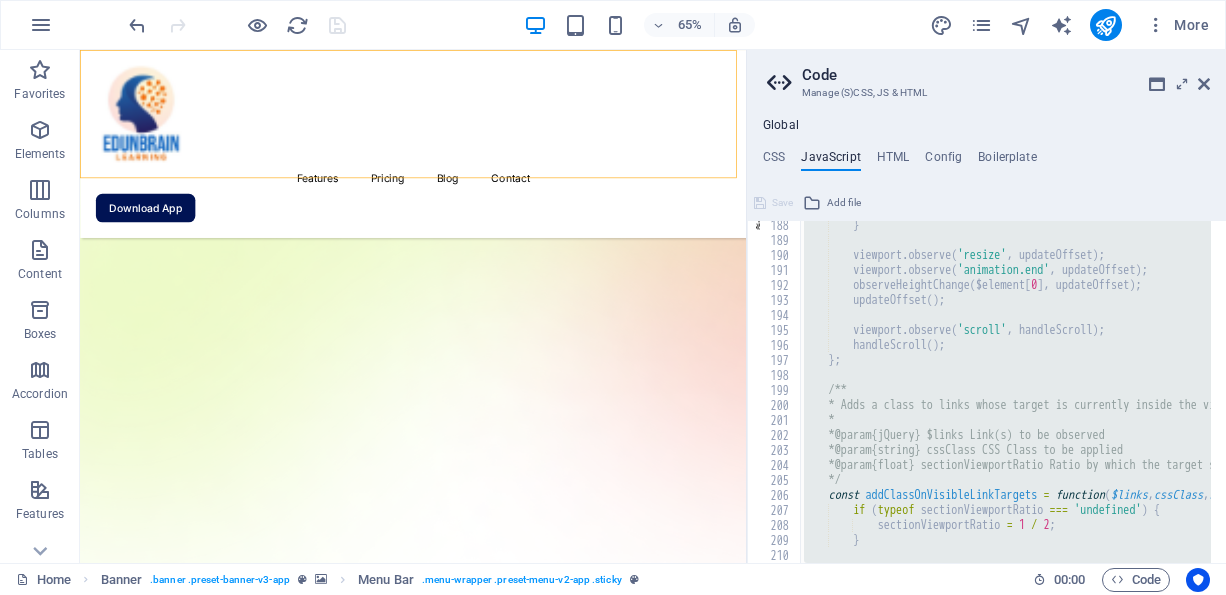 click on "}                     viewport . observe ( 'resize' ,   updateOffset ) ;           viewport . observe ( 'animation.end' ,   updateOffset ) ;           observeHeightChange ( $element [ 0 ] ,   updateOffset ) ;           updateOffset ( ) ;                     viewport . observe ( 'scroll' ,   handleScroll ) ;           handleScroll ( ) ;      } ;      /**       * Adds a class to links whose target is currently inside the viewport       *        *  @param  {jQuery} $links Link(s) to be observed       *  @param  {string} cssClass CSS Class to be applied       *  @param  {float} sectionViewportRatio Ratio by which the target should be within the viewport       */      const   addClassOnVisibleLinkTargets   =   function ( $links ,  cssClass ,  sectionViewportRatio )   {           if   ( typeof   sectionViewportRatio   ===   'undefined' )   {                sectionViewportRatio   =   1   /   2 ;           }" at bounding box center (1005, 392) 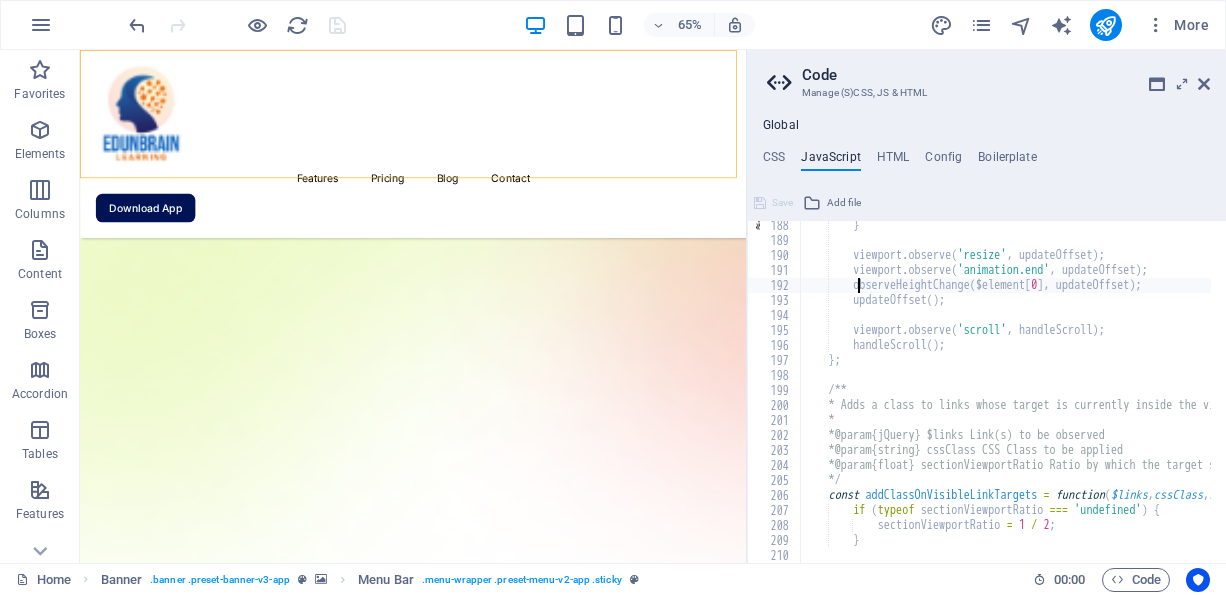 click on "}                     viewport . observe ( 'resize' ,   updateOffset ) ;           viewport . observe ( 'animation.end' ,   updateOffset ) ;           observeHeightChange ( $element [ 0 ] ,   updateOffset ) ;           updateOffset ( ) ;                     viewport . observe ( 'scroll' ,   handleScroll ) ;           handleScroll ( ) ;      } ;      /**       * Adds a class to links whose target is currently inside the viewport       *        *  @param  {jQuery} $links Link(s) to be observed       *  @param  {string} cssClass CSS Class to be applied       *  @param  {float} sectionViewportRatio Ratio by which the target should be within the viewport       */      const   addClassOnVisibleLinkTargets   =   function ( $links ,  cssClass ,  sectionViewportRatio )   {           if   ( typeof   sectionViewportRatio   ===   'undefined' )   {                sectionViewportRatio   =   1   /   2 ;           }" at bounding box center [1259, 396] 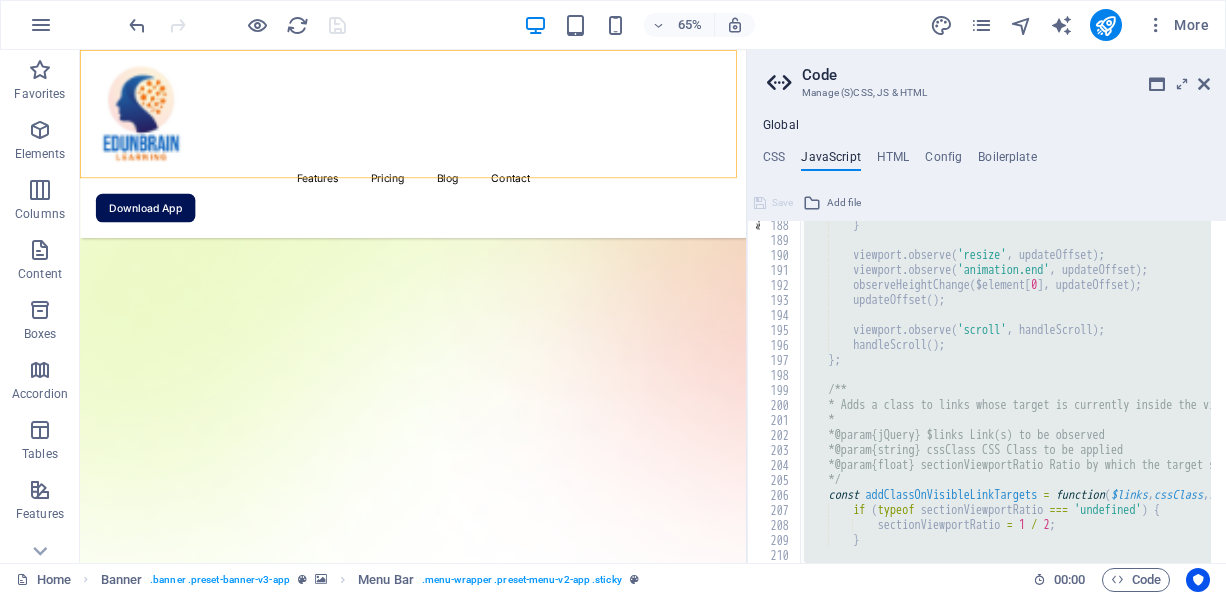 click on "}                     viewport . observe ( 'resize' ,   updateOffset ) ;           viewport . observe ( 'animation.end' ,   updateOffset ) ;           observeHeightChange ( $element [ 0 ] ,   updateOffset ) ;           updateOffset ( ) ;                     viewport . observe ( 'scroll' ,   handleScroll ) ;           handleScroll ( ) ;      } ;      /**       * Adds a class to links whose target is currently inside the viewport       *        *  @param  {jQuery} $links Link(s) to be observed       *  @param  {string} cssClass CSS Class to be applied       *  @param  {float} sectionViewportRatio Ratio by which the target should be within the viewport       */      const   addClassOnVisibleLinkTargets   =   function ( $links ,  cssClass ,  sectionViewportRatio )   {           if   ( typeof   sectionViewportRatio   ===   'undefined' )   {                sectionViewportRatio   =   1   /   2 ;           }" at bounding box center [1005, 392] 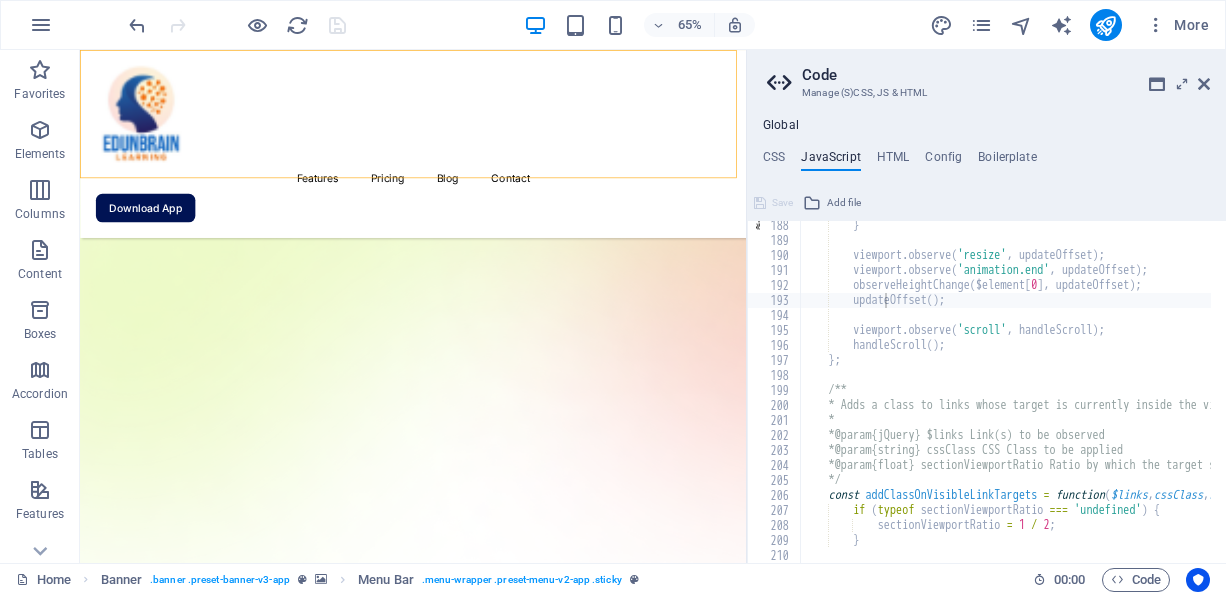 click on "Save" at bounding box center (773, 203) 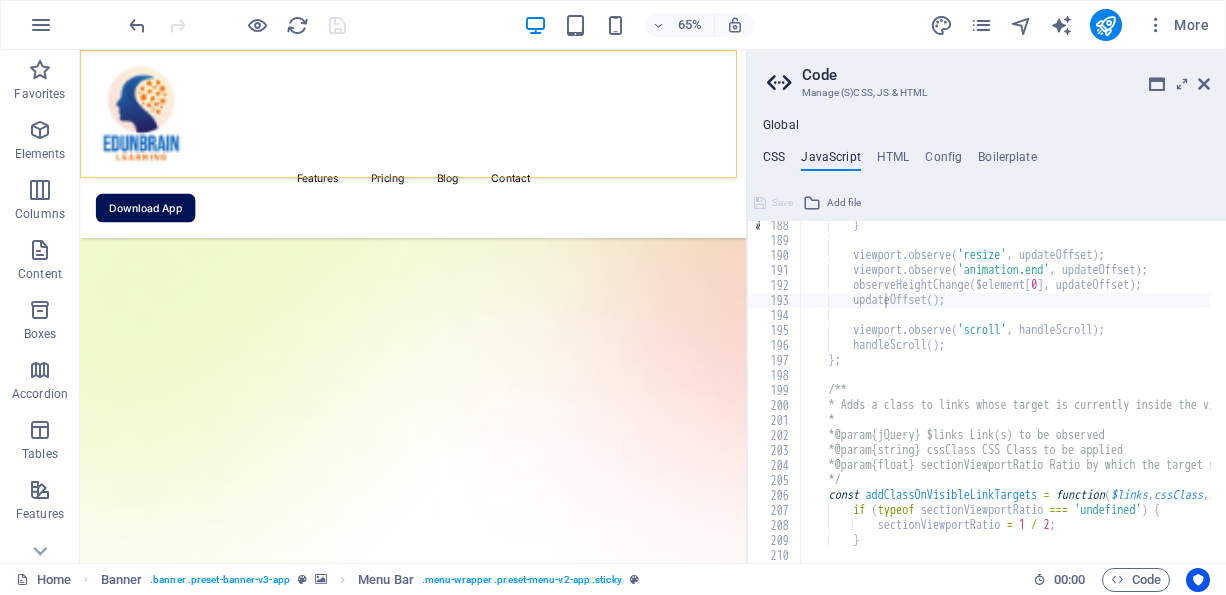 click on "CSS" at bounding box center (774, 161) 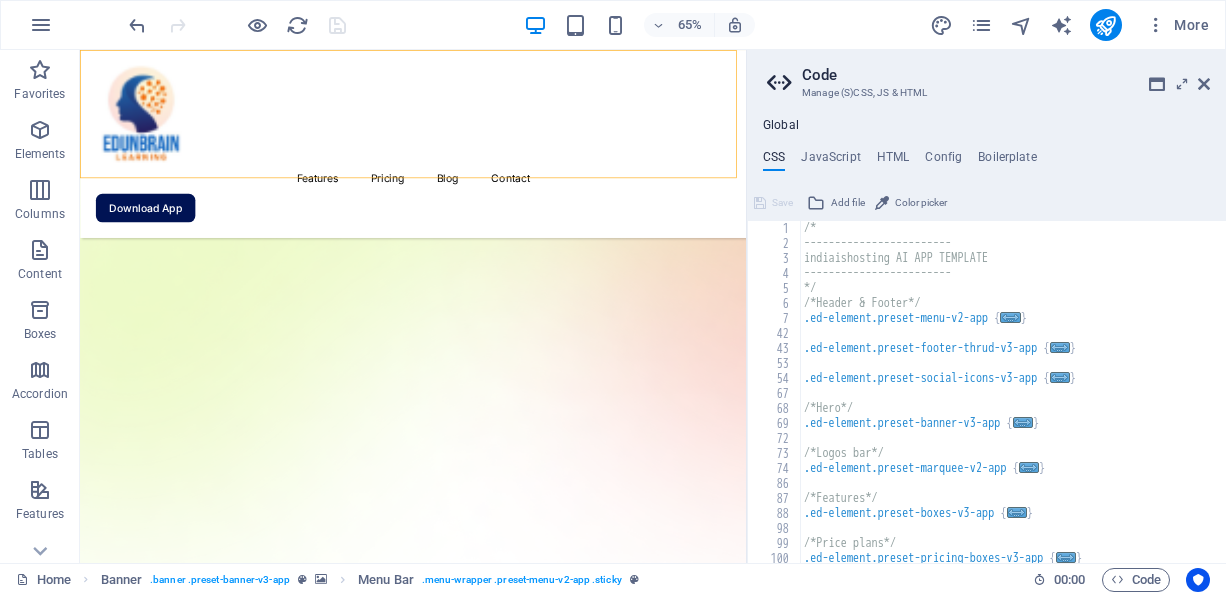 click on "/* ------------------------ indiaishosting AI APP TEMPLATE ------------------------ */ /*Header & Footer*/ .ed-element.preset-menu-v2-app   { ... } .ed-element.preset-footer-thrud-v3-app   { ... } .ed-element.preset-social-icons-v3-app   { ... } /*Hero*/ .ed-element.preset-banner-v3-app   { ... } /*Logos bar*/ .ed-element.preset-marquee-v2-app   { ... } /*Features*/ .ed-element.preset-boxes-v3-app   { ... } /*Price plans*/ .ed-element.preset-pricing-boxes-v3-app   { ... }" at bounding box center [1005, 407] 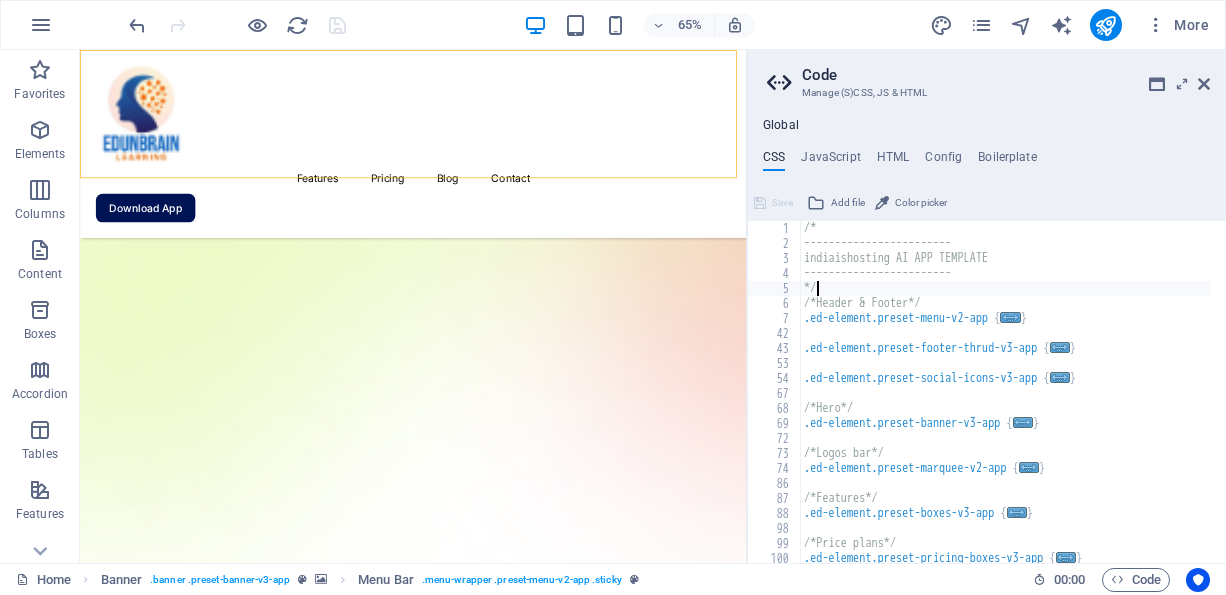 type on "@include blog-post;
}" 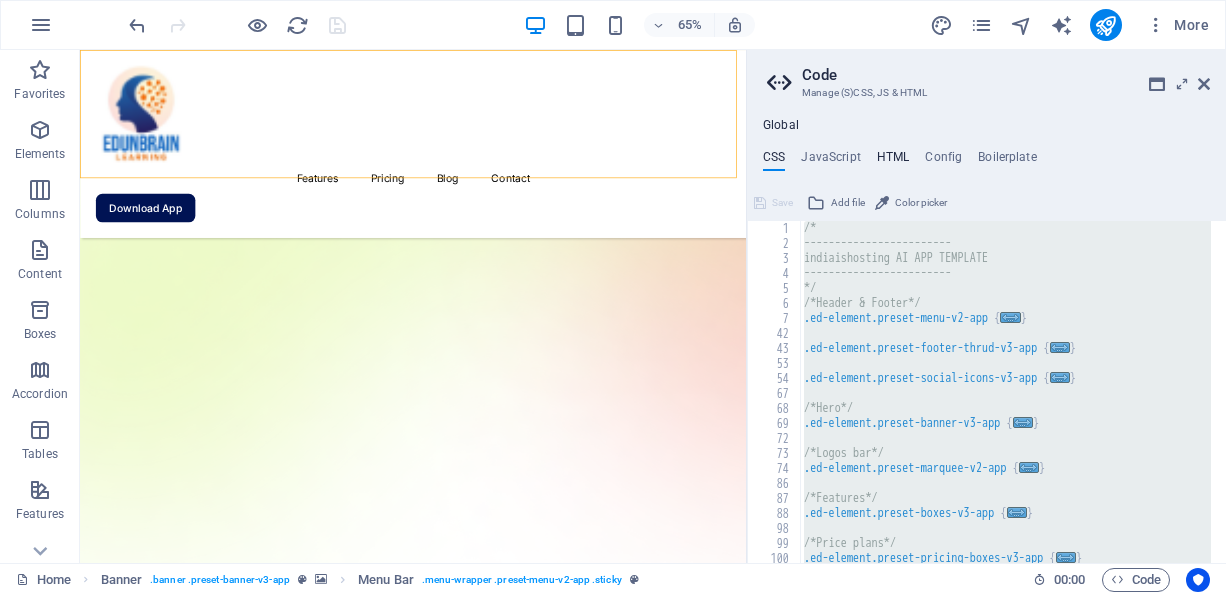 click on "HTML" at bounding box center [893, 161] 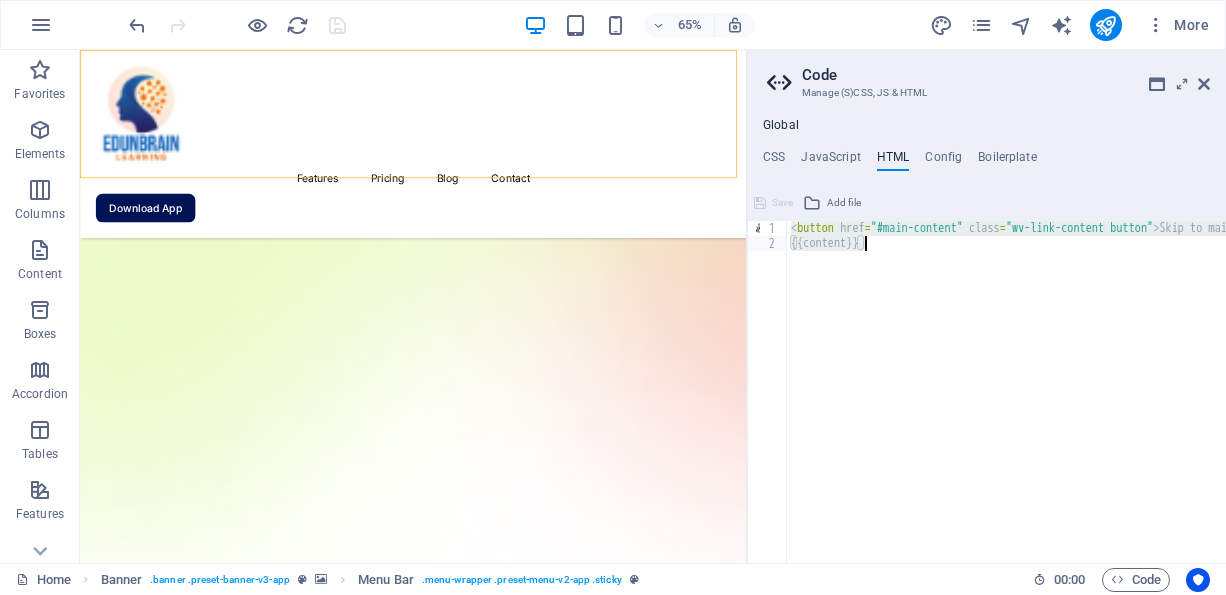 click on "< button   href = "#main-content"   class = "wv-link-content button" > Skip to main content </ button > {{content}}" at bounding box center [1006, 392] 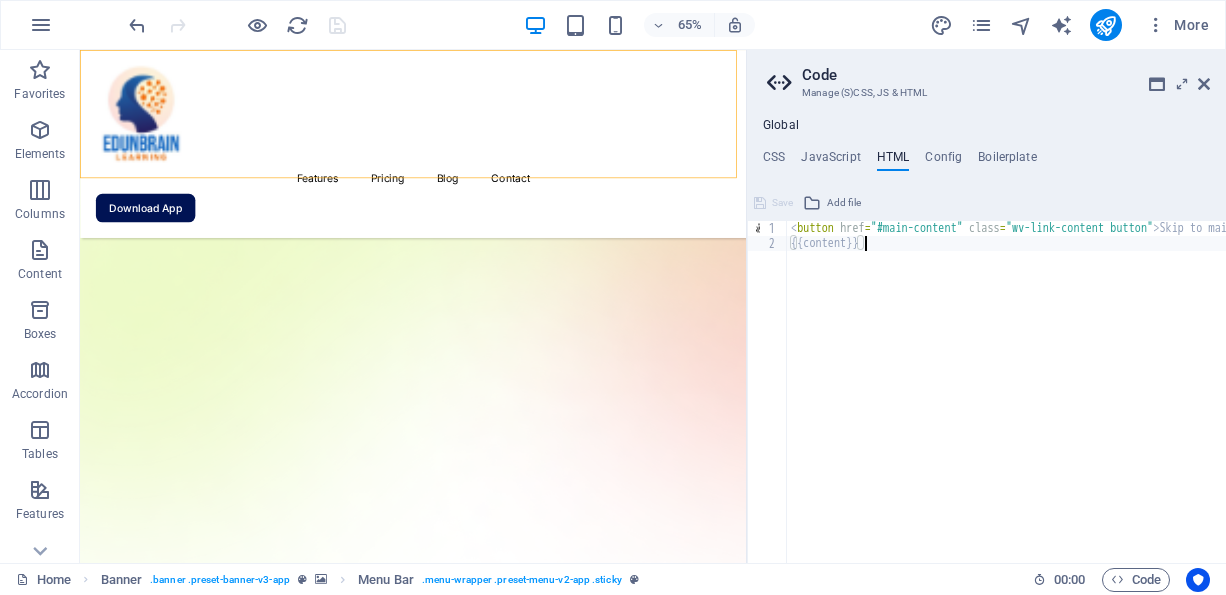 paste on "Skip to main content" 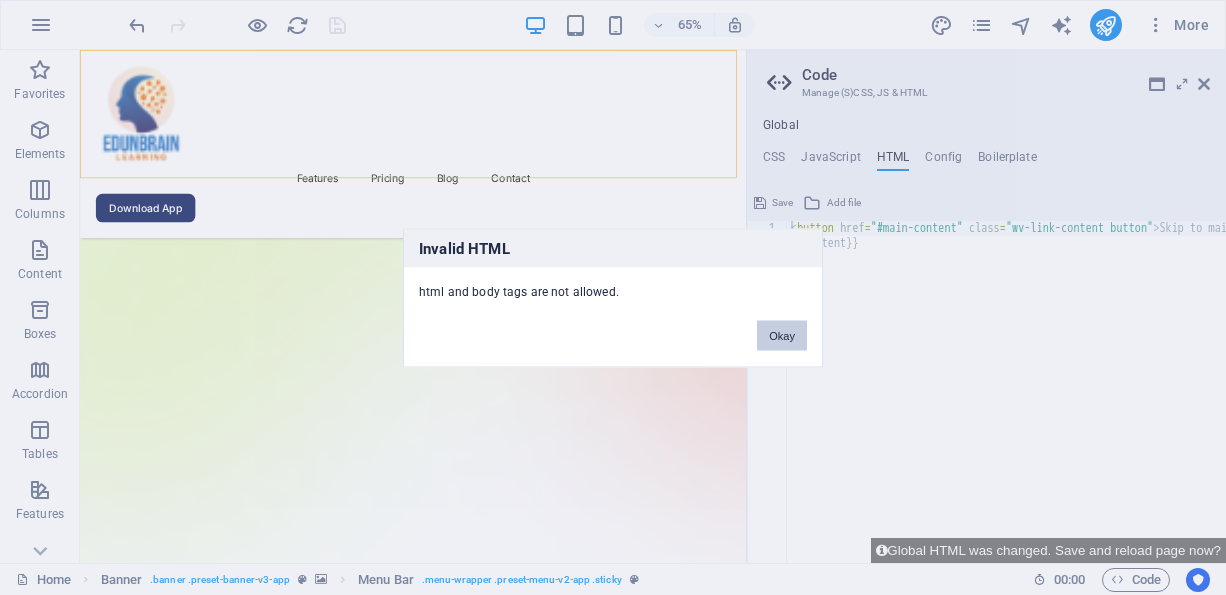 click on "Okay" at bounding box center (782, 335) 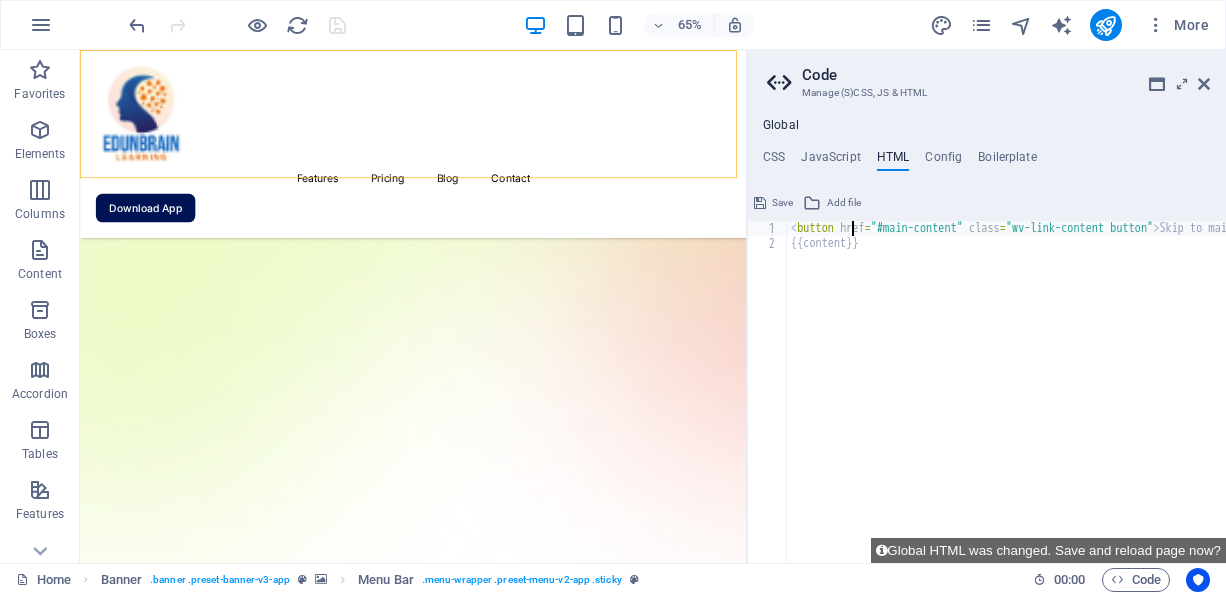 click on "< button   href = "#main-content"   class = "wv-link-content button" > Skip to main content </ button > {{content}}" at bounding box center [1091, 399] 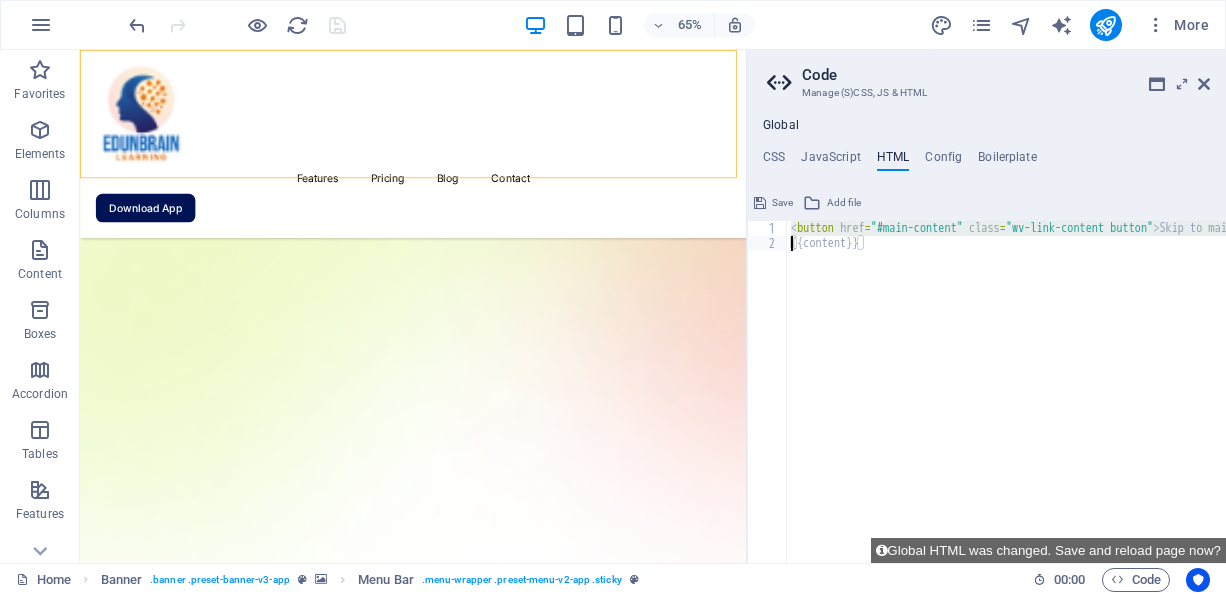 paste on "/head" 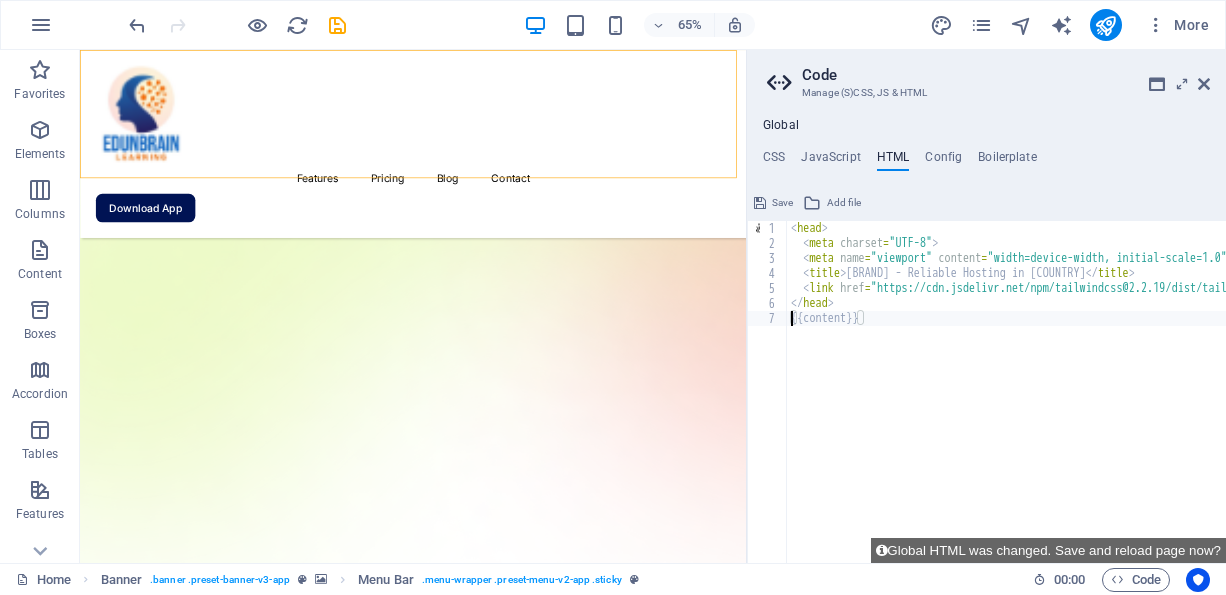 type on "</head>
{{content}}" 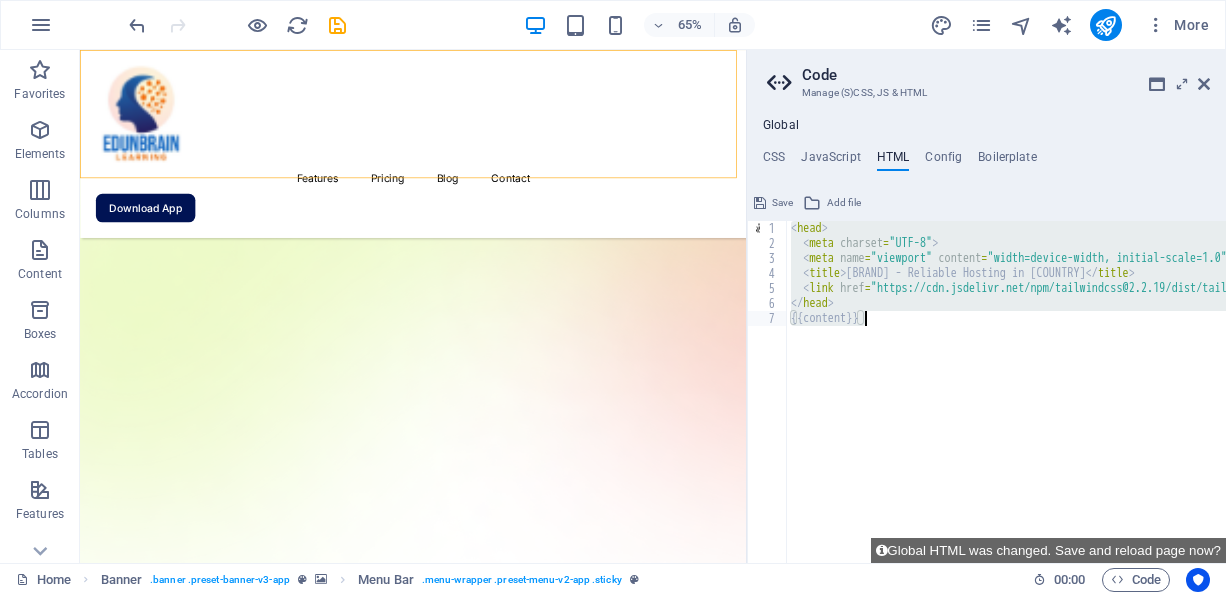 paste 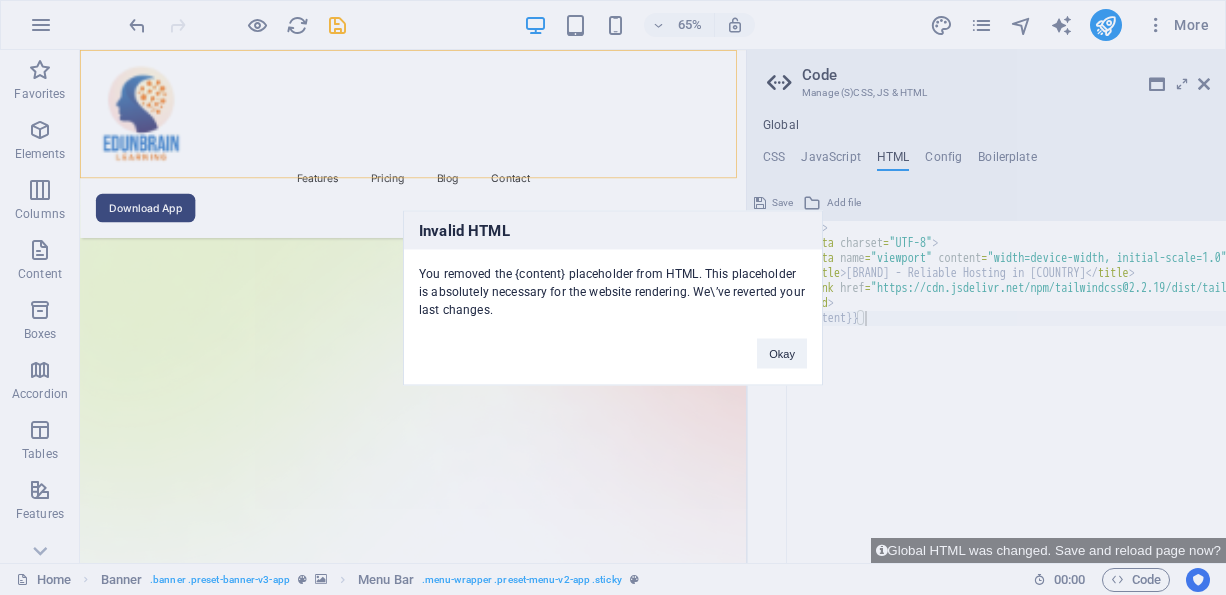 type 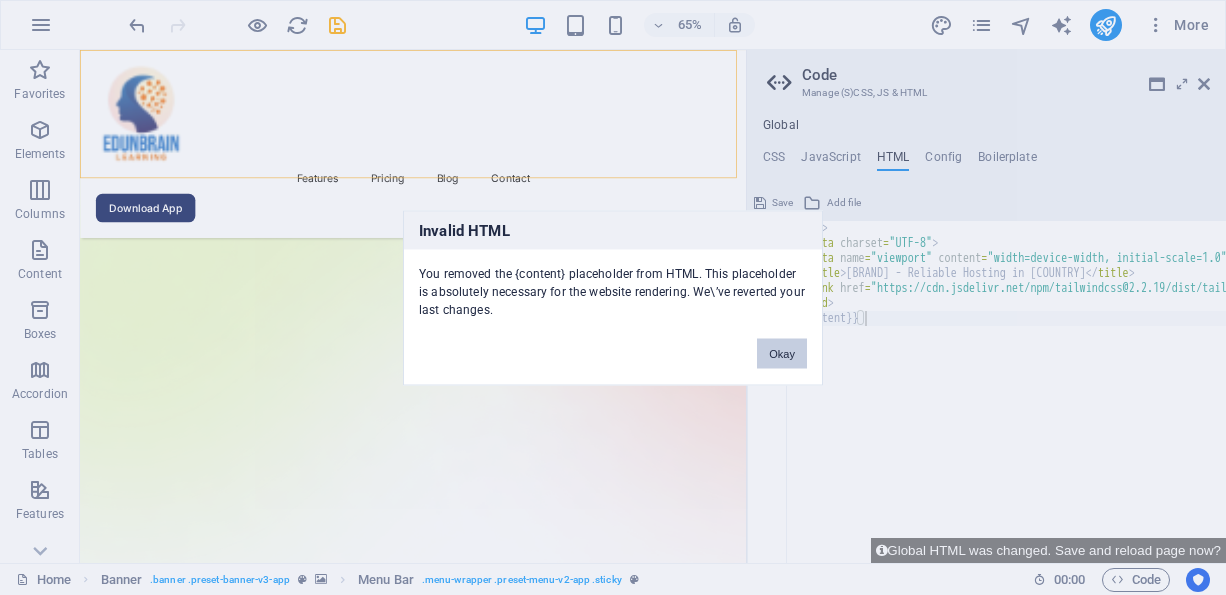 click on "Okay" at bounding box center (782, 353) 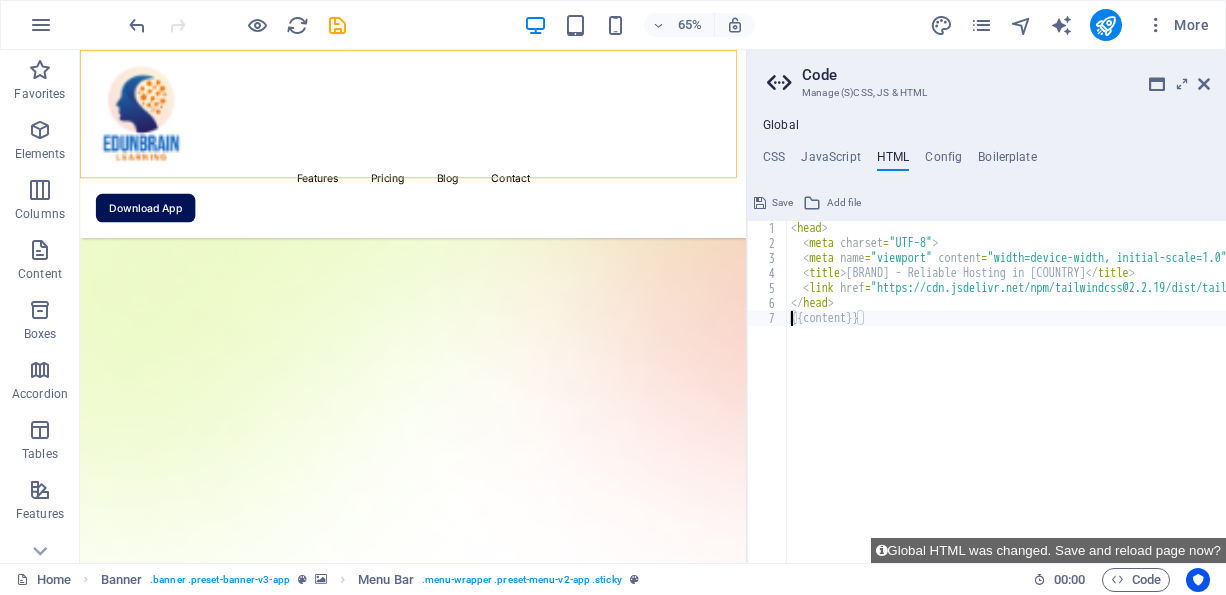click on "html
meta   charset = "UTF-8"
meta   name = "viewport"   content = "width=device-width, initial-scale=1.0"
title
IndiaIsHosting.in - Reliable Hosting in India
link   href = "https://cdn.jsdelivr.net/npm/tailwindcss@2.2.19/dist/tailwind.min.css"   rel = "stylesheet"
/head
{{content}}" at bounding box center [1134, 399] 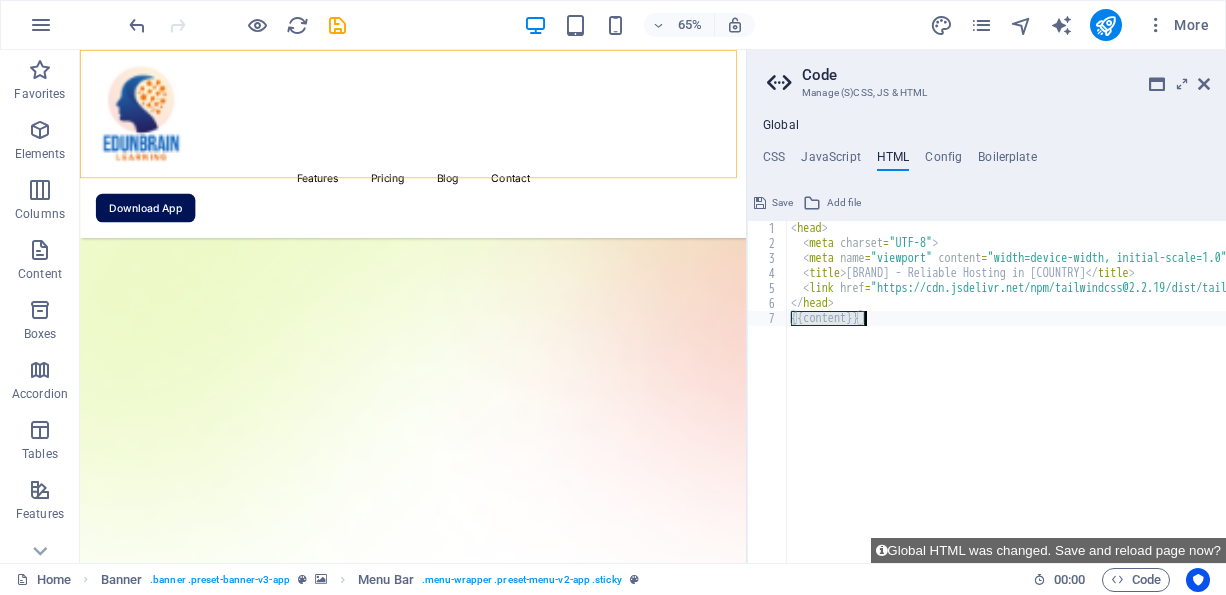 drag, startPoint x: 792, startPoint y: 322, endPoint x: 875, endPoint y: 334, distance: 83.86298 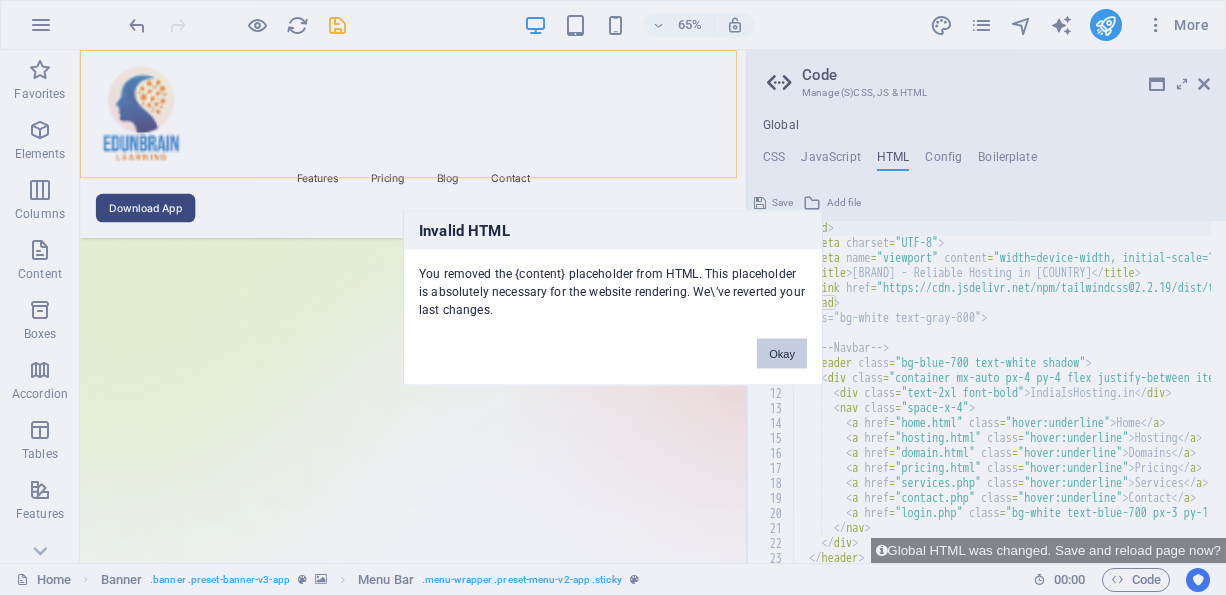 click on "Okay" at bounding box center [782, 353] 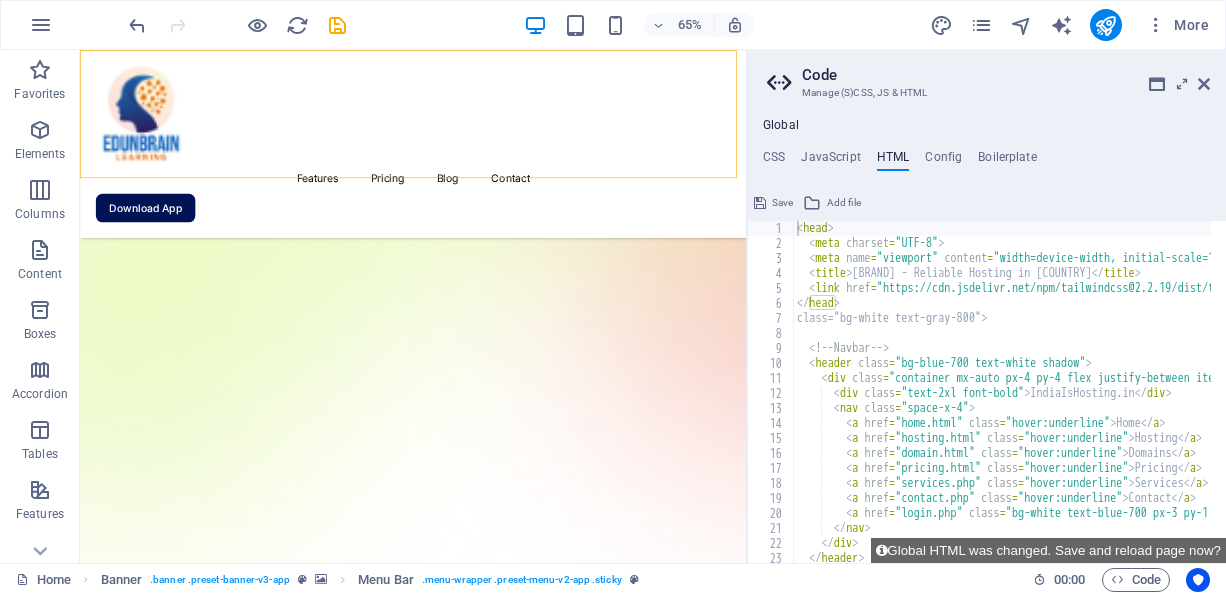 click on "Save" at bounding box center [773, 203] 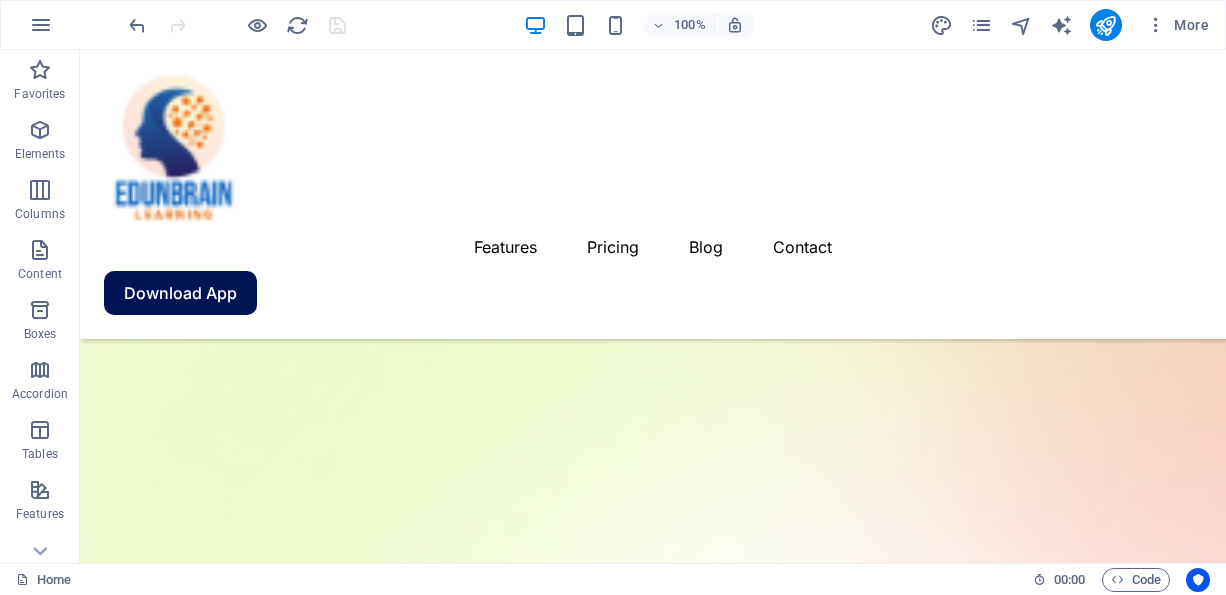 scroll, scrollTop: 0, scrollLeft: 0, axis: both 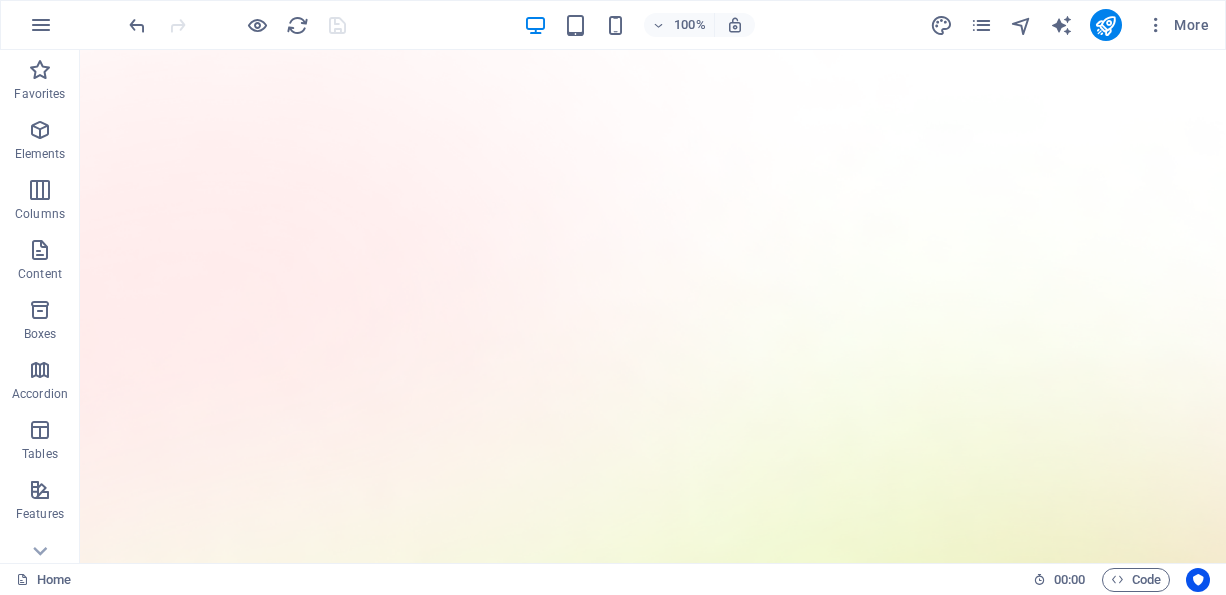 drag, startPoint x: 1220, startPoint y: 134, endPoint x: 1257, endPoint y: 66, distance: 77.41447 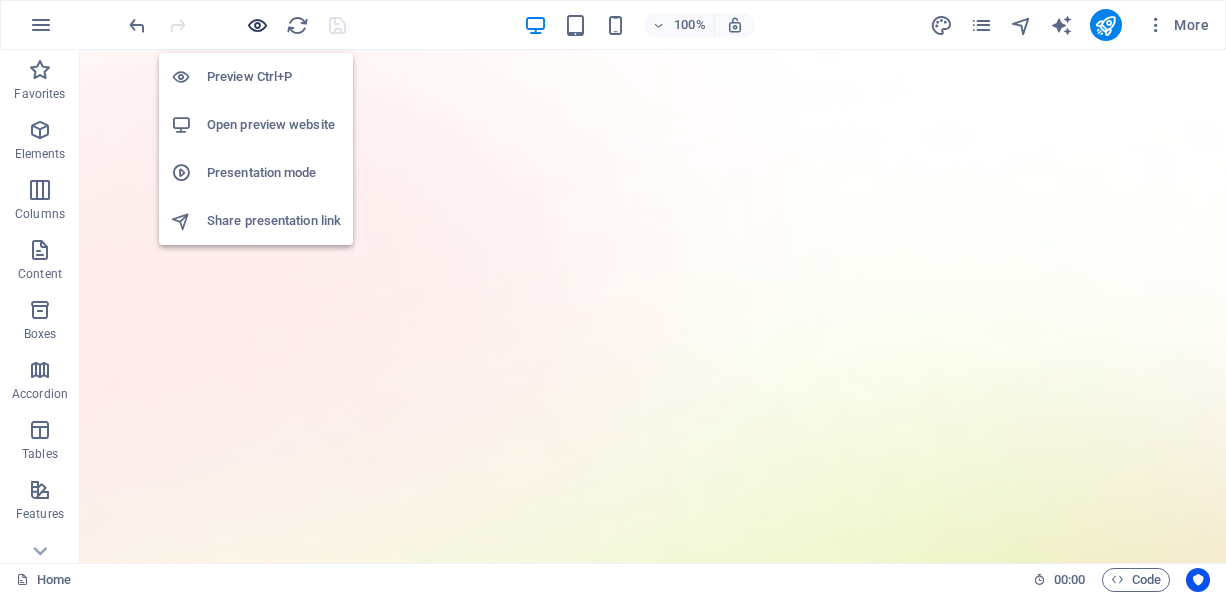 click at bounding box center [257, 25] 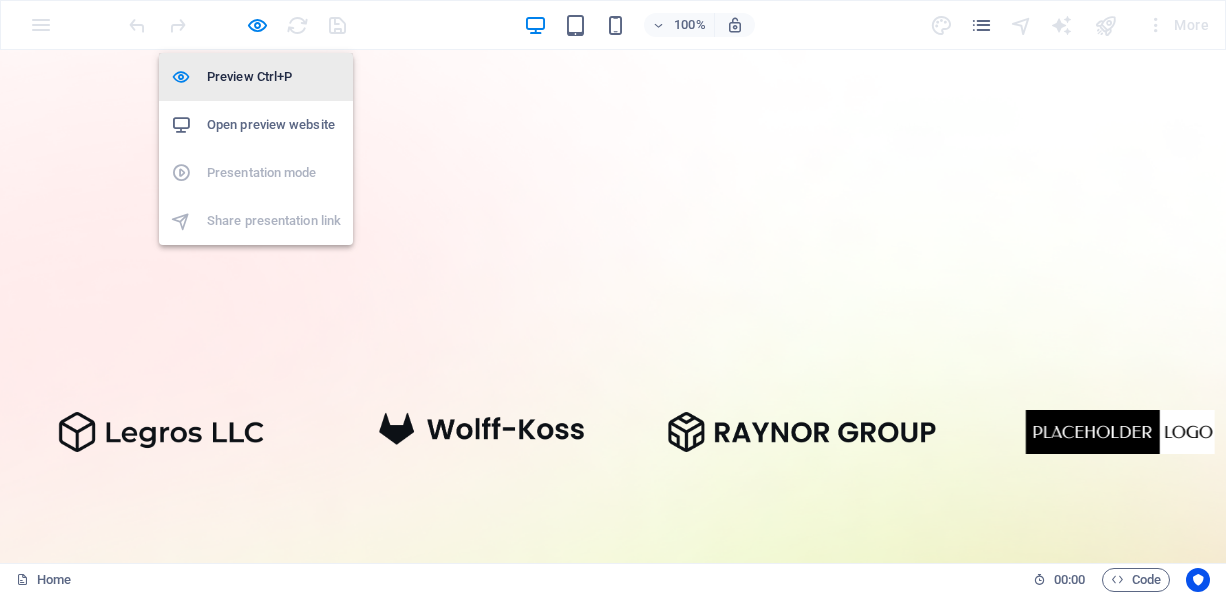 click on "Preview Ctrl+P" at bounding box center (274, 77) 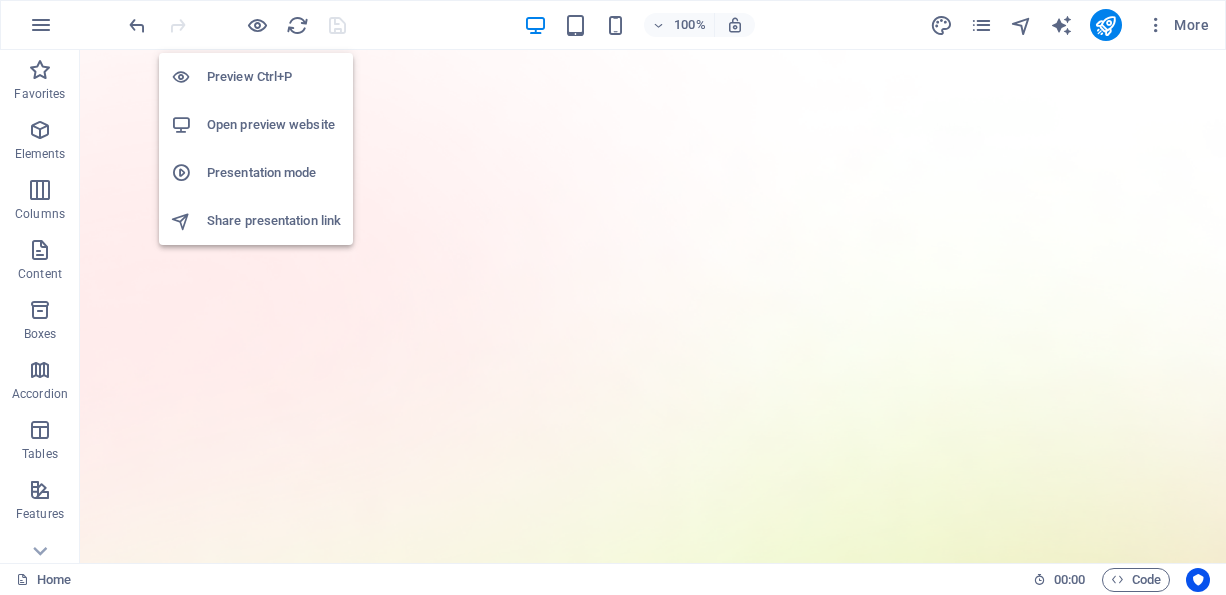 click on "Preview Ctrl+P" at bounding box center (274, 77) 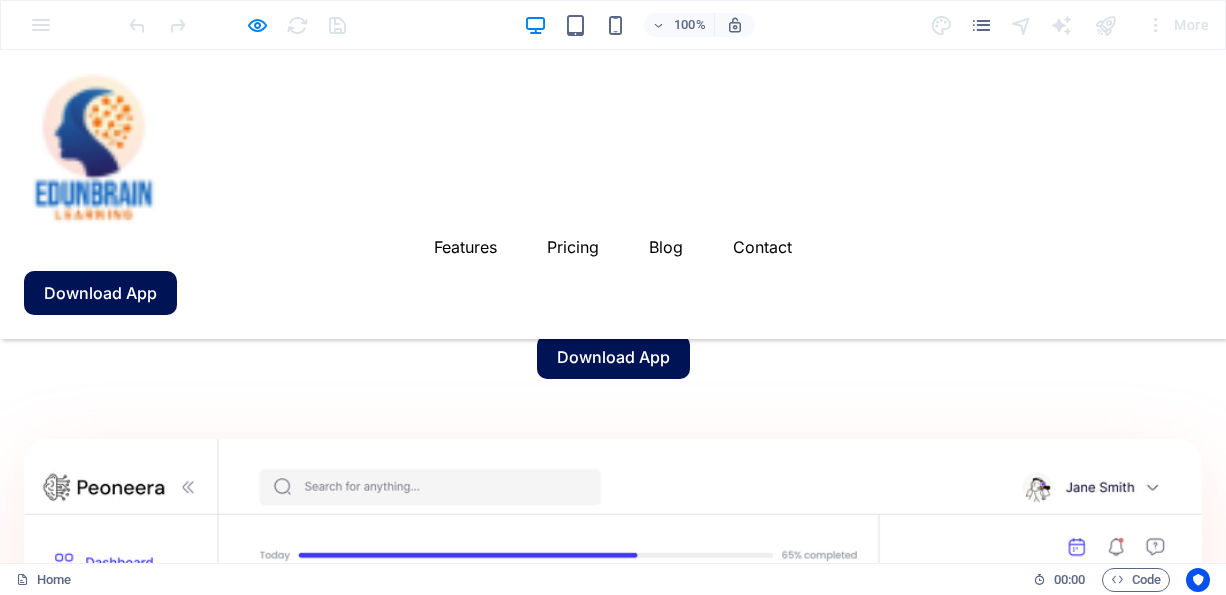 scroll, scrollTop: 1898, scrollLeft: 0, axis: vertical 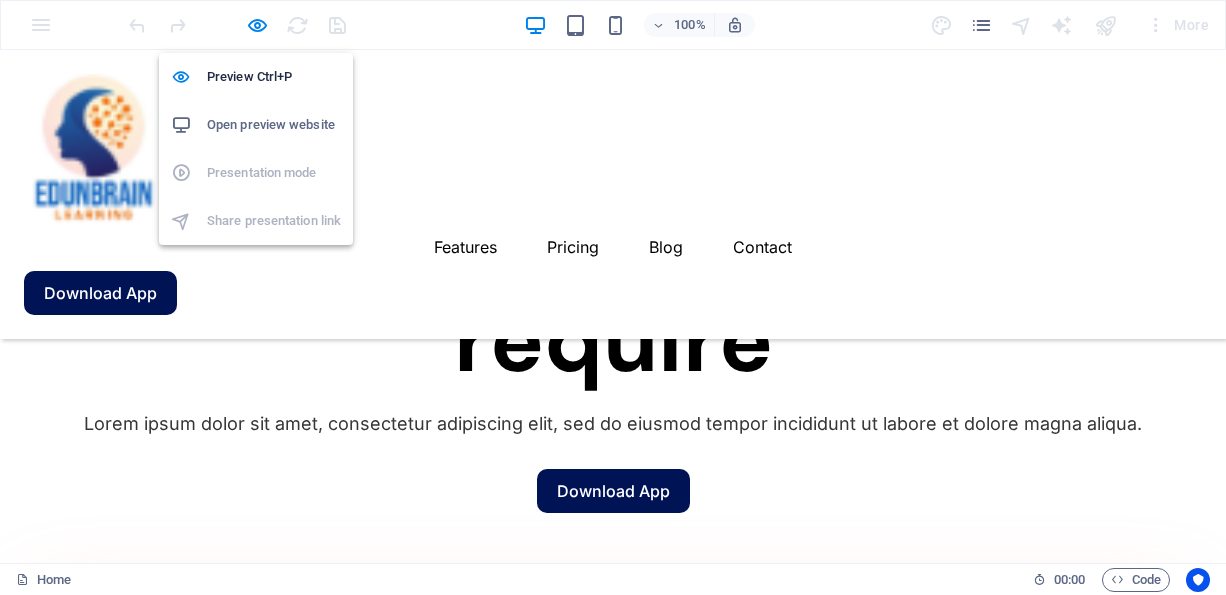 click on "Open preview website" at bounding box center (274, 125) 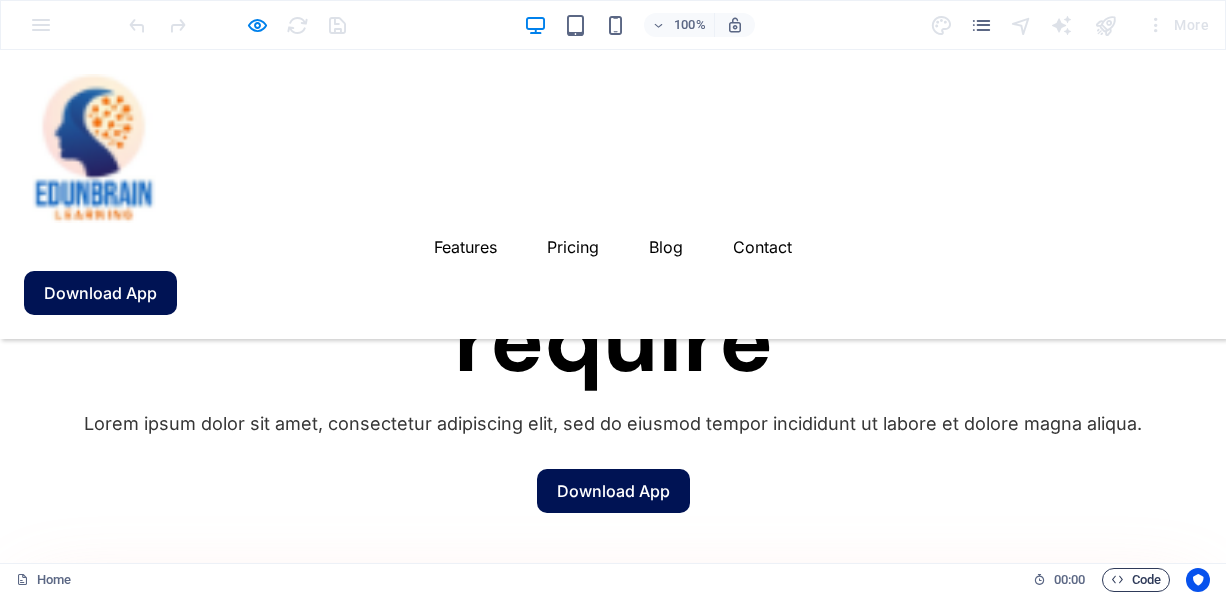 click on "Code" at bounding box center [1136, 580] 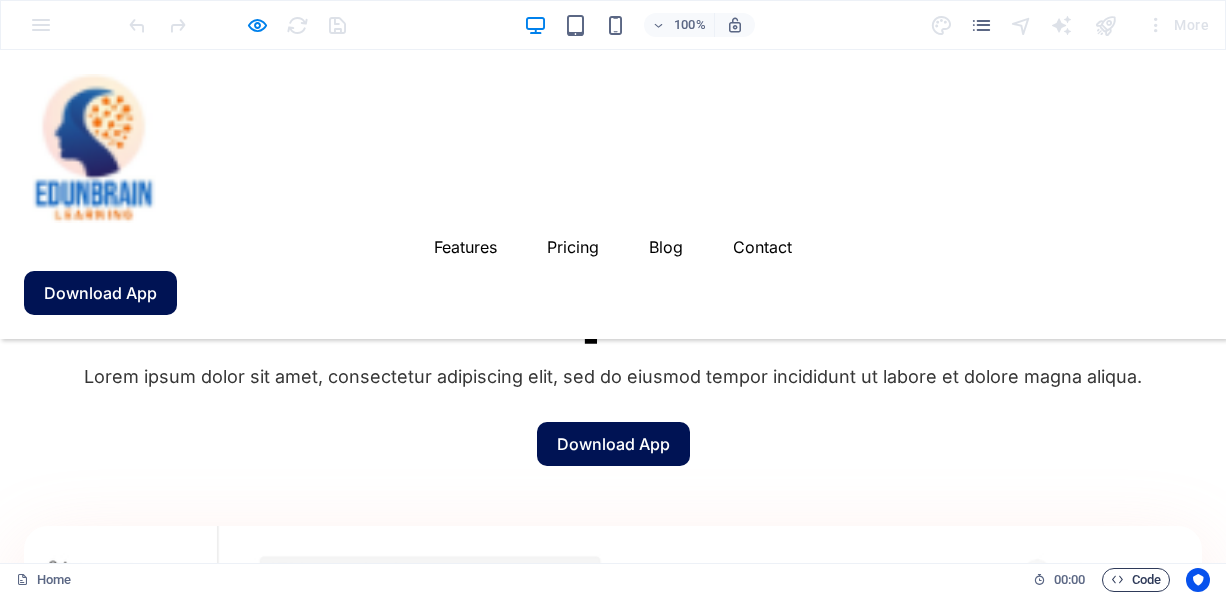 scroll, scrollTop: 1851, scrollLeft: 0, axis: vertical 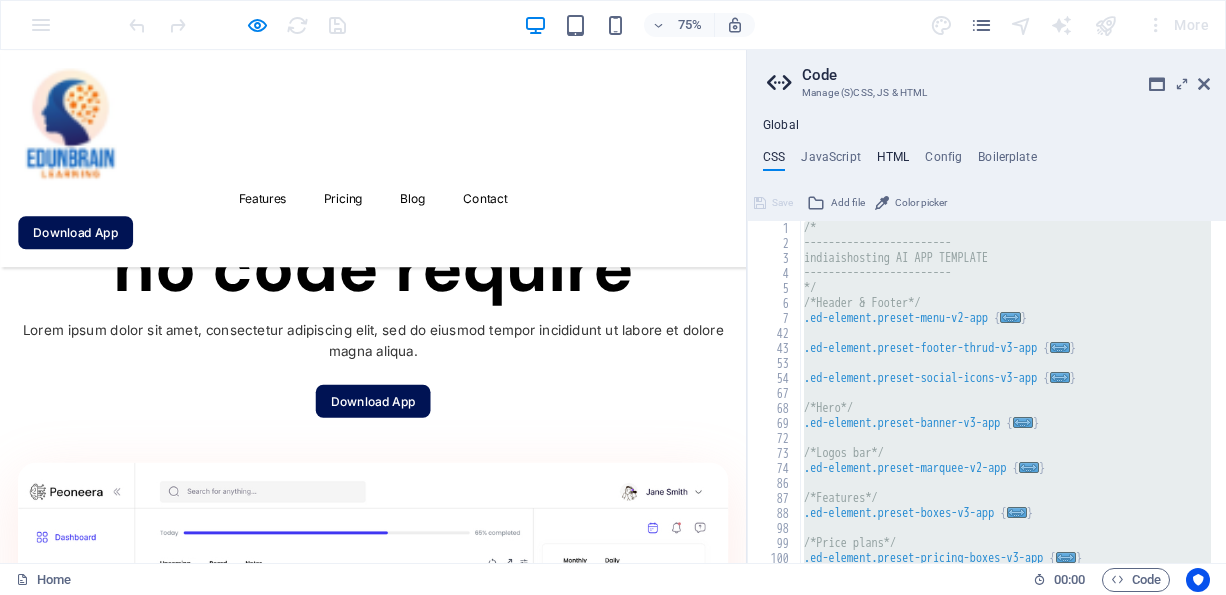 click on "HTML" at bounding box center [893, 161] 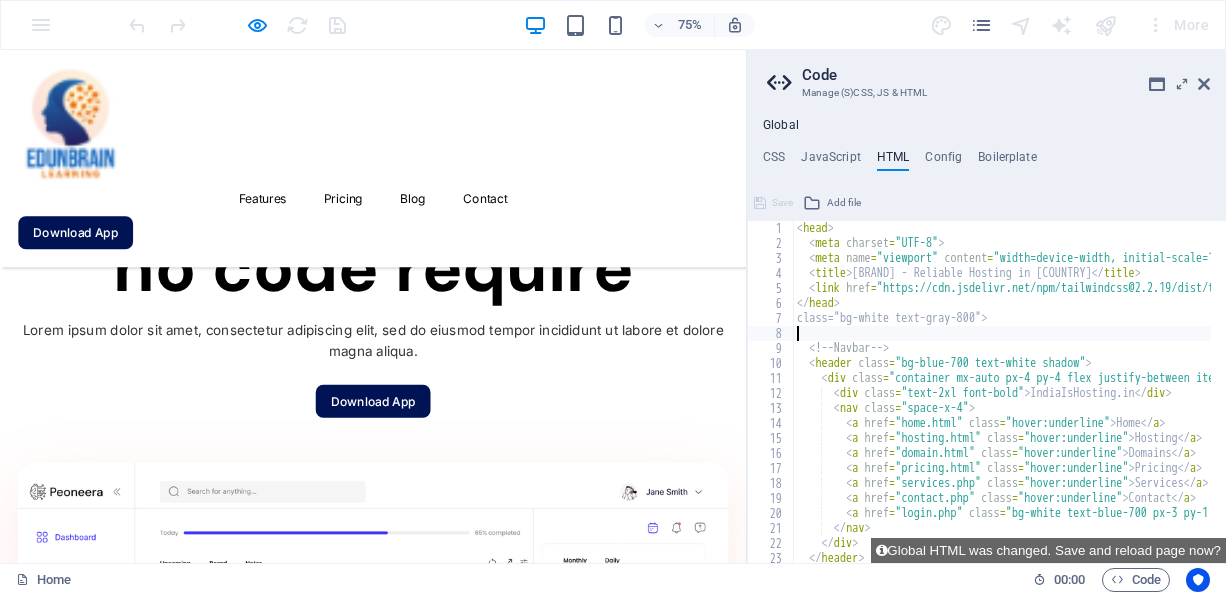 click on "<header class="bg-blue-700 text-white shadow">
<div class="container mx-auto px-4 py-4 flex justify-between items-center"></div>
<div class="text-2xl font-bold">[BRAND]</div>
<nav class="space-x-4">
<a href="home.html" class="hover:underline">Home</a>
<a href="hosting.html" class="hover:underline">Hosting</a>
<a href="domain.html" class="hover:underline">Domains</a>
<a href="pricing.html" class="hover:underline">Pricing</a>
<a href="services.php" class="hover:underline"></a>" at bounding box center (1241, 399) 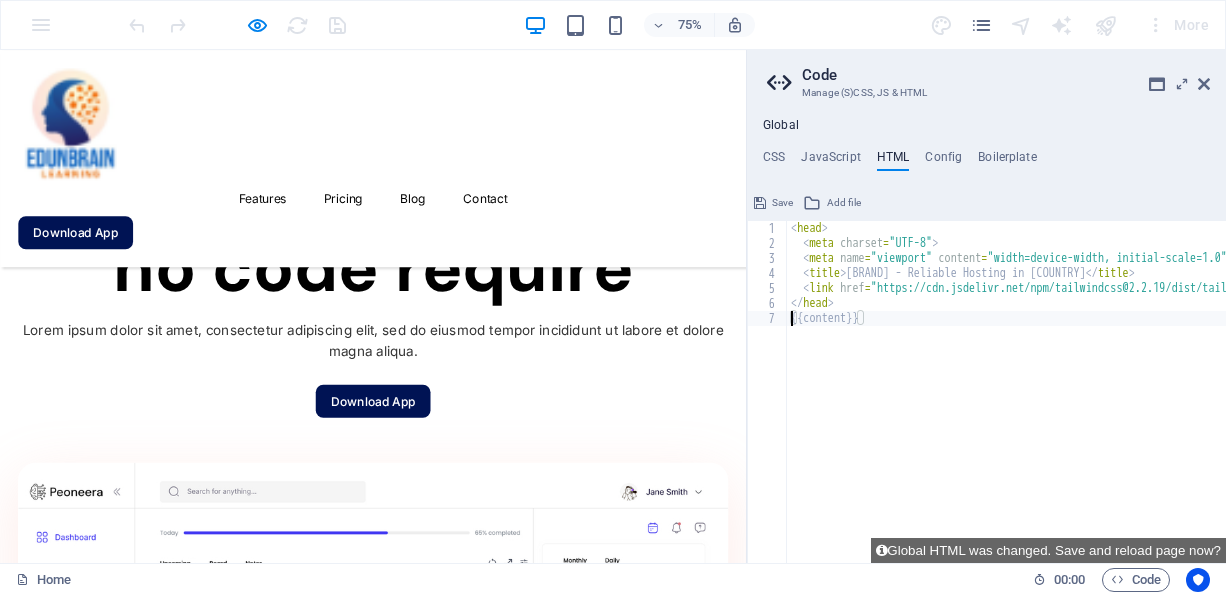 click on "html
meta   charset = "UTF-8"
meta   name = "viewport"   content = "width=device-width, initial-scale=1.0"
title
IndiaIsHosting.in - Reliable Hosting in India
link   href = "https://cdn.jsdelivr.net/npm/tailwindcss@2.2.19/dist/tailwind.min.css"   rel = "stylesheet"
/head
{{content}}" at bounding box center [1134, 399] 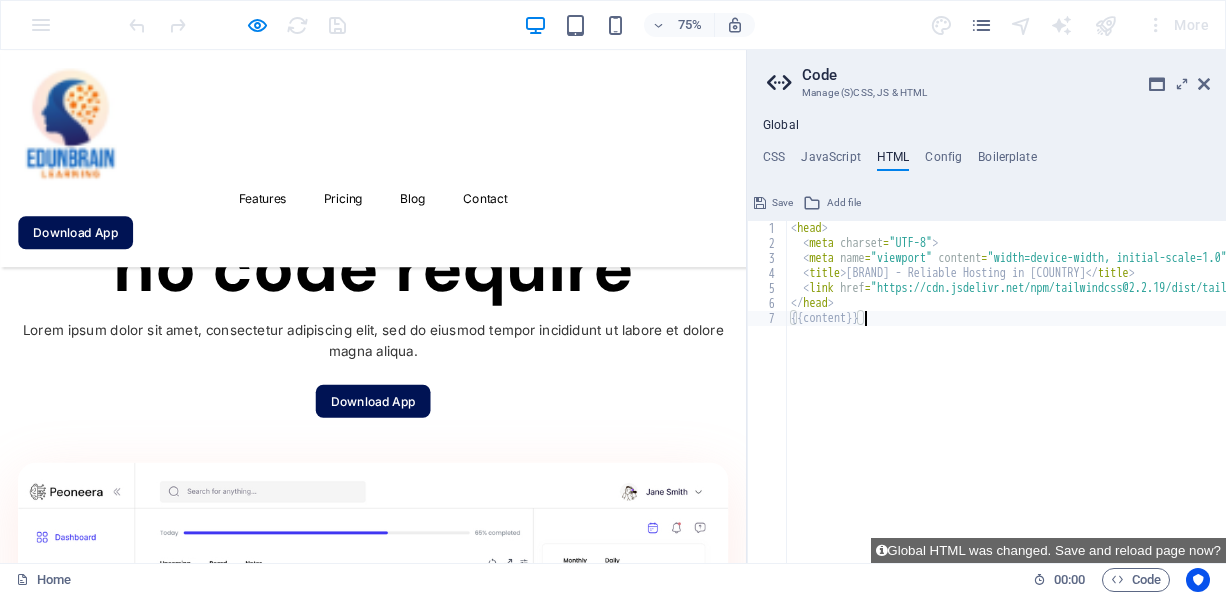 click on "html
meta   charset = "UTF-8"
meta   name = "viewport"   content = "width=device-width, initial-scale=1.0"
title
IndiaIsHosting.in - Reliable Hosting in India
link   href = "https://cdn.jsdelivr.net/npm/tailwindcss@2.2.19/dist/tailwind.min.css"   rel = "stylesheet"
/head
{{content}}" at bounding box center [1134, 399] 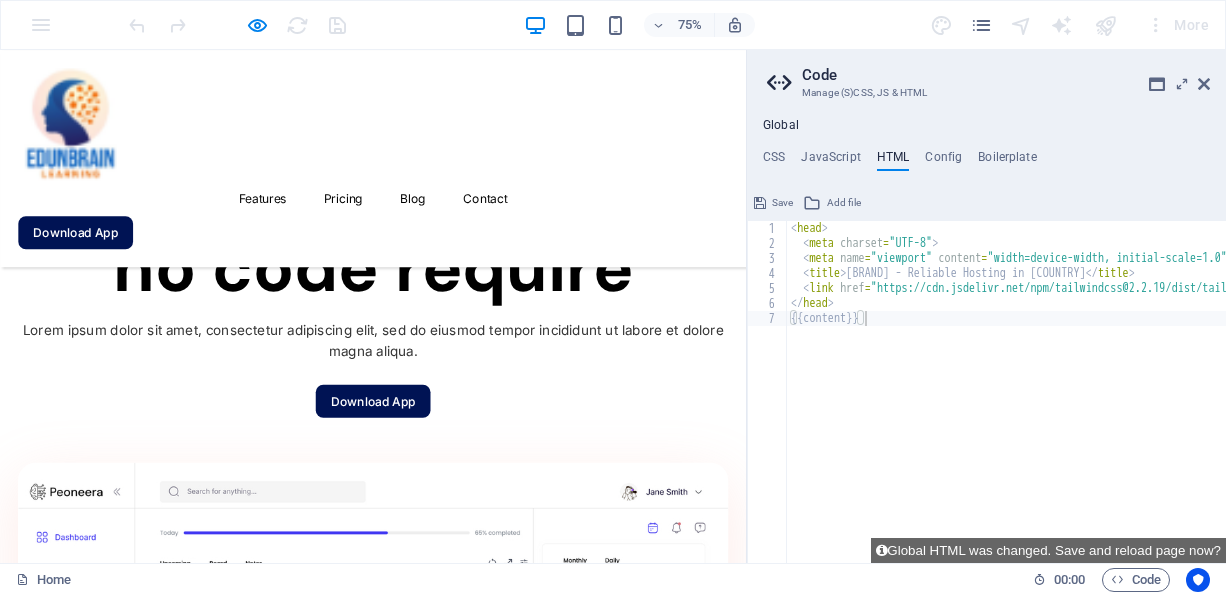 click on "Save" at bounding box center (782, 203) 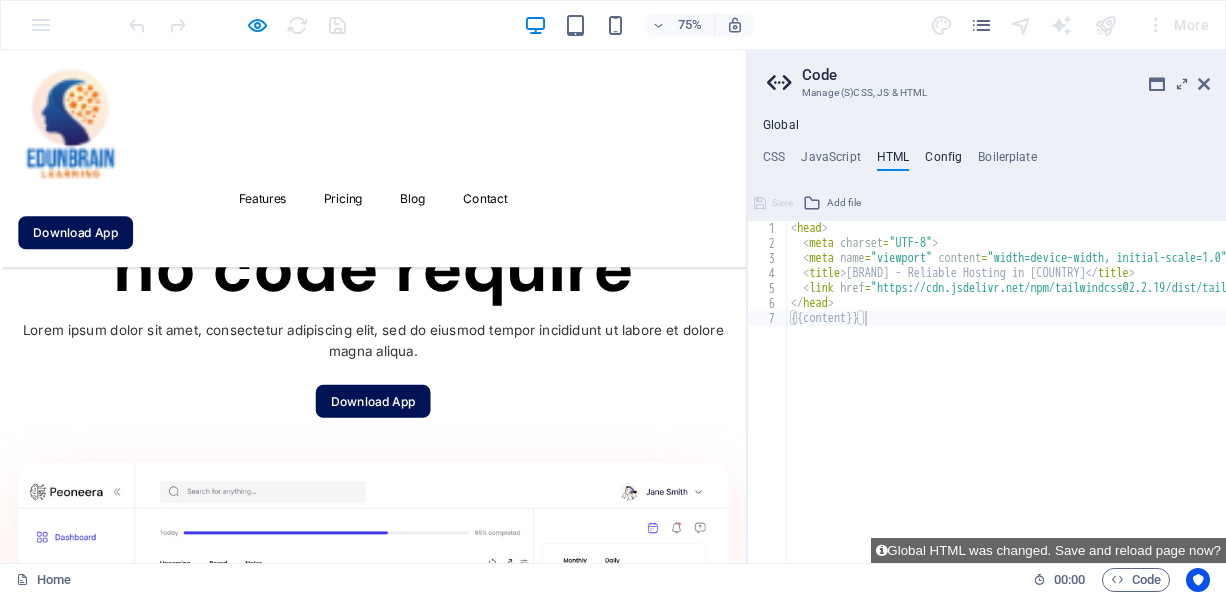click on "Config" at bounding box center (943, 161) 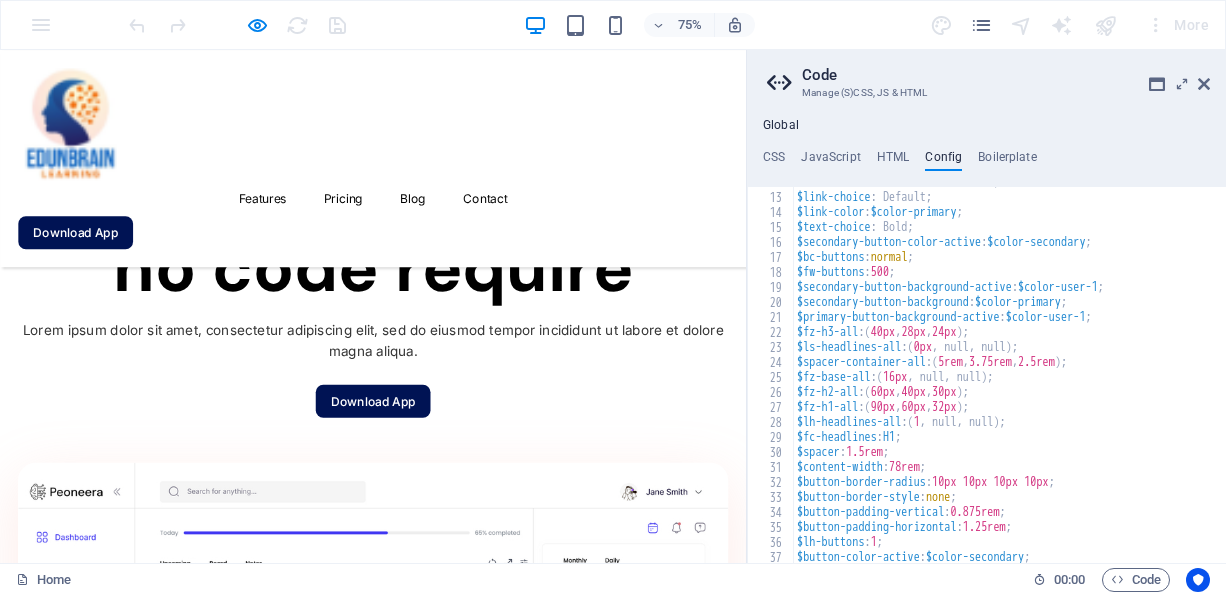 scroll, scrollTop: 0, scrollLeft: 0, axis: both 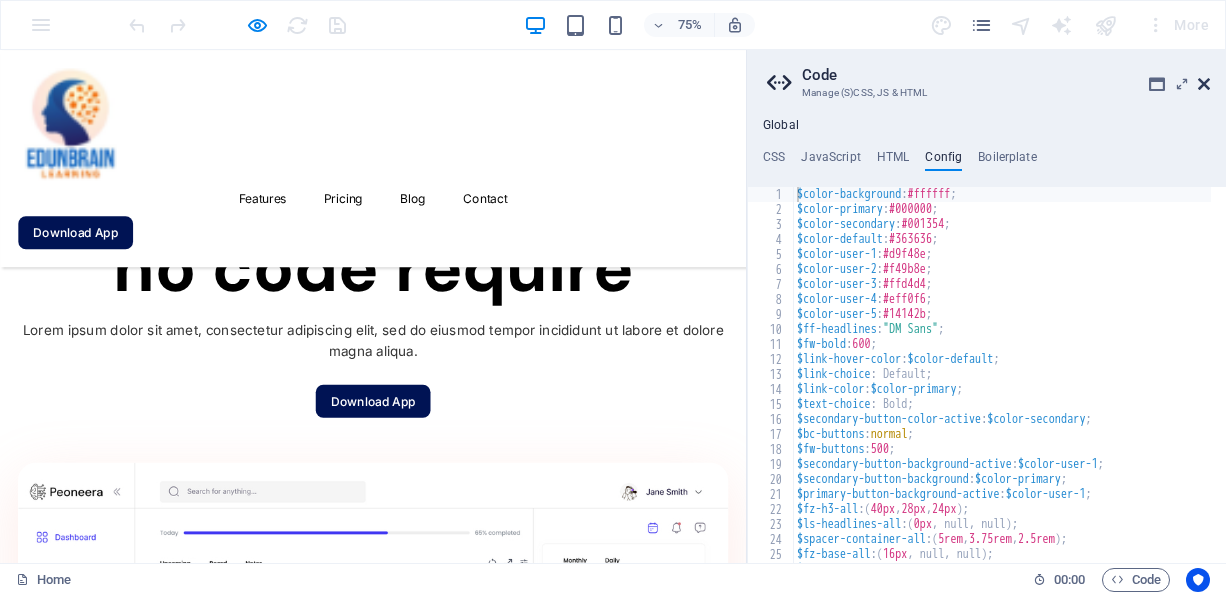 click at bounding box center (1204, 84) 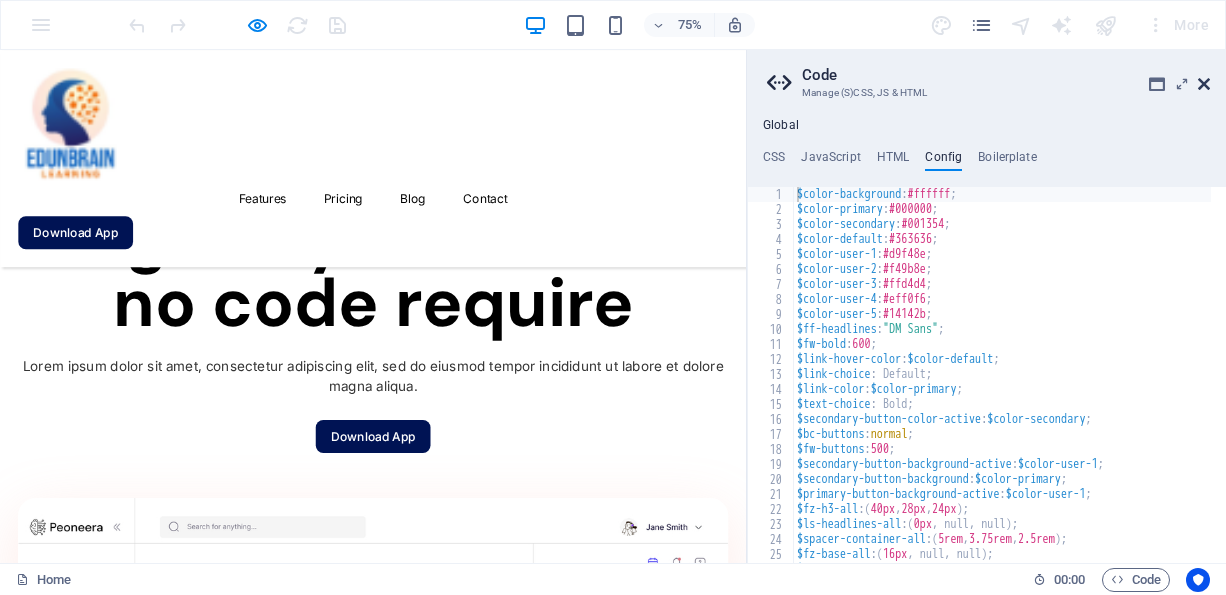 scroll, scrollTop: 1898, scrollLeft: 0, axis: vertical 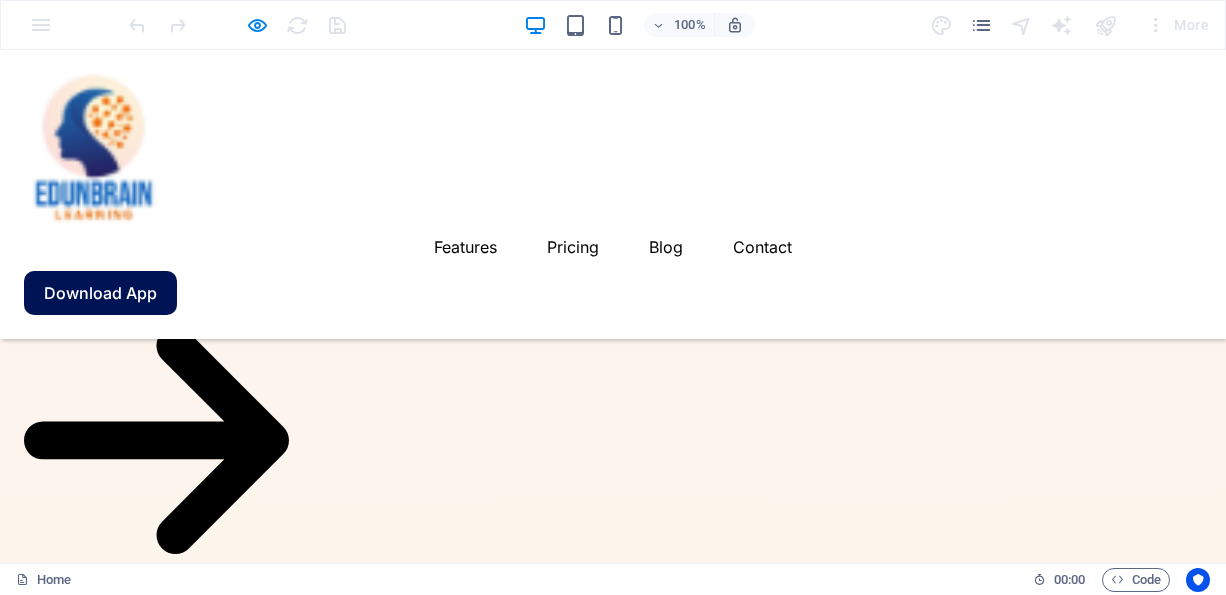 click at bounding box center (80, 33301) 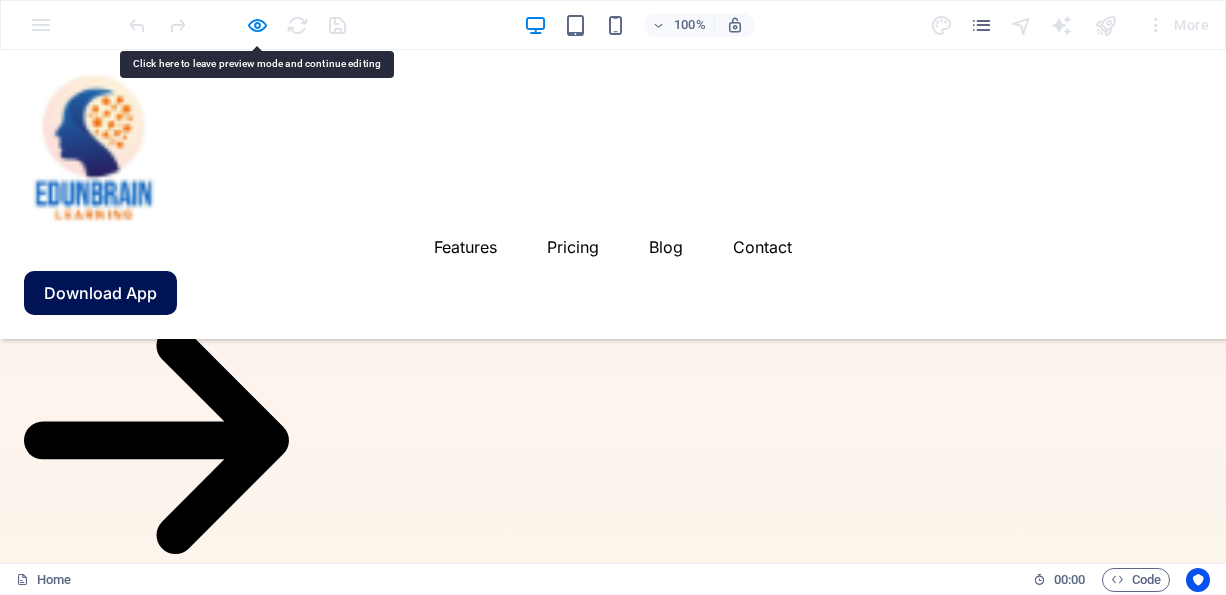 click on "Features Pricing Blog Contact Download App" at bounding box center (613, 194) 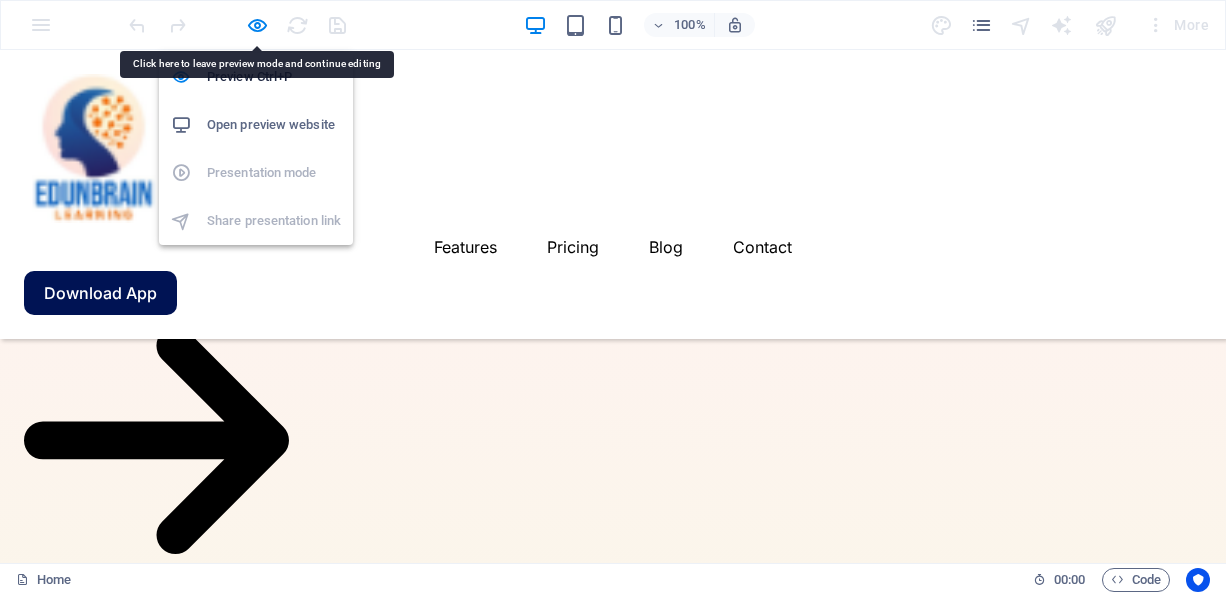 click on "Open preview website" at bounding box center [274, 125] 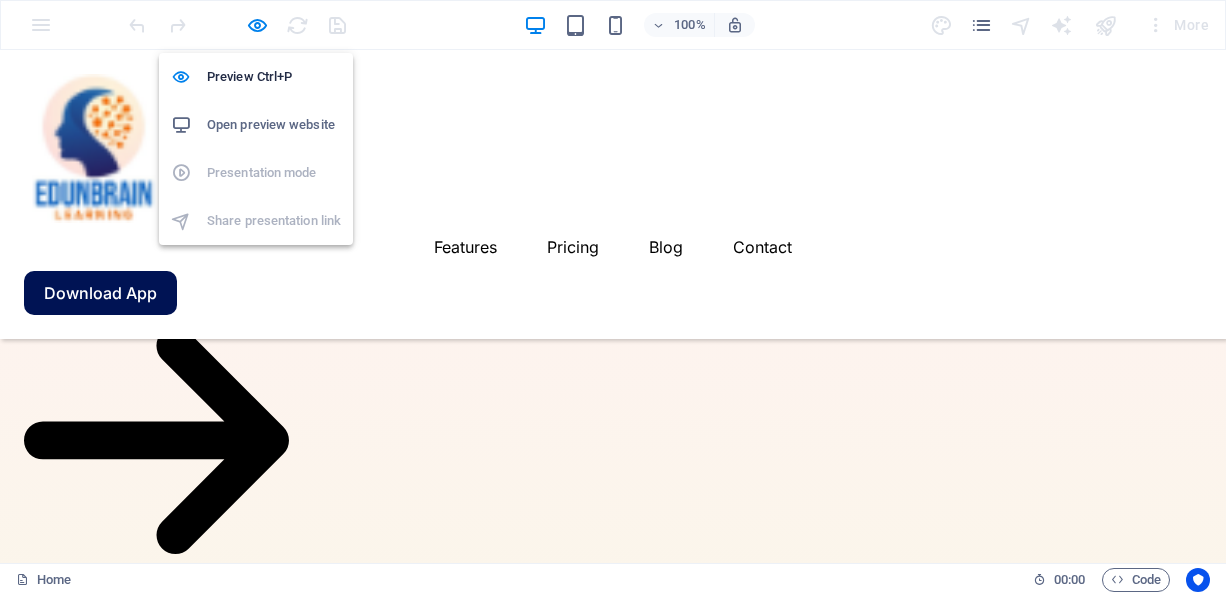 click on "Preview Ctrl+P Open preview website Presentation mode Share presentation link" at bounding box center [256, 149] 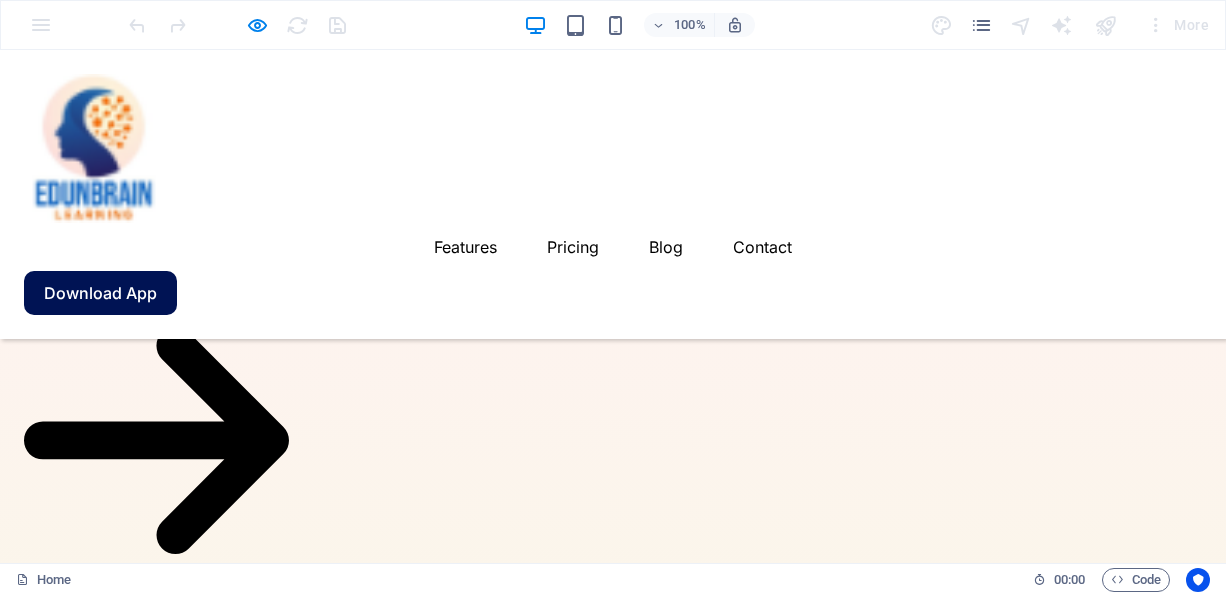 click on "Features Pricing Blog Contact Download App" at bounding box center (613, 194) 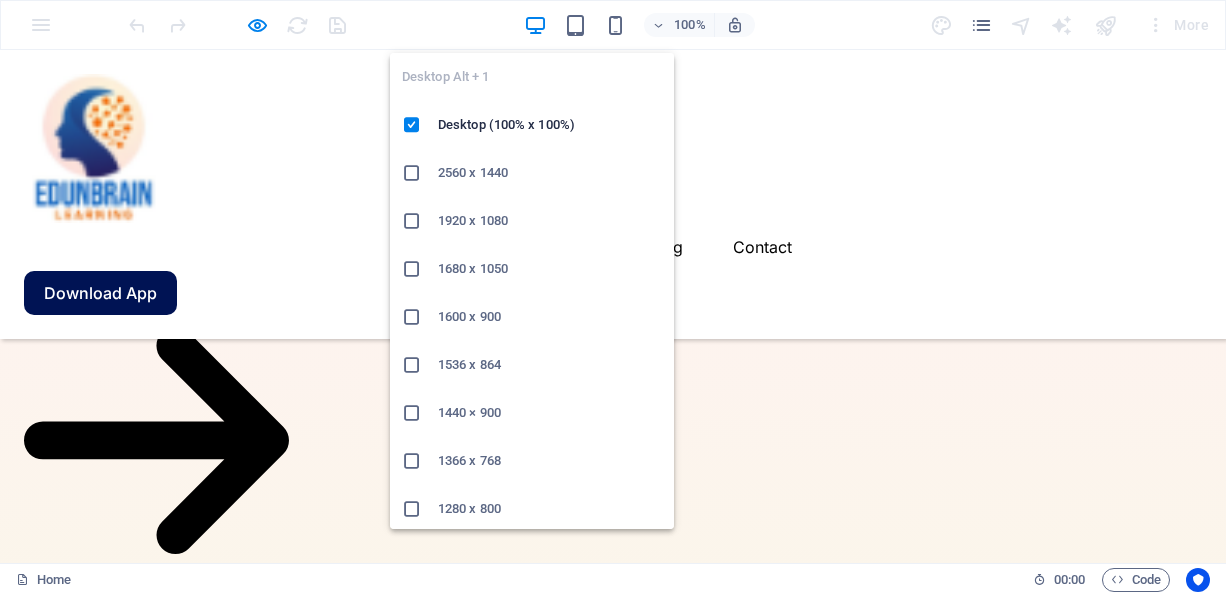 click at bounding box center [535, 25] 